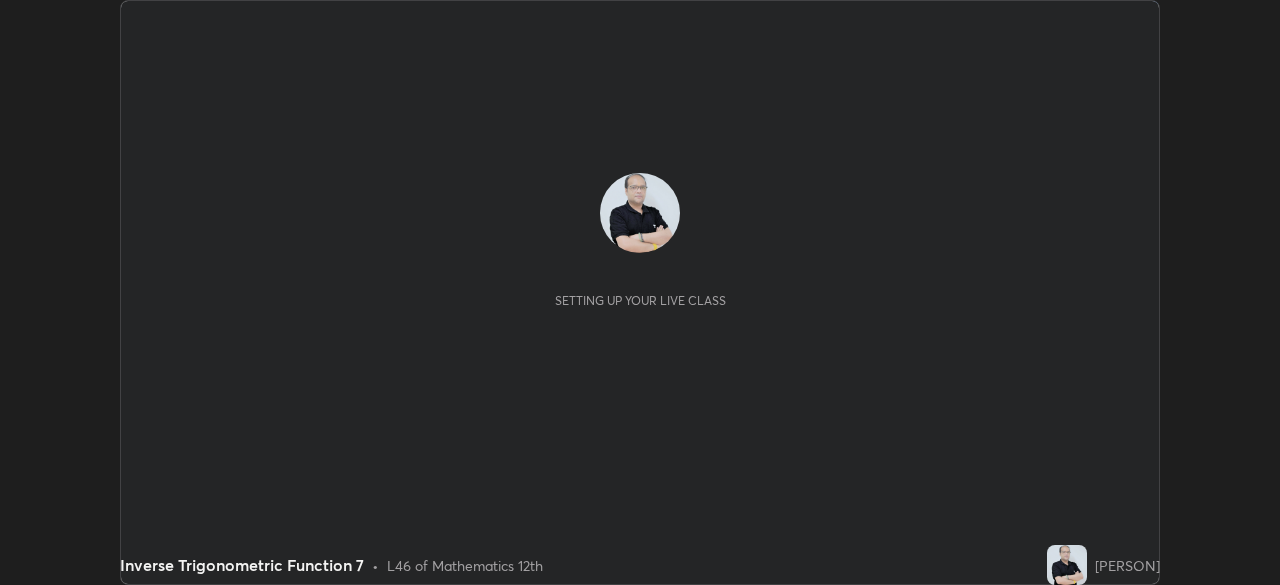 scroll, scrollTop: 0, scrollLeft: 0, axis: both 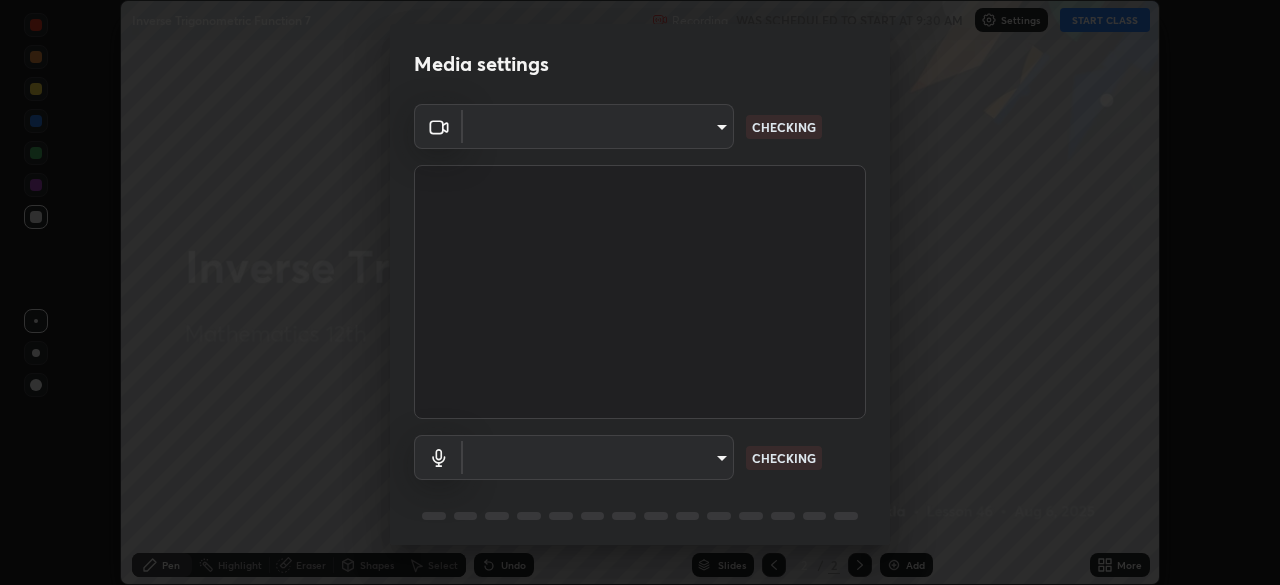 type on "c35a285883de36ed13854a1fbed0525b0d3f8b863e97d5e3b573df760e09333d" 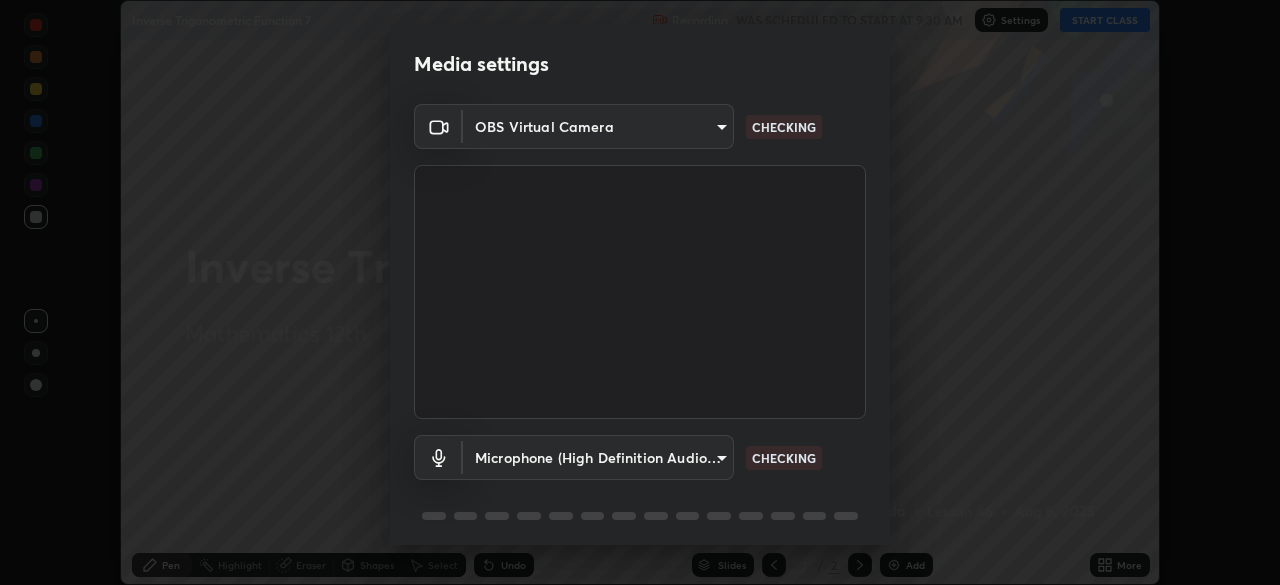 scroll, scrollTop: 71, scrollLeft: 0, axis: vertical 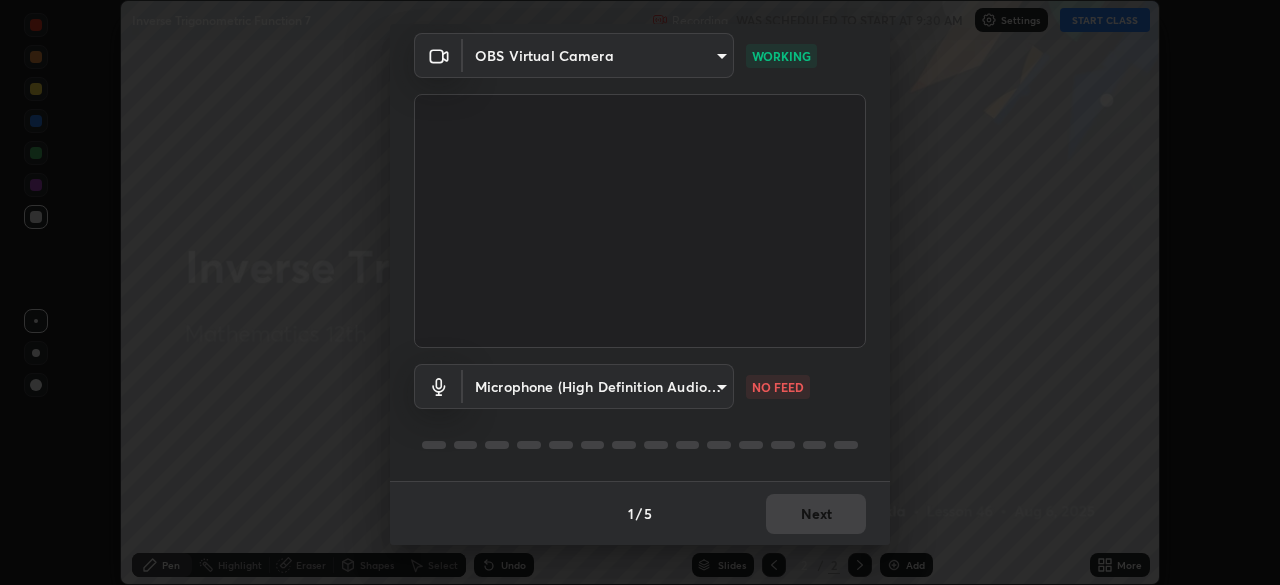 click on "Erase all Inverse Trigonometric Function 7 Recording WAS SCHEDULED TO START AT  9:30 AM Settings START CLASS Setting up your live class Inverse Trigonometric Function 7 • L46 of Mathematics 12th [PERSON] Pen Highlight Eraser Shapes Select Undo Slides 2 / 2 Add More No doubts shared Encourage your learners to ask a doubt for better clarity Report an issue Reason for reporting Buffering Chat not working Audio - Video sync issue Educator video quality low ​ Attach an image Report Media settings OBS Virtual Camera c35a285883de36ed13854a1fbed0525b0d3f8b863e97d5e3b573df760e09333d WORKING Microphone (High Definition Audio Device) 3d334ac0a462d559afaba984711ee6781e2bfd9c7b4003d7f15efc1d03da94cf NO FEED 1 / 5 Next" at bounding box center (640, 292) 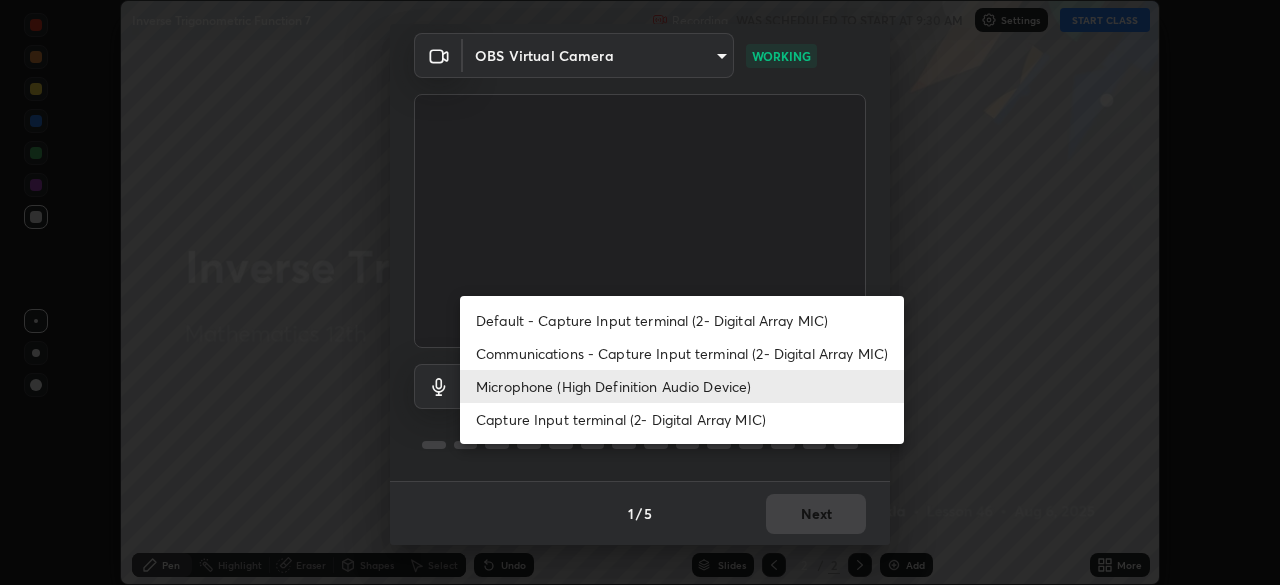 click on "Default - Capture Input terminal (2- Digital Array MIC)" at bounding box center [682, 320] 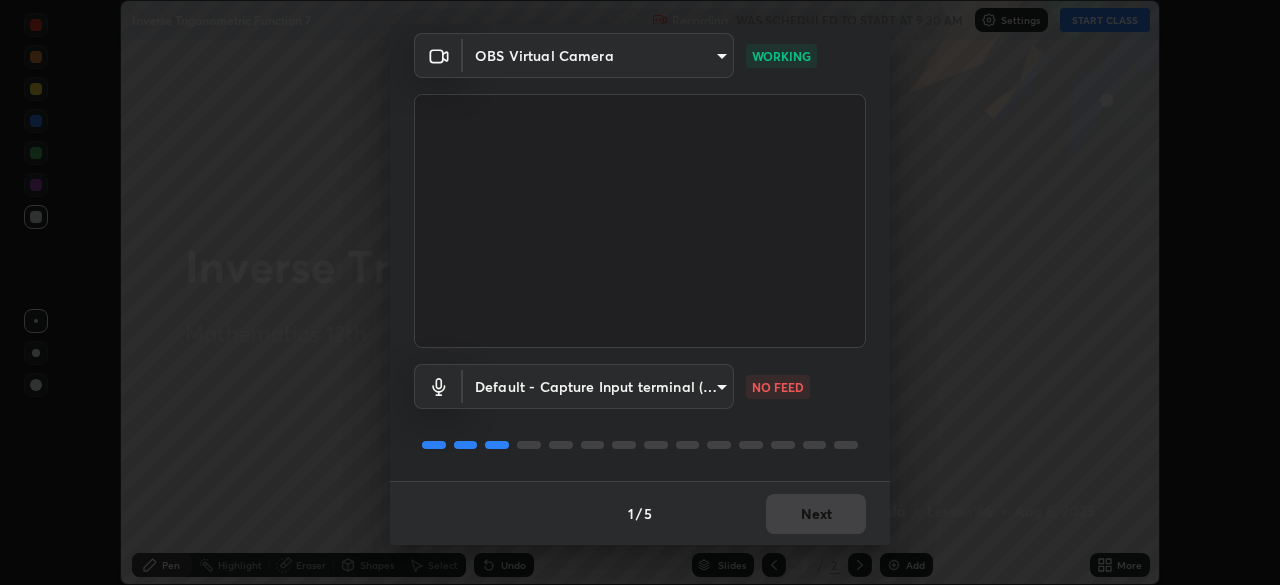 click on "Erase all Inverse Trigonometric Function 7 Recording WAS SCHEDULED TO START AT  9:30 AM Settings START CLASS Setting up your live class Inverse Trigonometric Function 7 • L46 of Mathematics 12th [PERSON] Pen Highlight Eraser Shapes Select Undo Slides 2 / 2 Add More No doubts shared Encourage your learners to ask a doubt for better clarity Report an issue Reason for reporting Buffering Chat not working Audio - Video sync issue Educator video quality low ​ Attach an image Report Media settings OBS Virtual Camera c35a285883de36ed13854a1fbed0525b0d3f8b863e97d5e3b573df760e09333d WORKING Default - Capture Input terminal (2- Digital Array MIC) default NO FEED 1 / 5 Next" at bounding box center [640, 292] 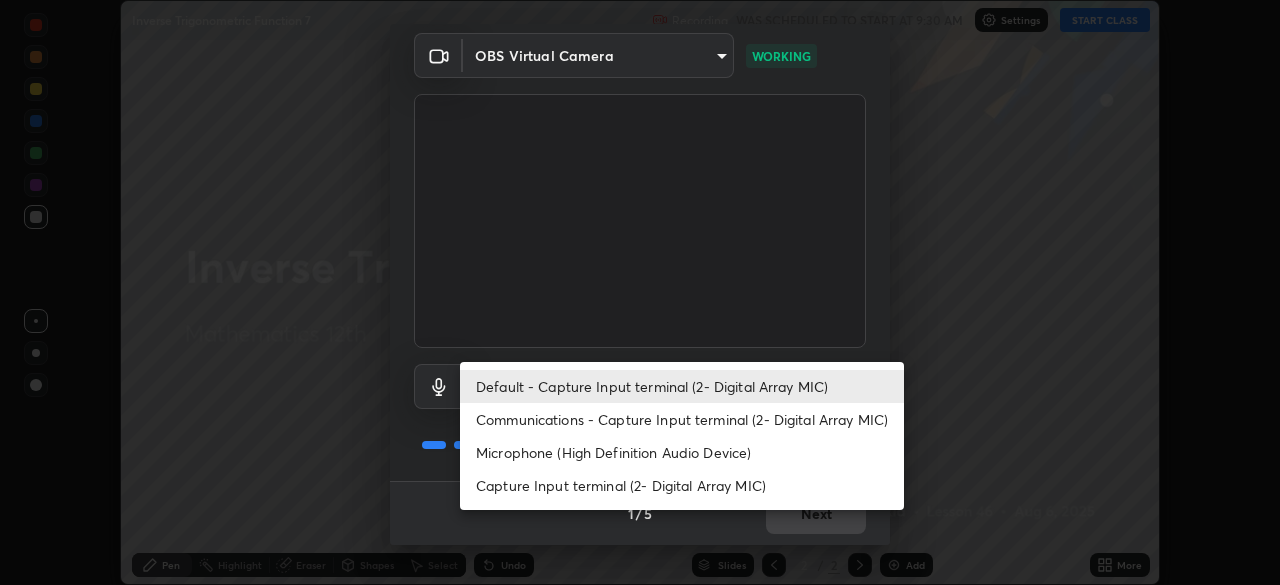 click on "Microphone (High Definition Audio Device)" at bounding box center (682, 452) 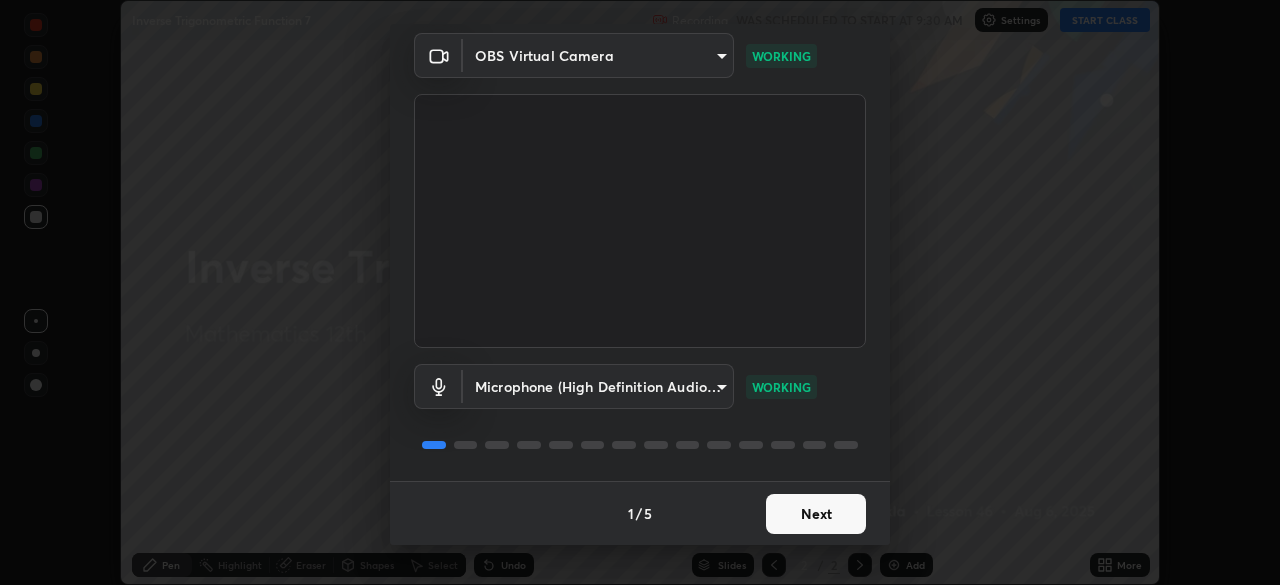 click on "Next" at bounding box center [816, 514] 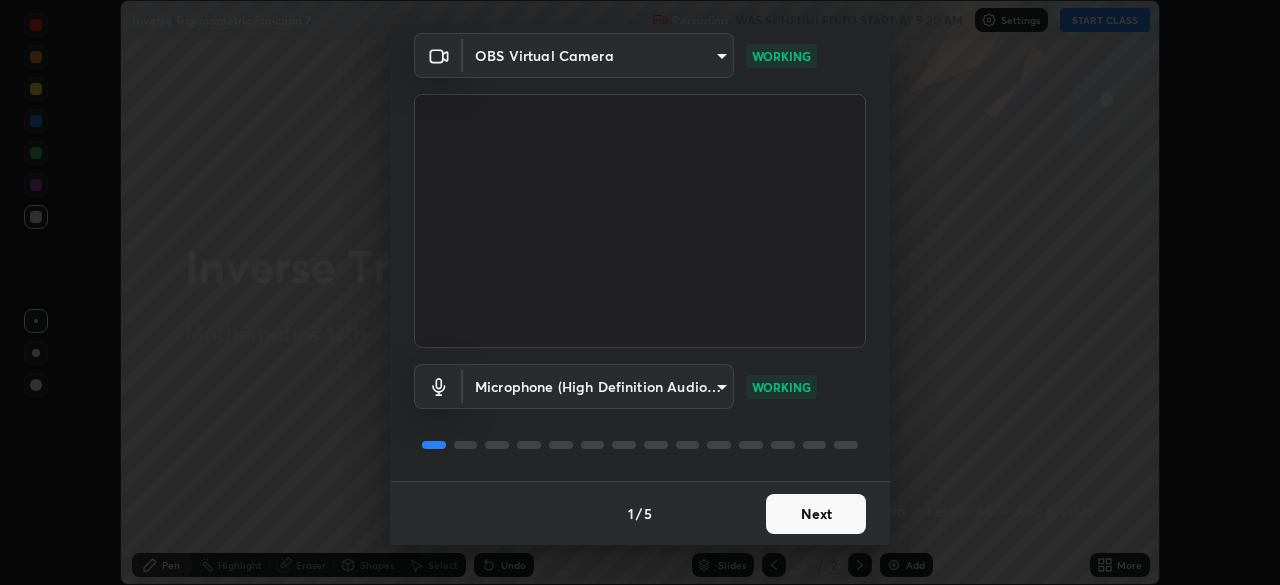 scroll, scrollTop: 0, scrollLeft: 0, axis: both 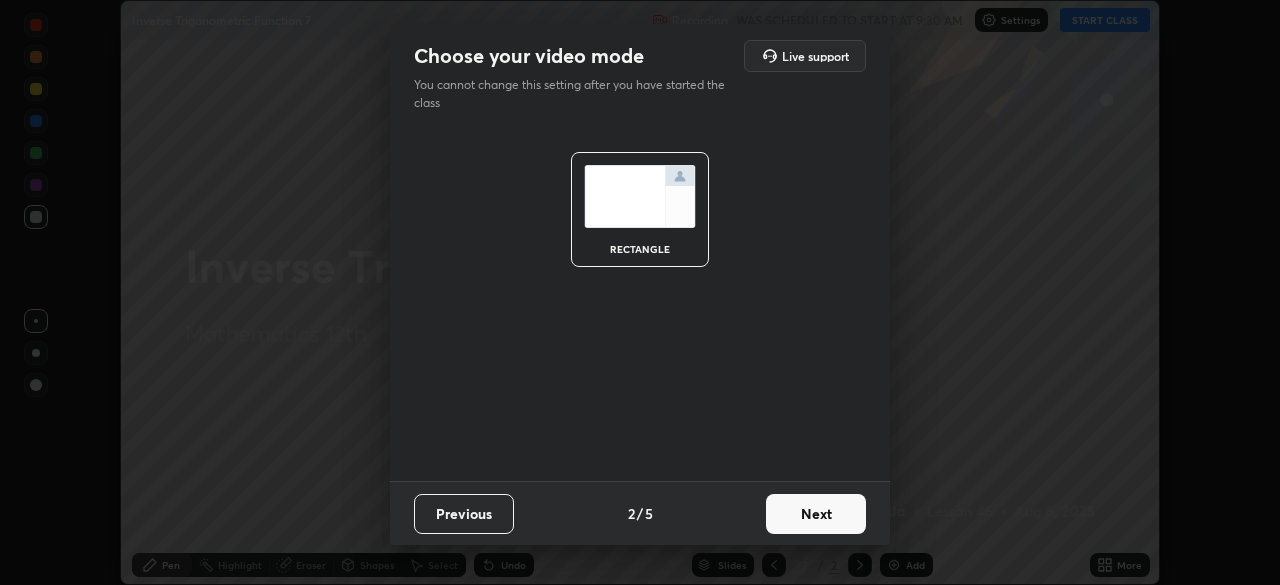 click on "Next" at bounding box center (816, 514) 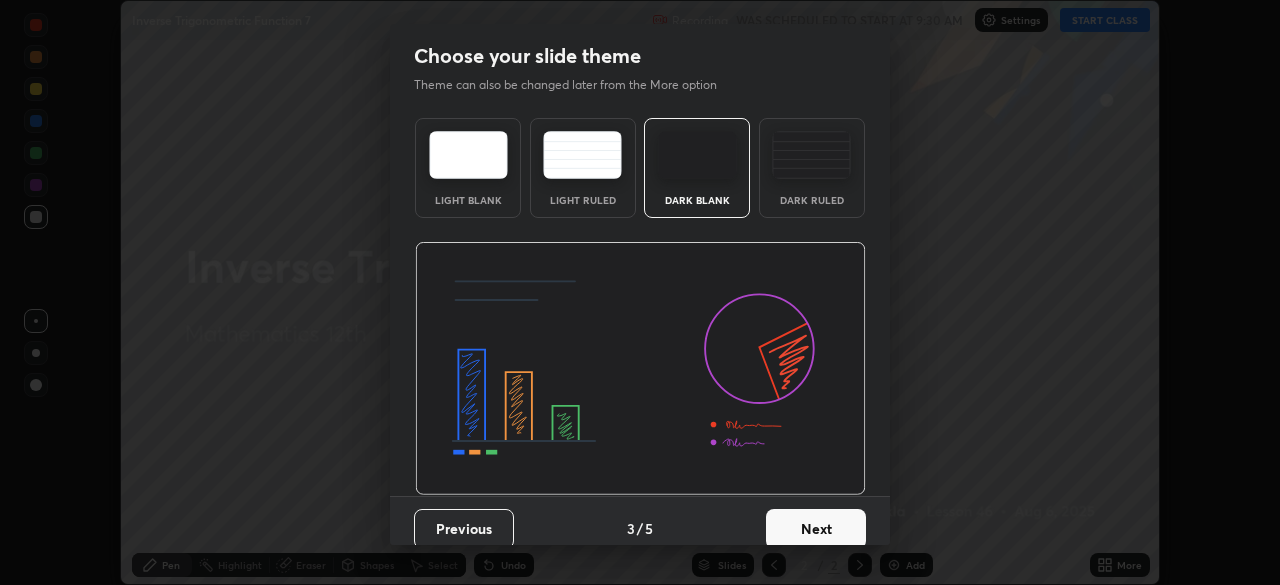 click on "Next" at bounding box center [816, 529] 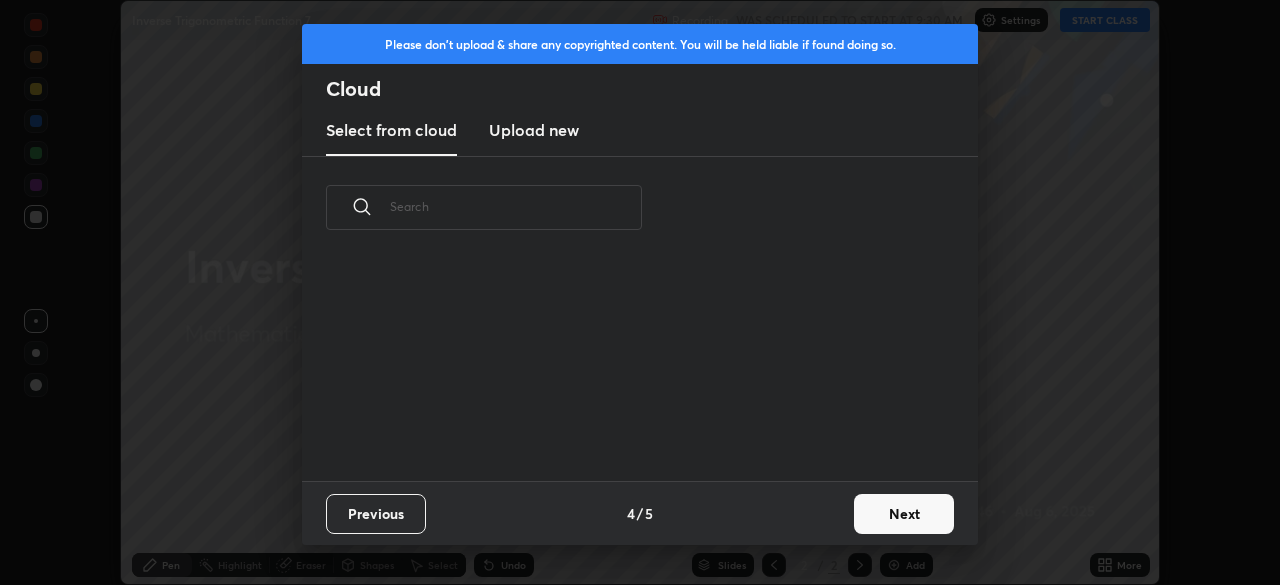 click on "Next" at bounding box center (904, 514) 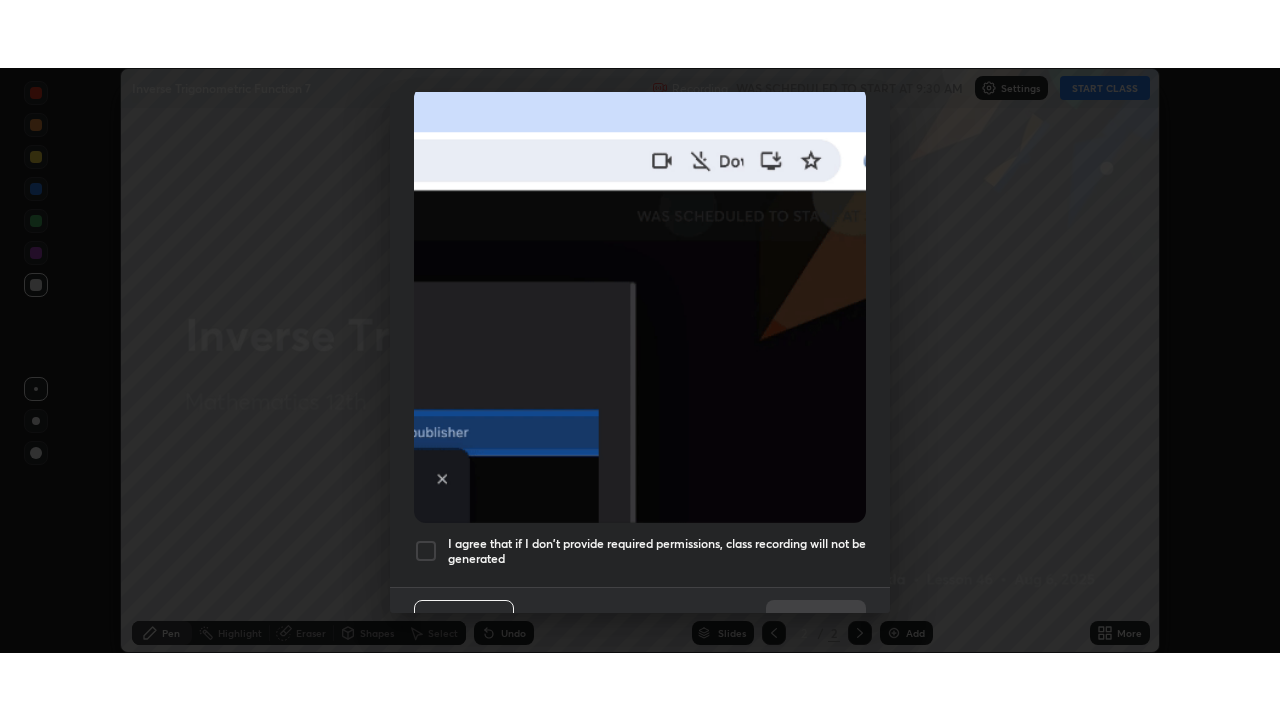 scroll, scrollTop: 479, scrollLeft: 0, axis: vertical 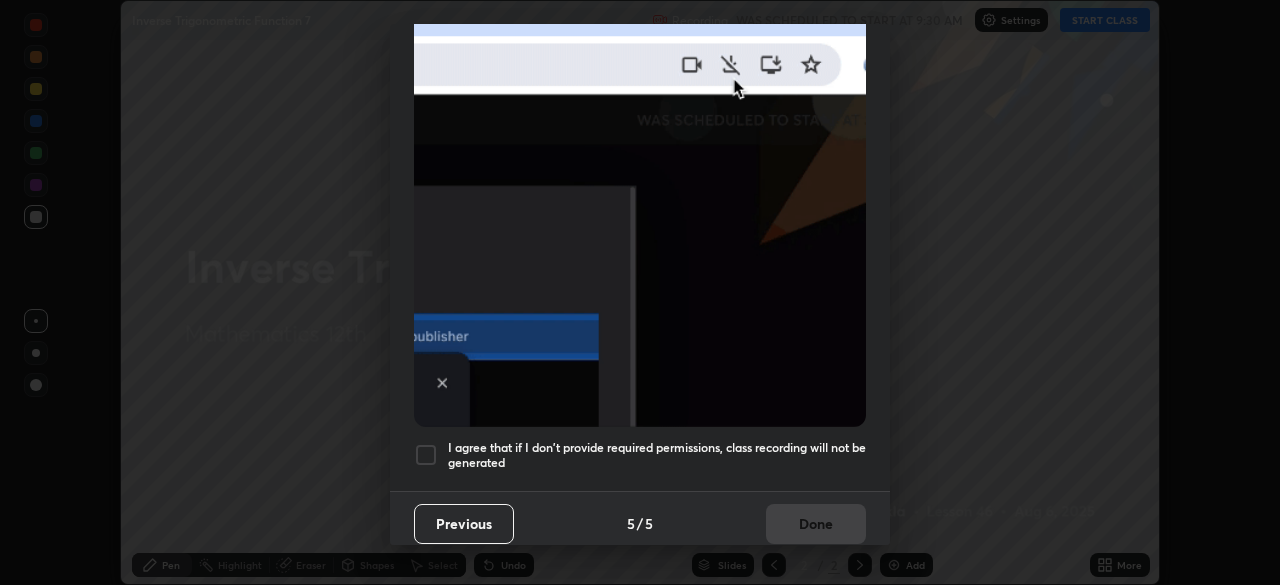 click at bounding box center (426, 455) 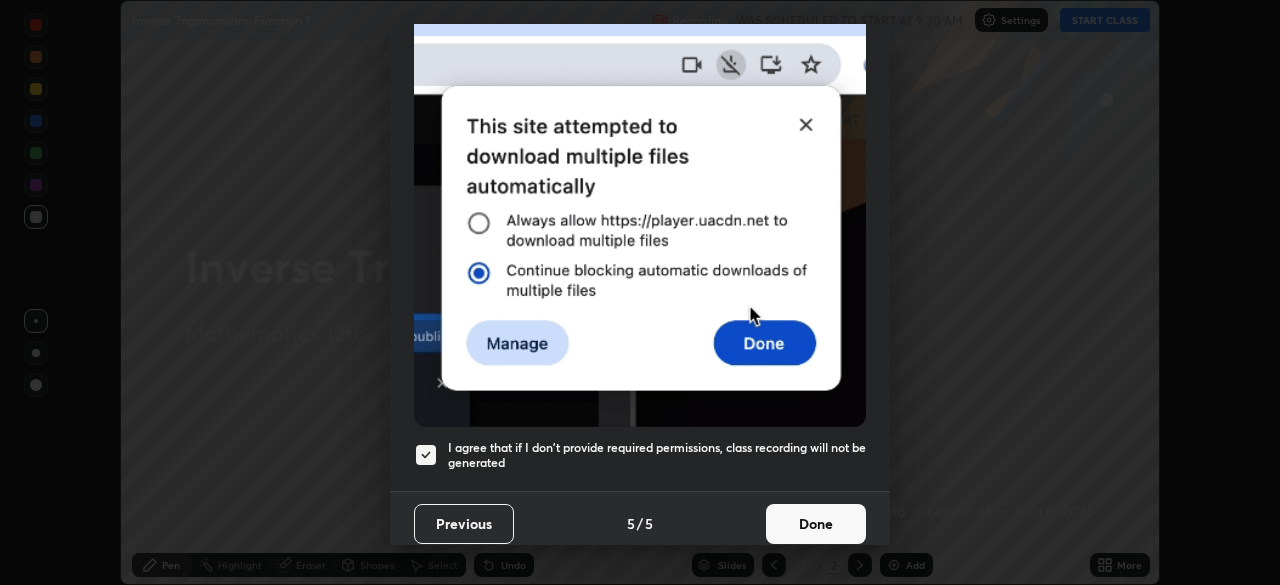 click on "Done" at bounding box center (816, 524) 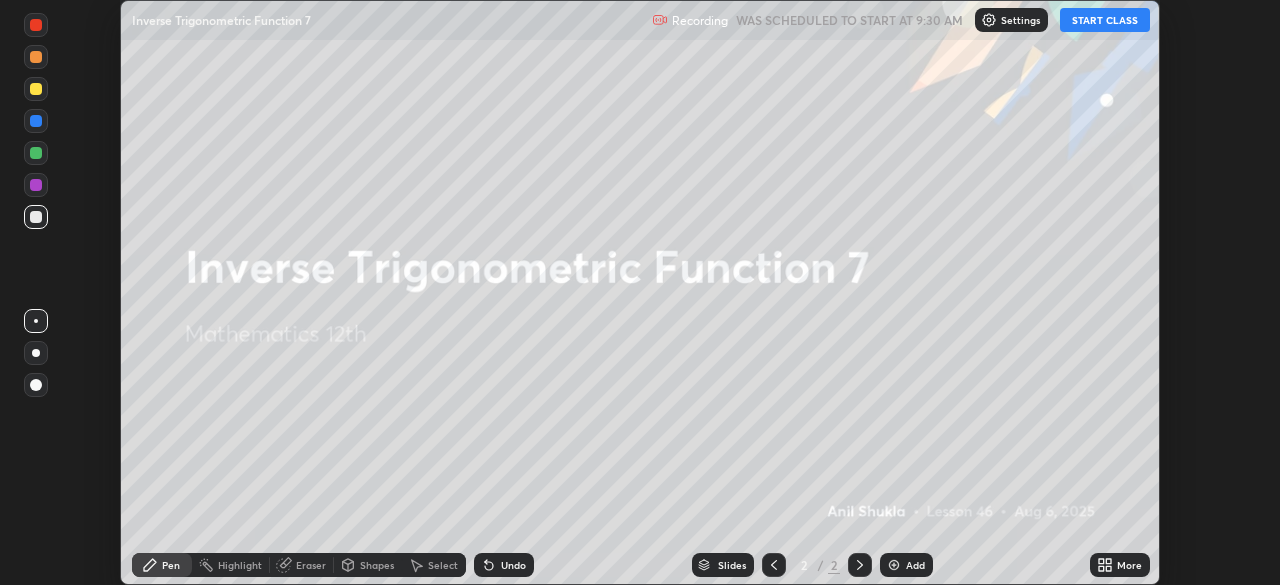 click on "START CLASS" at bounding box center (1105, 20) 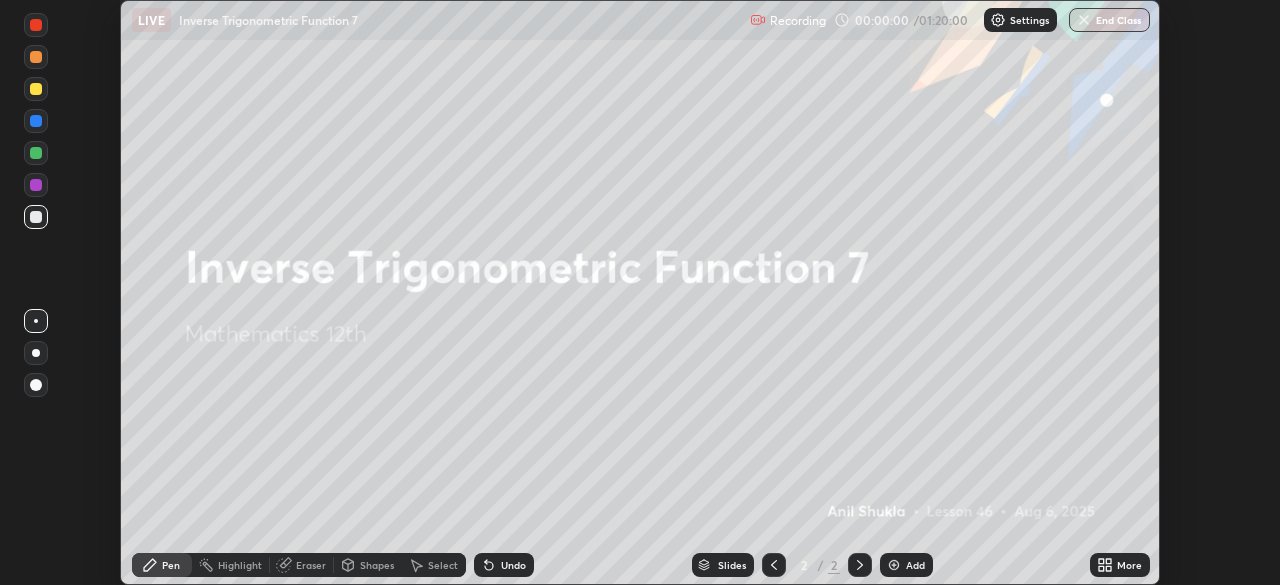 click 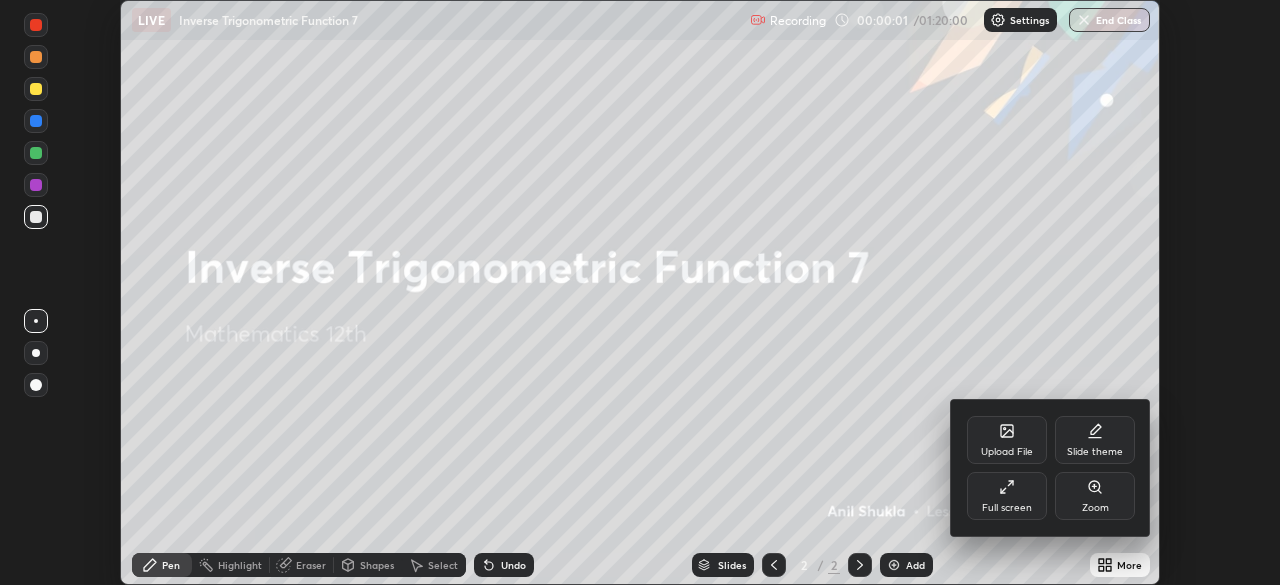 click on "Full screen" at bounding box center (1007, 496) 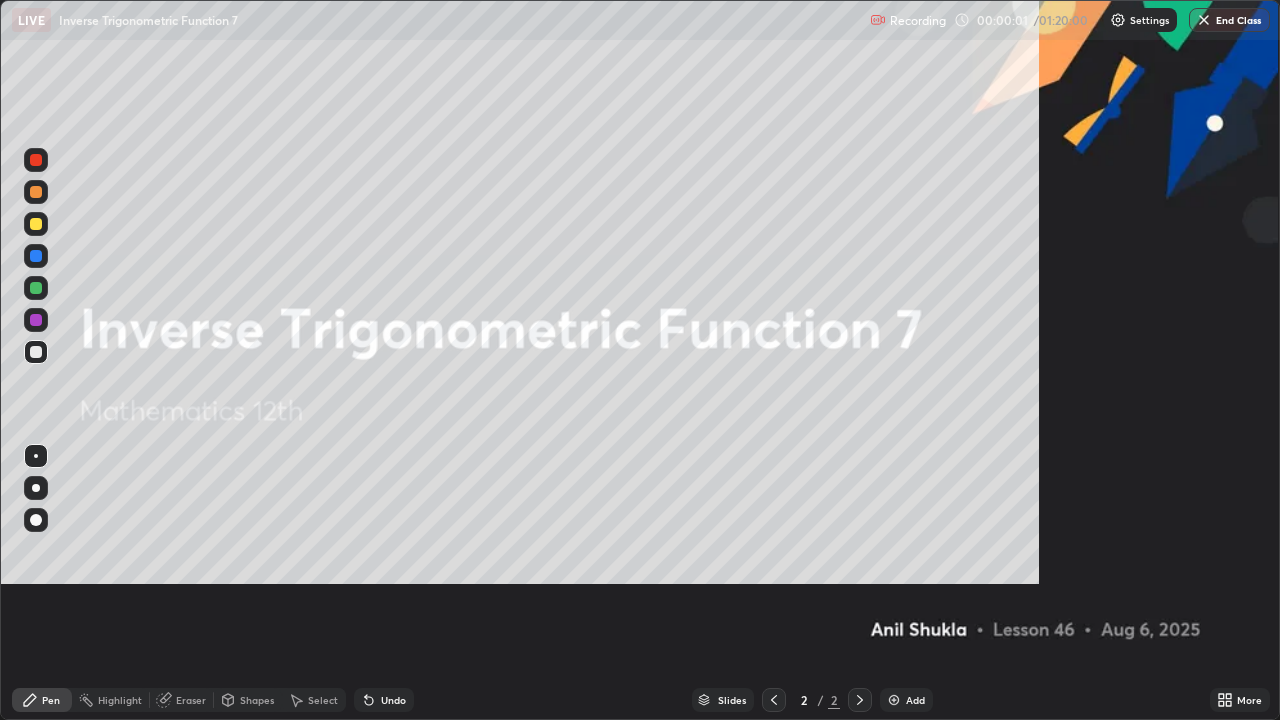 scroll, scrollTop: 99280, scrollLeft: 98720, axis: both 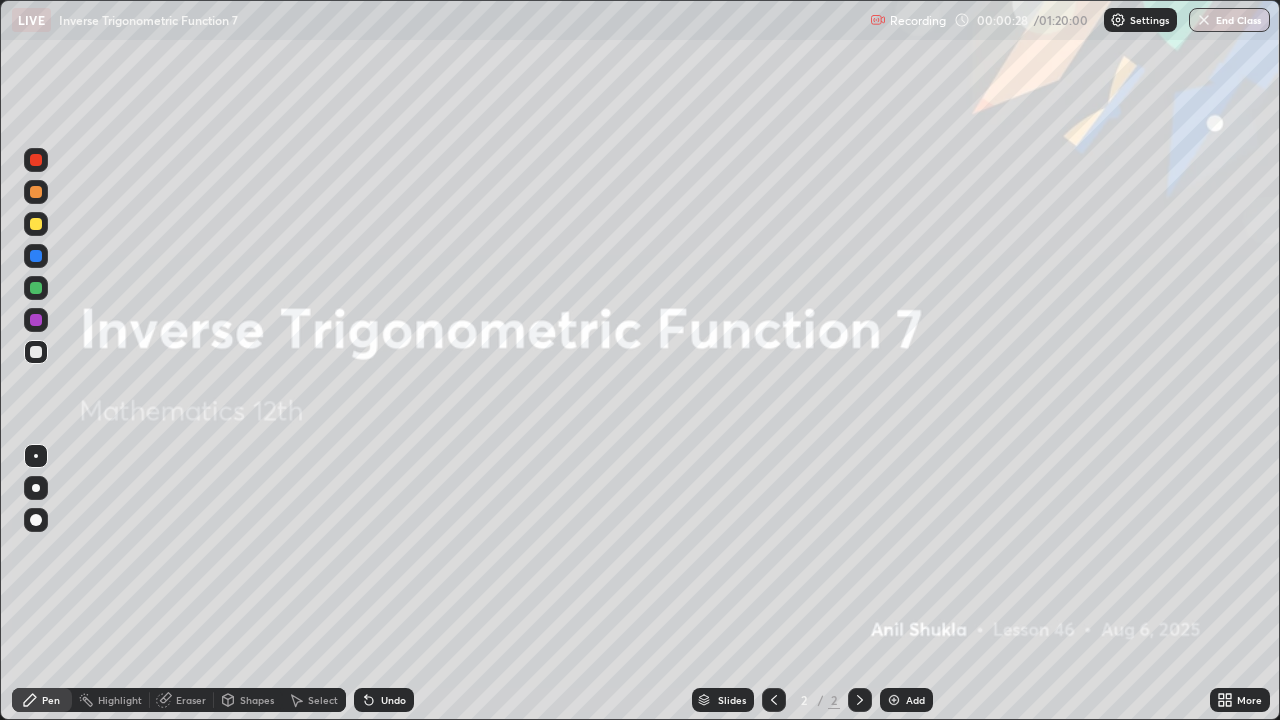 click at bounding box center [36, 224] 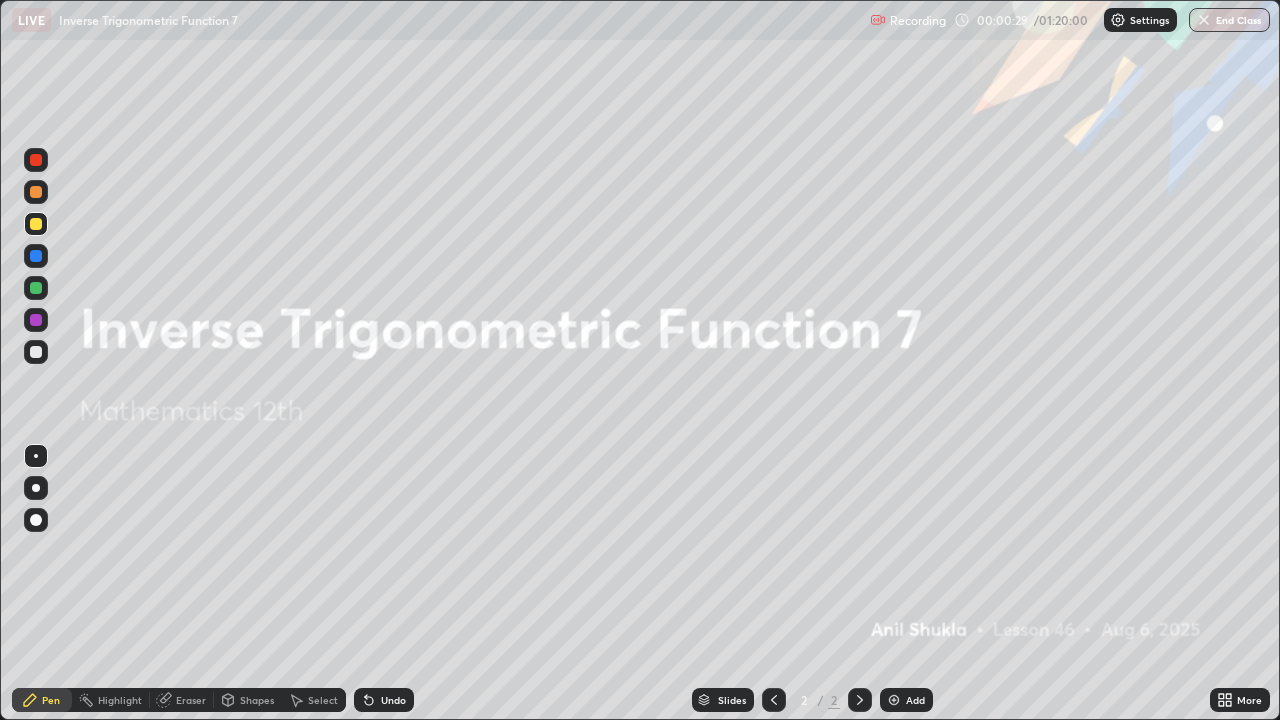 click at bounding box center [36, 488] 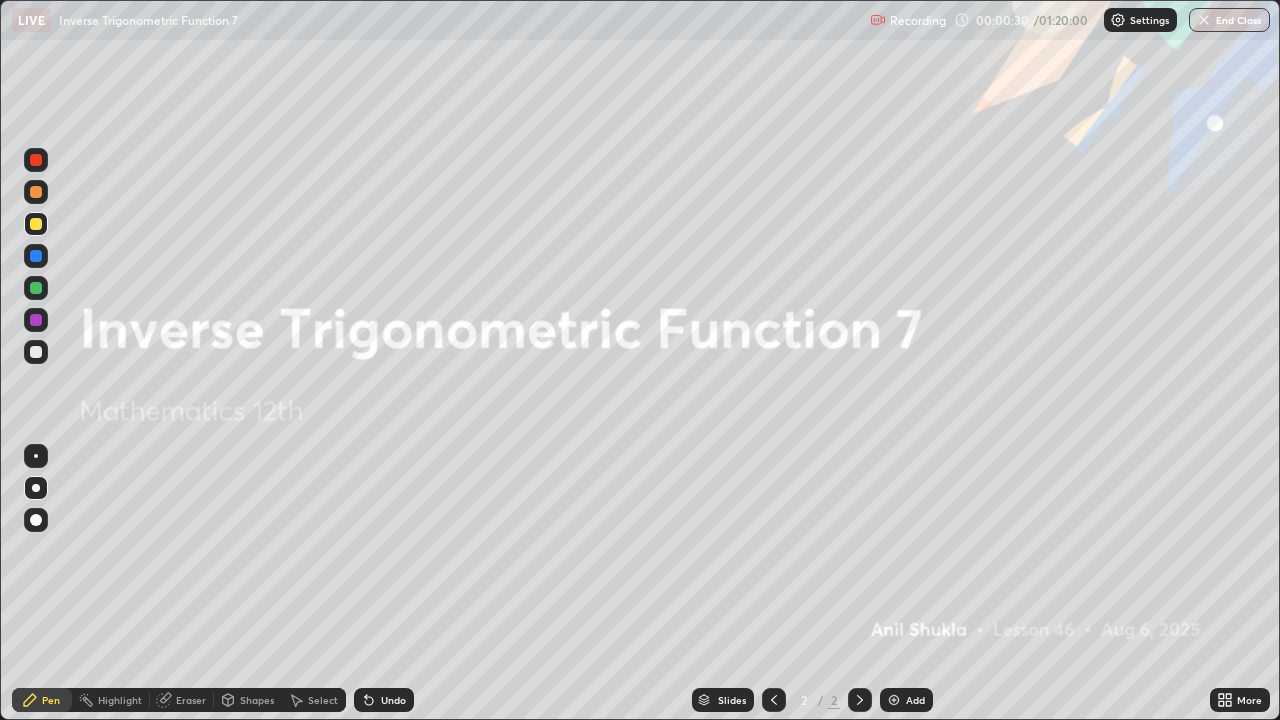 click 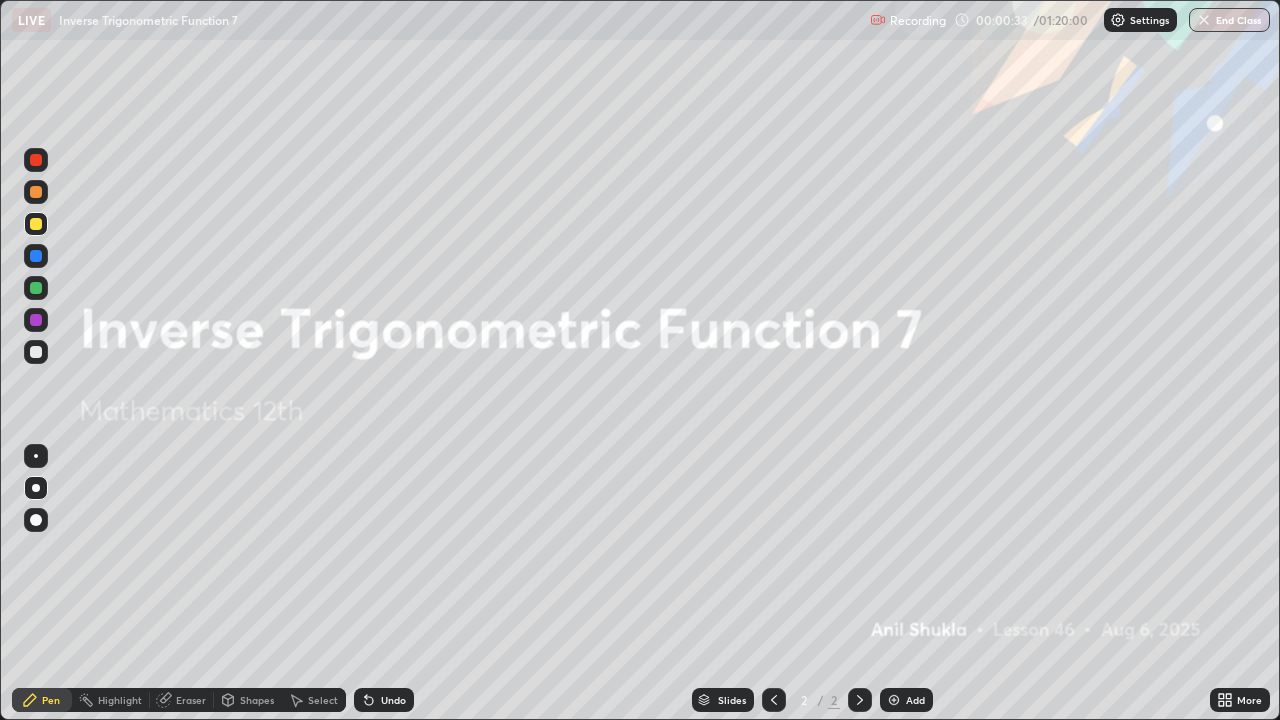 click at bounding box center (894, 700) 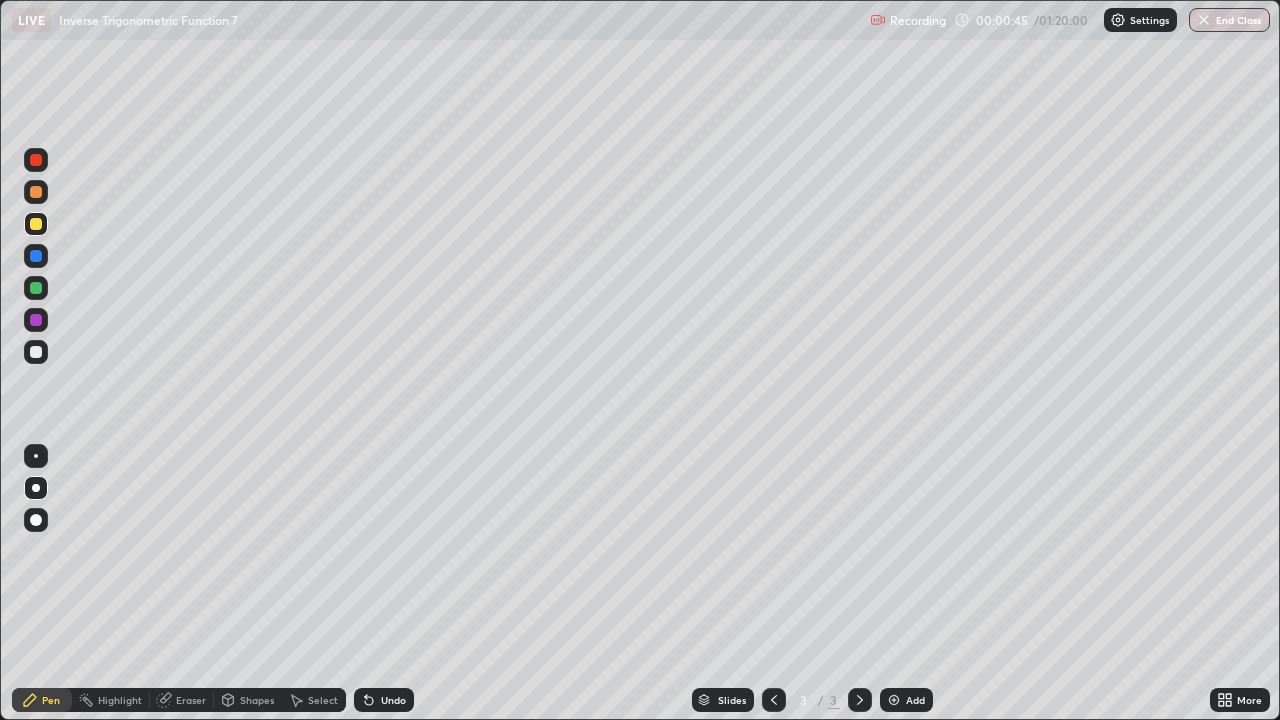 click on "Eraser" at bounding box center [191, 700] 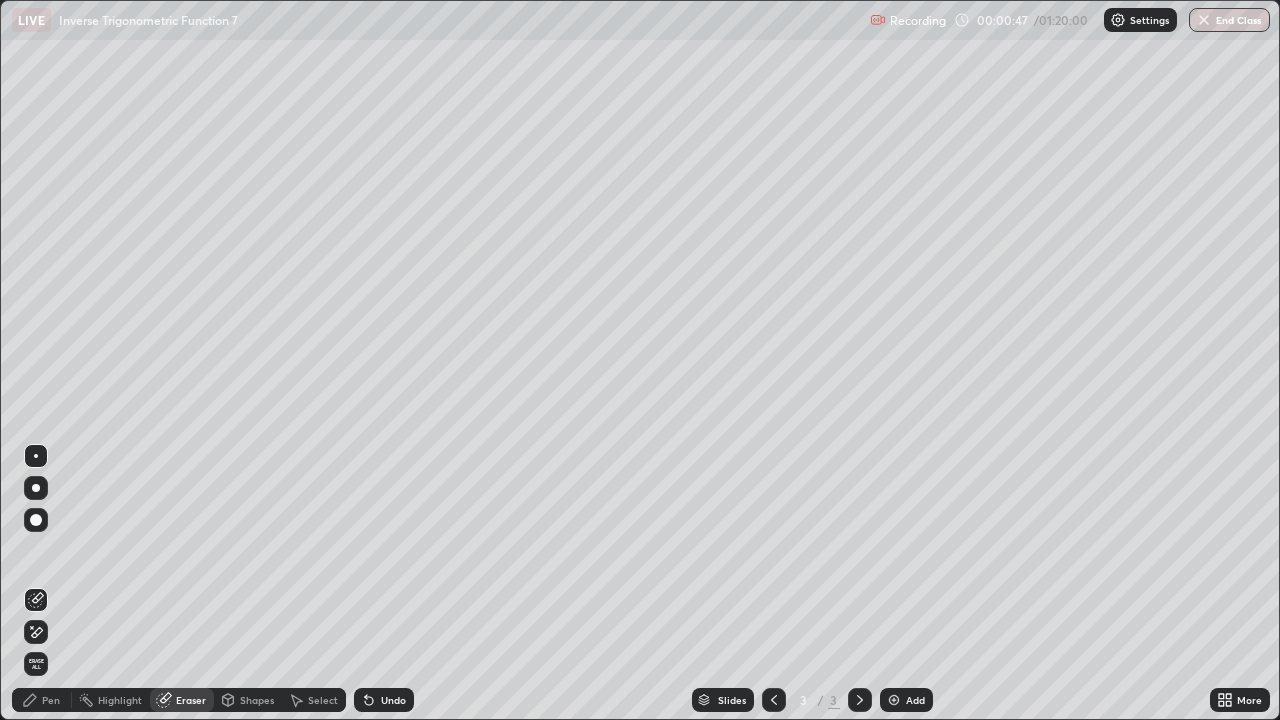 click on "Pen" at bounding box center (51, 700) 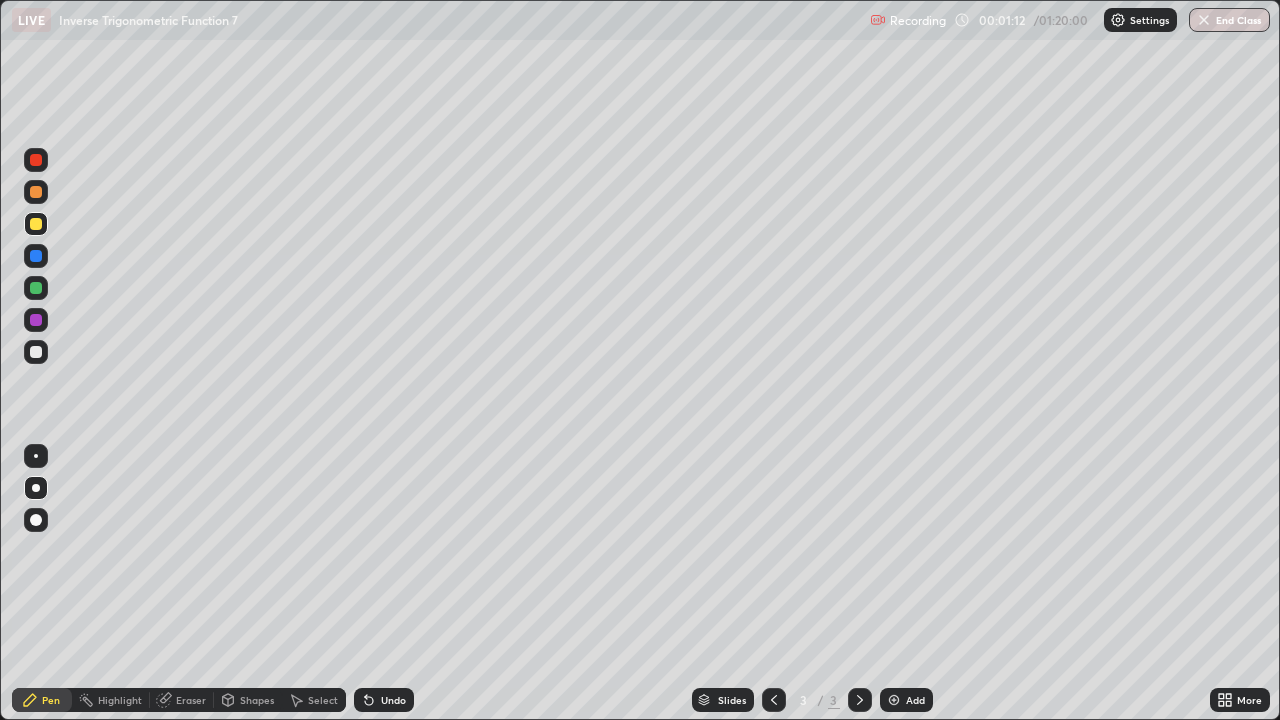 click on "Undo" at bounding box center [393, 700] 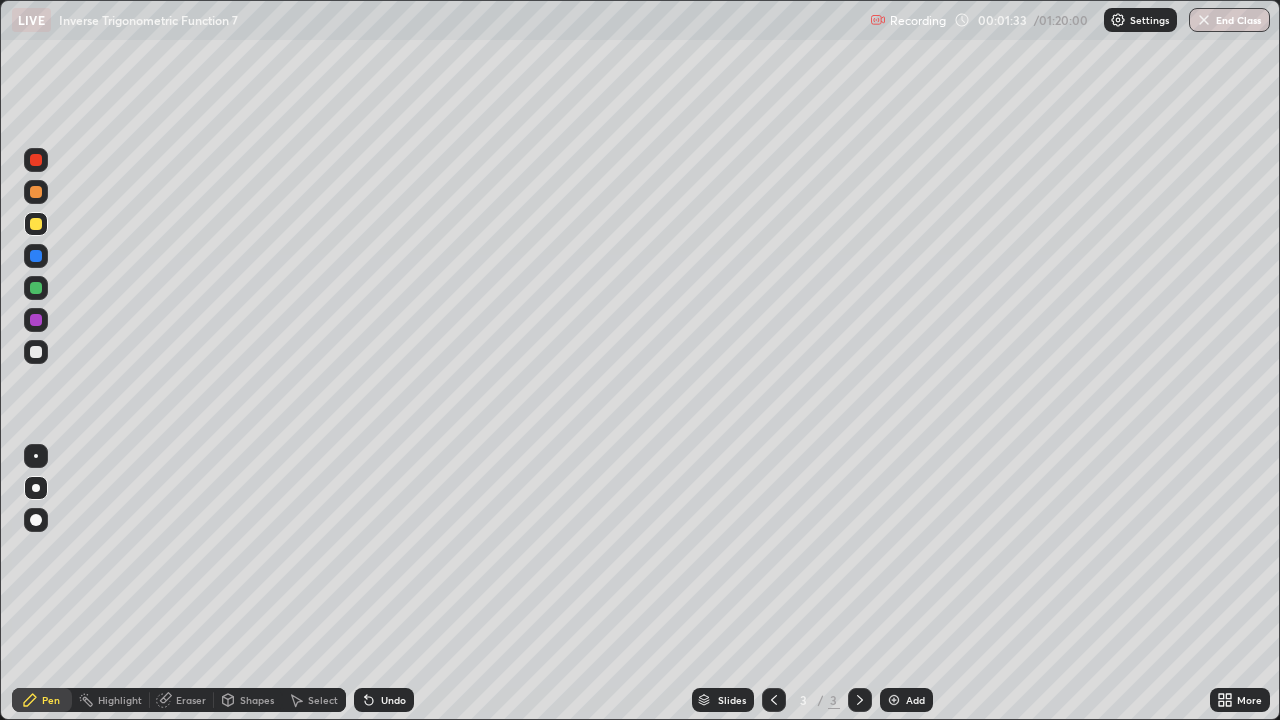 click at bounding box center (36, 224) 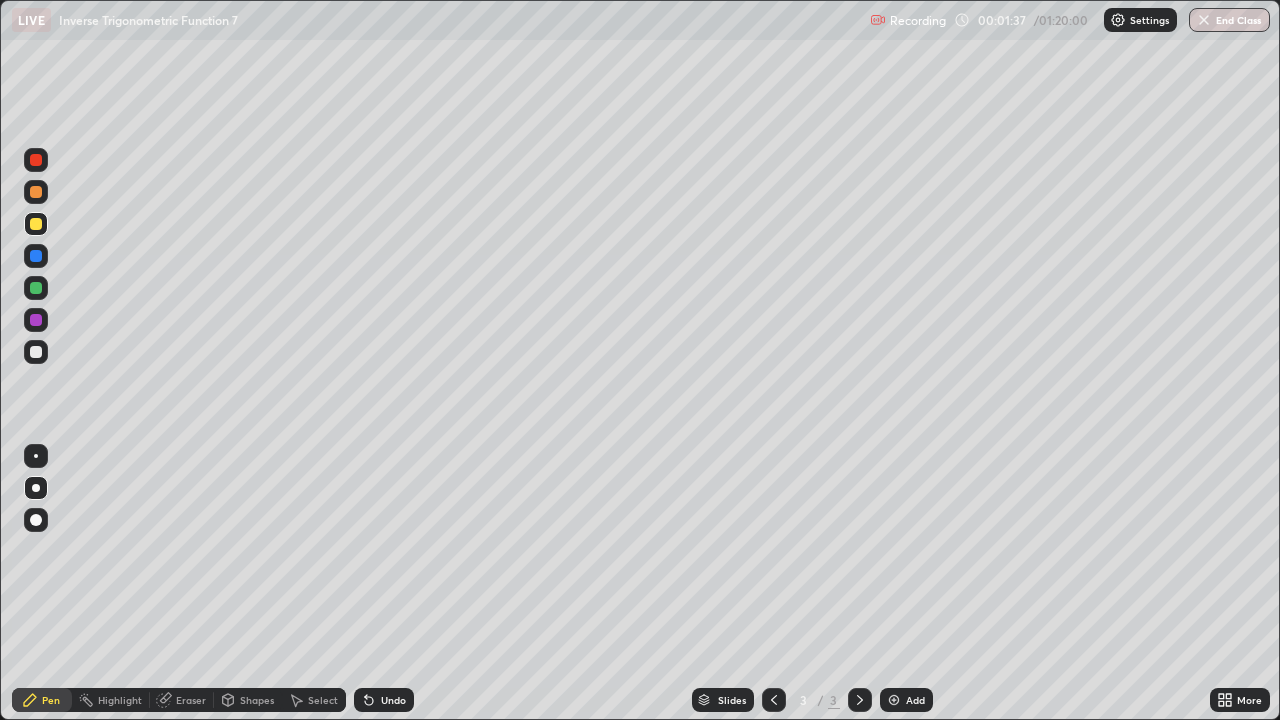 click on "Undo" at bounding box center [393, 700] 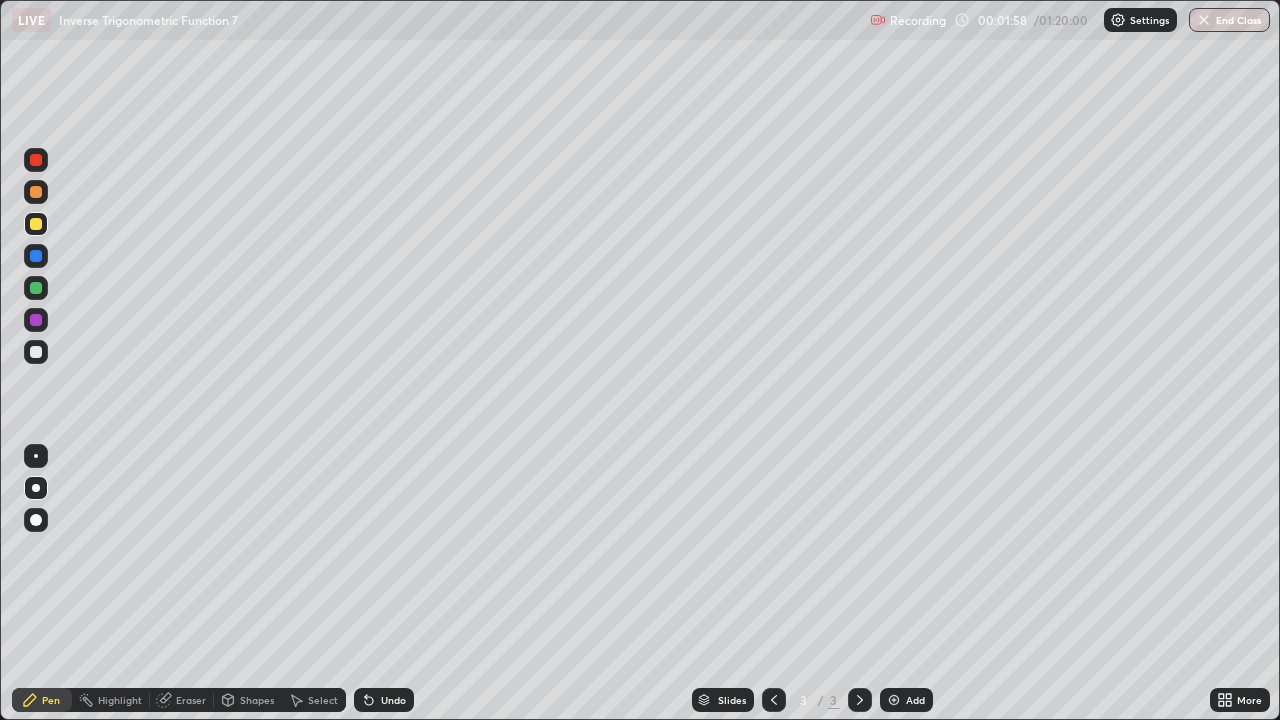click on "Eraser" at bounding box center [191, 700] 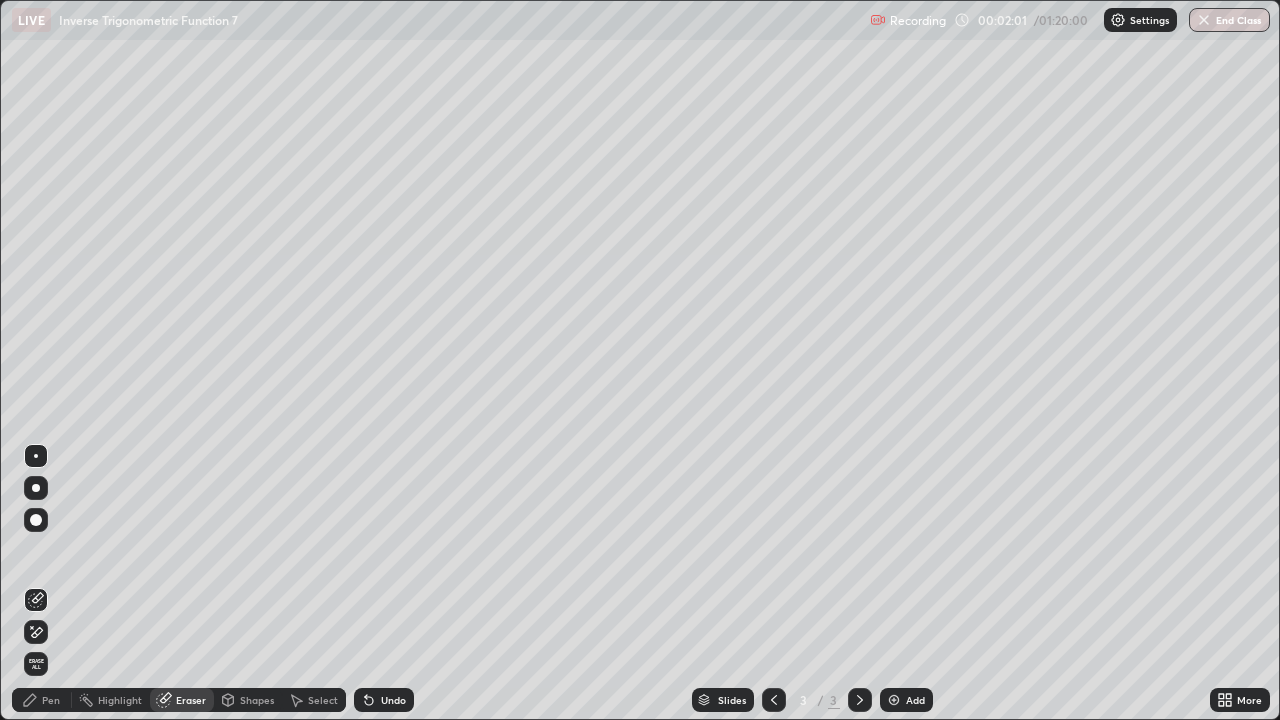 click on "Pen" at bounding box center (51, 700) 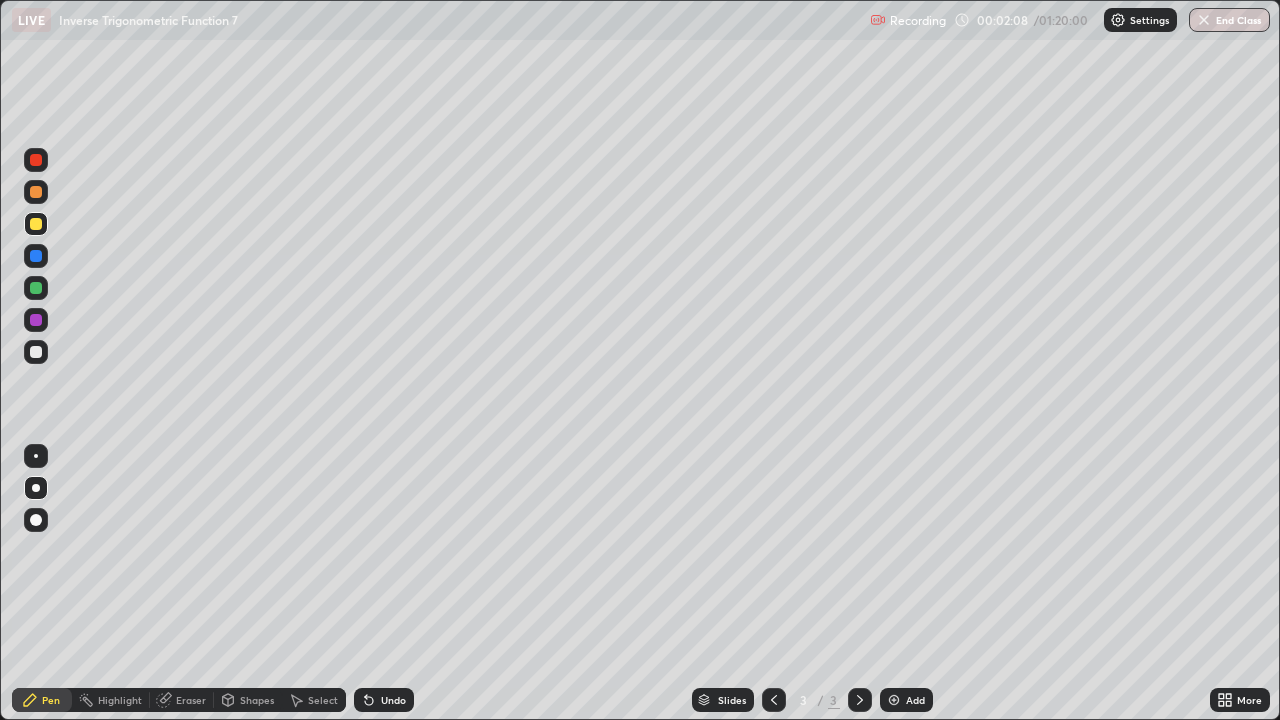 click 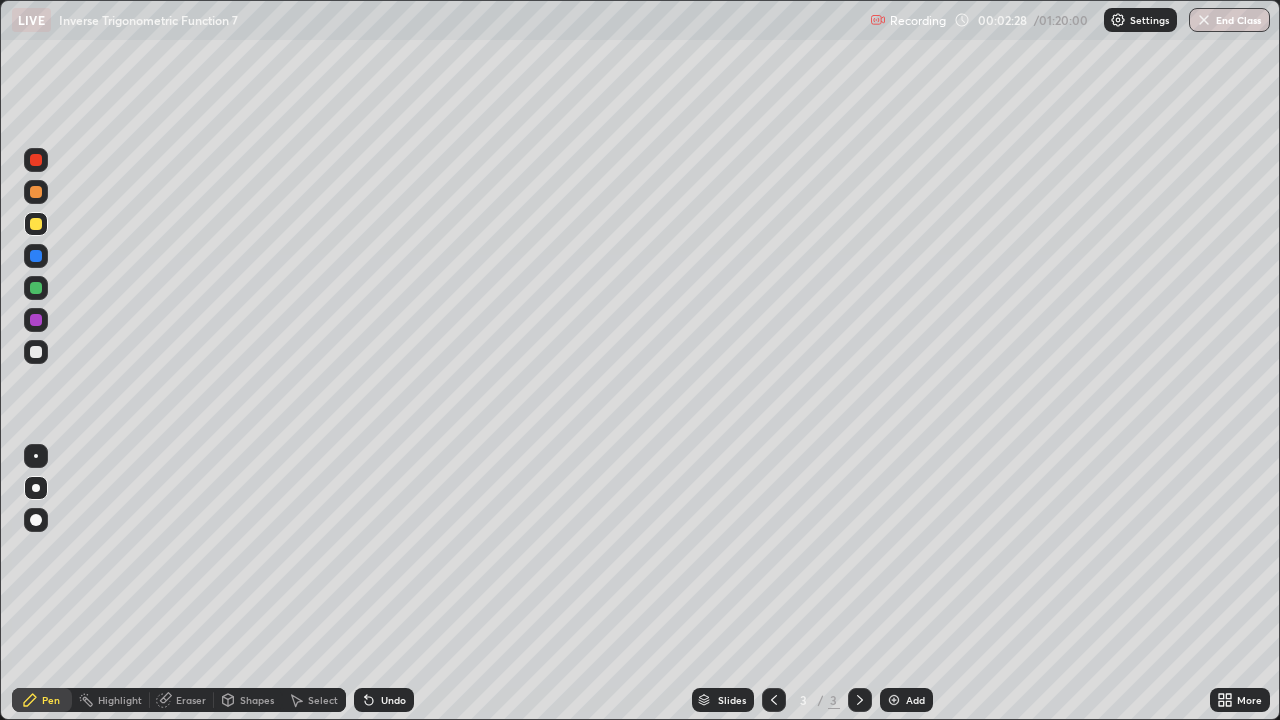 click at bounding box center (36, 288) 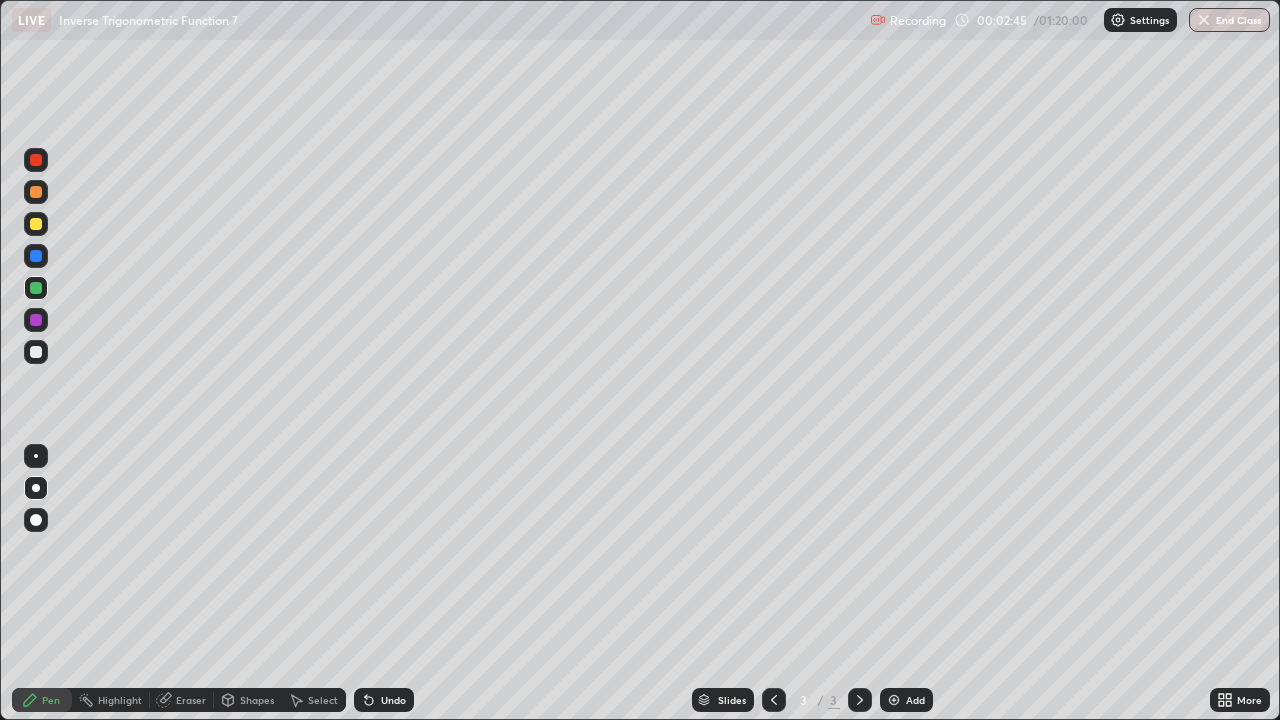 click on "Undo" at bounding box center [393, 700] 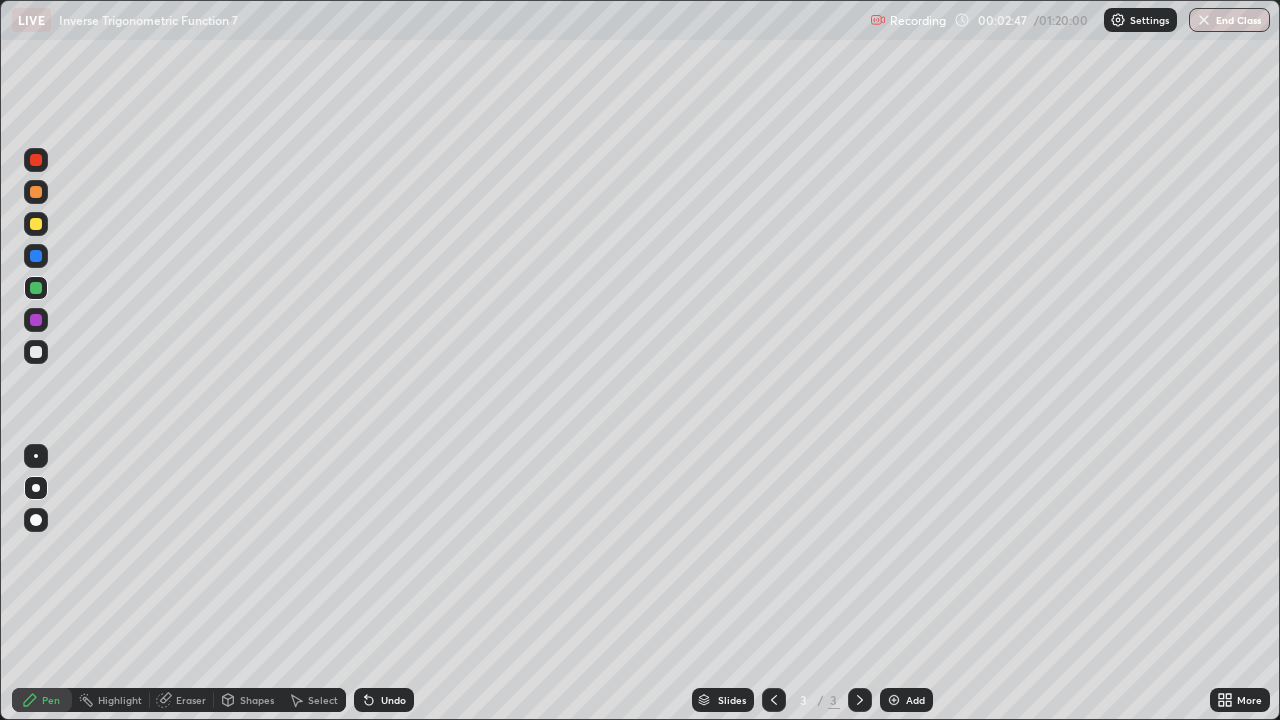 click at bounding box center (36, 352) 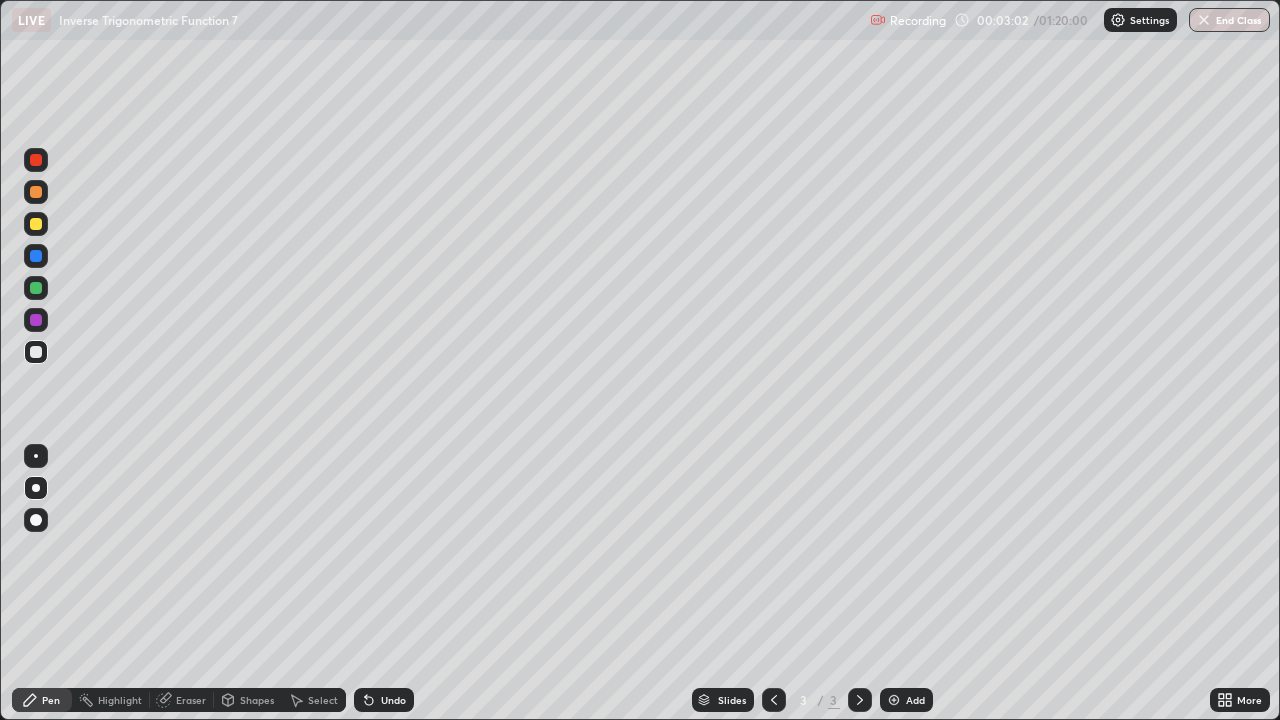 click on "Undo" at bounding box center [393, 700] 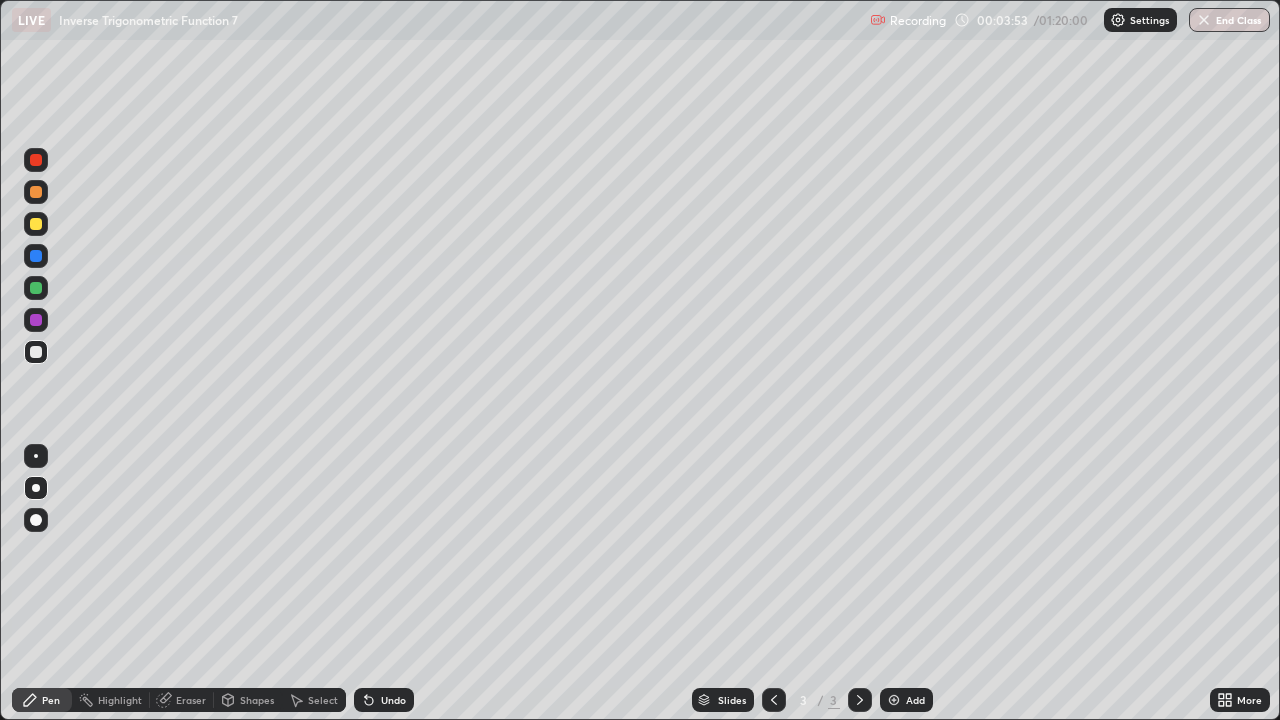 click on "Eraser" at bounding box center (191, 700) 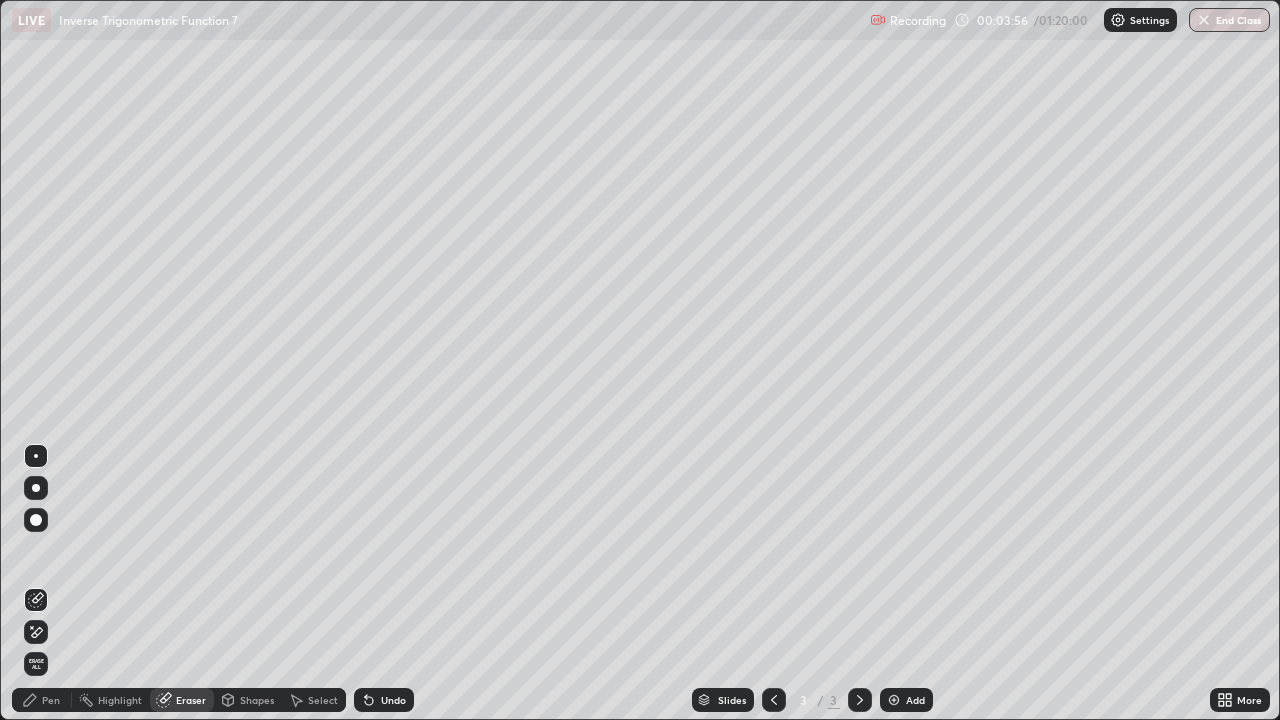 click on "Pen" at bounding box center (51, 700) 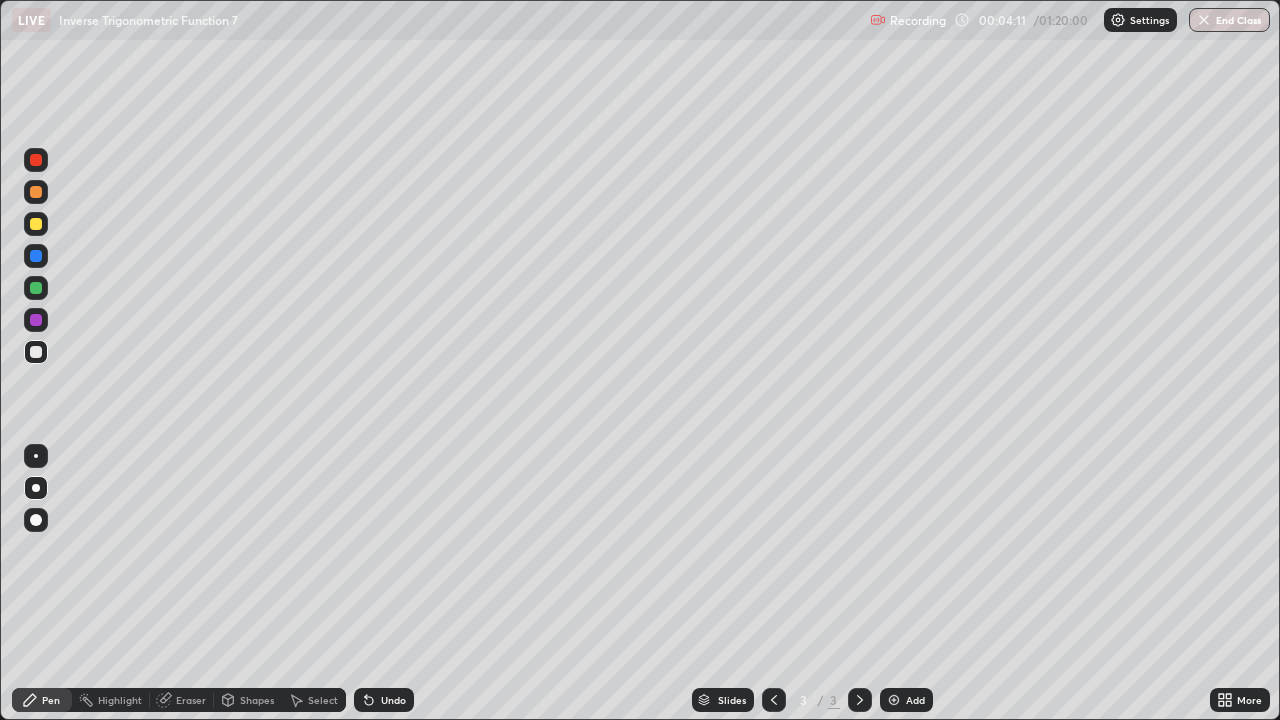 click at bounding box center (36, 288) 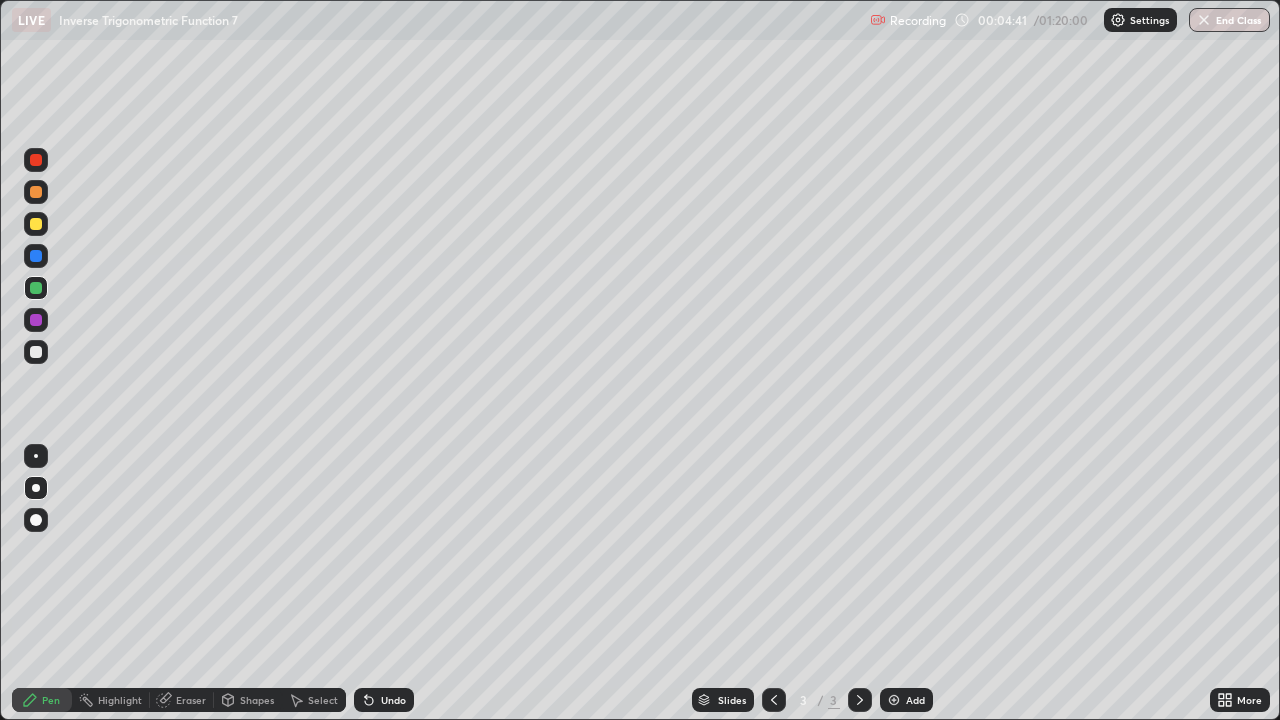 click on "Undo" at bounding box center (393, 700) 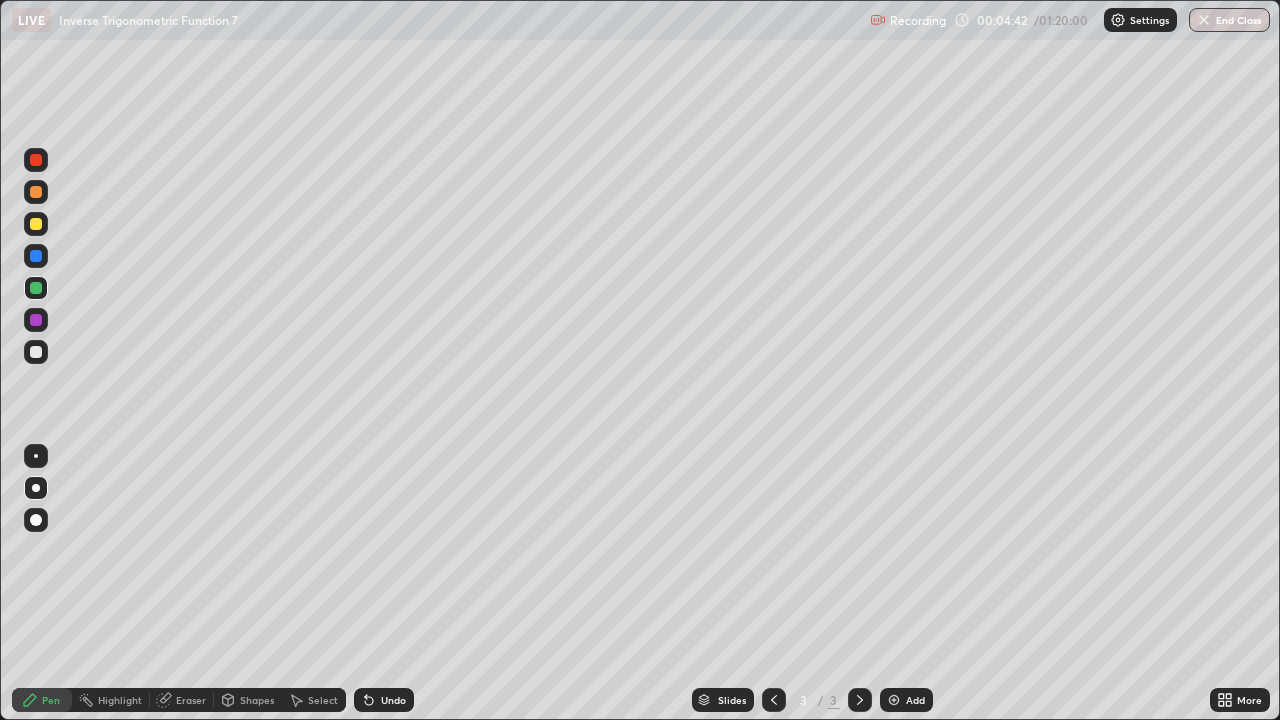 click on "Undo" at bounding box center [393, 700] 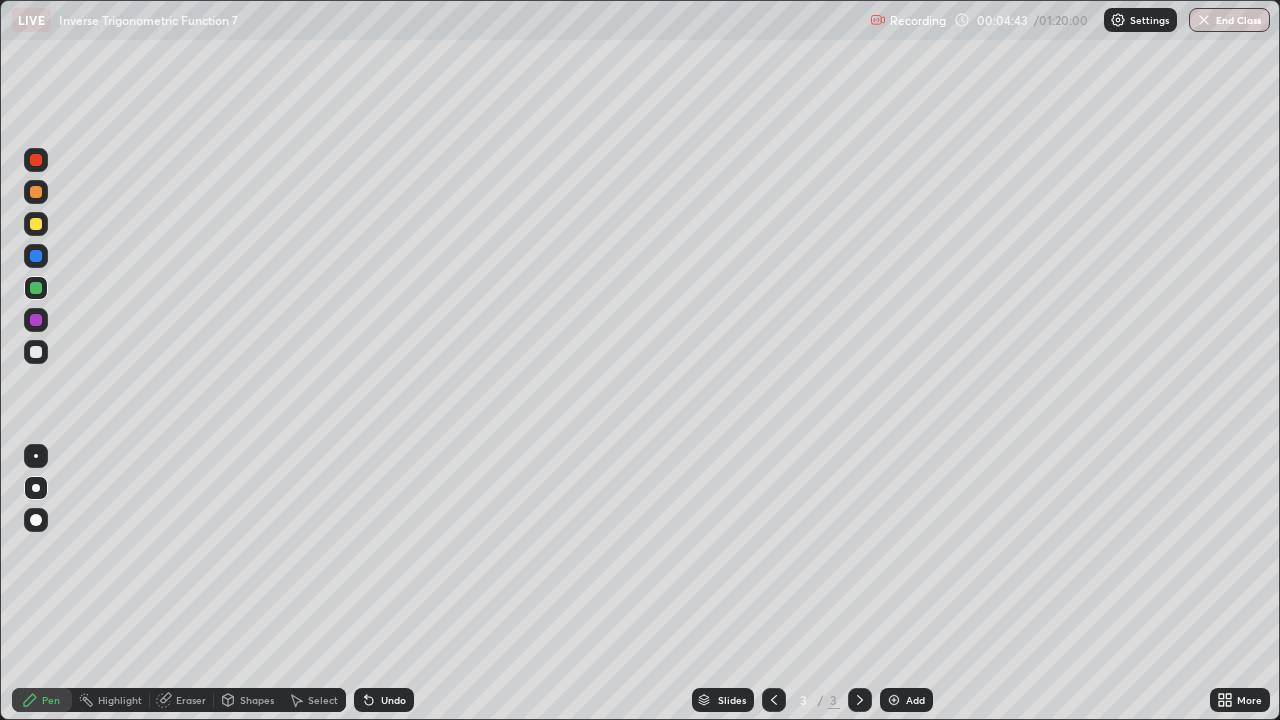 click on "Undo" at bounding box center (393, 700) 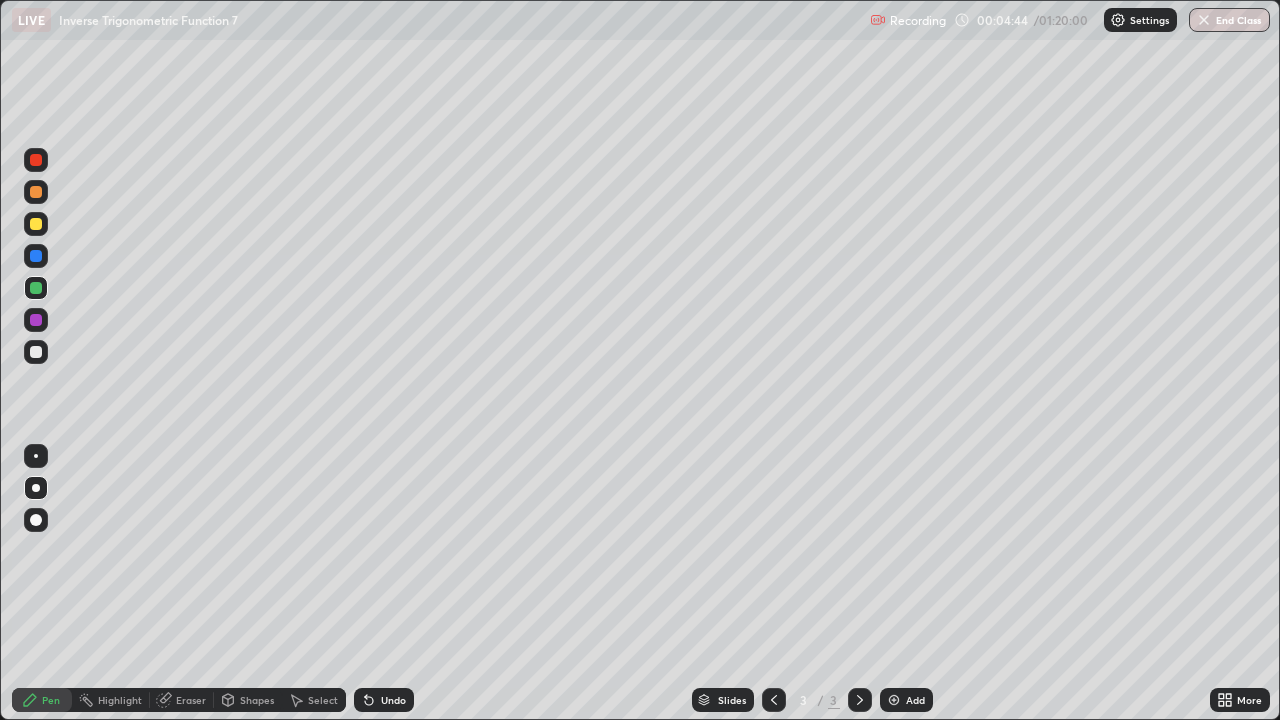 click on "Undo" at bounding box center [393, 700] 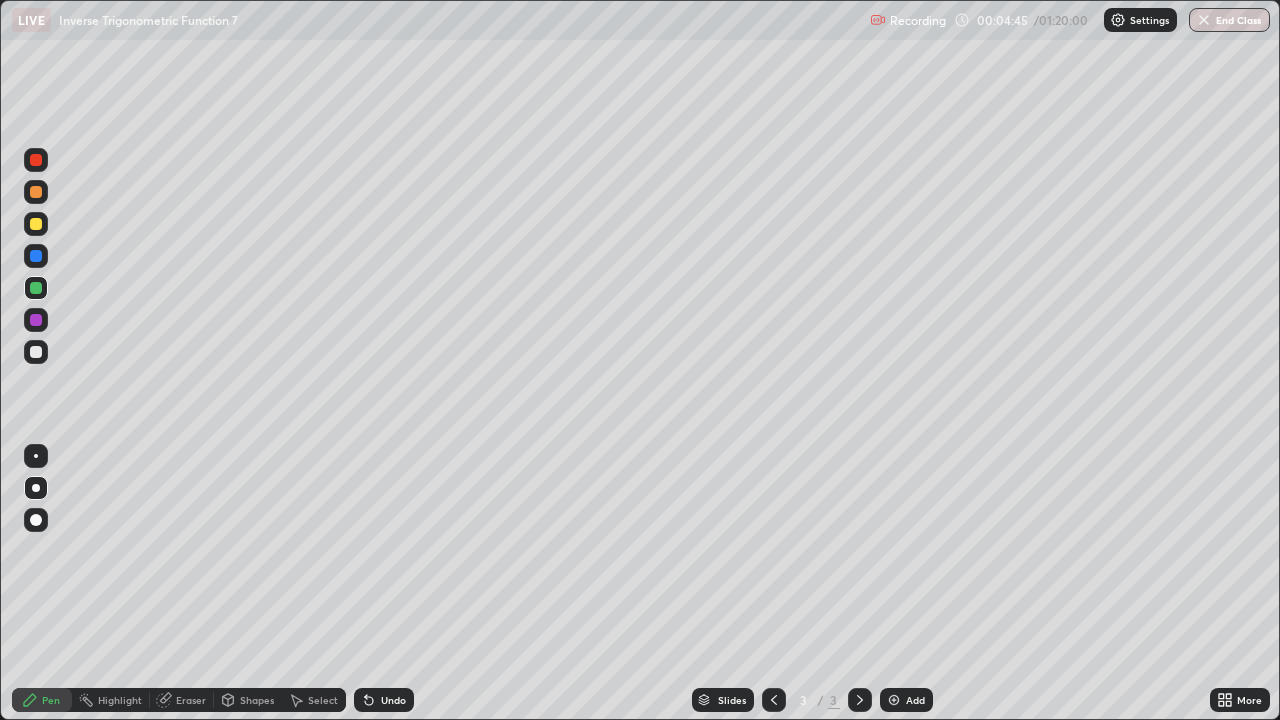 click on "Undo" at bounding box center [393, 700] 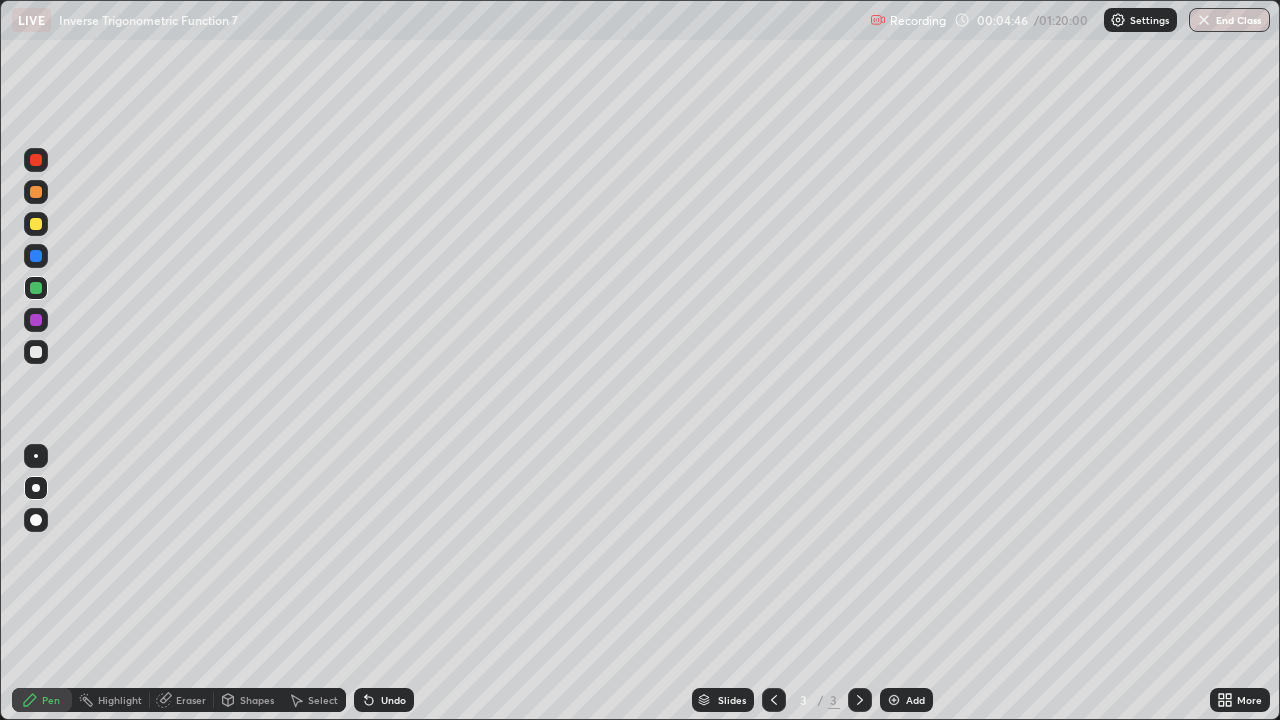 click on "Undo" at bounding box center [393, 700] 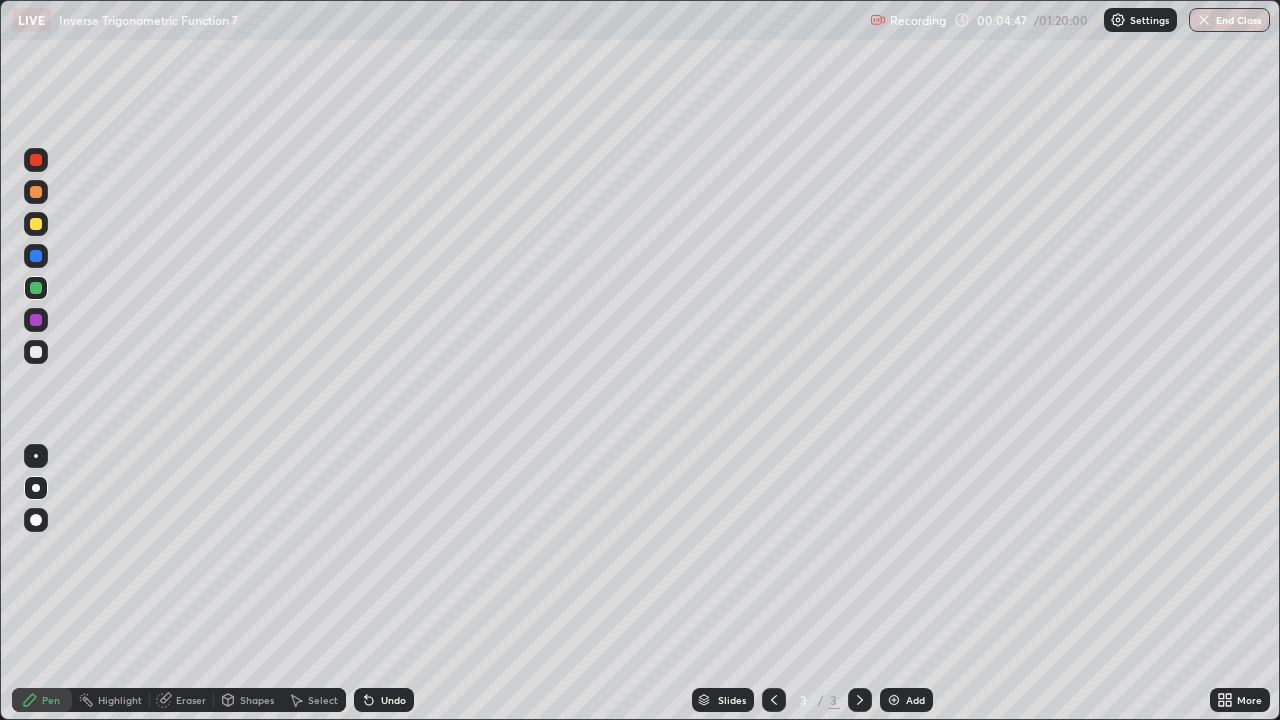 click on "Undo" at bounding box center (393, 700) 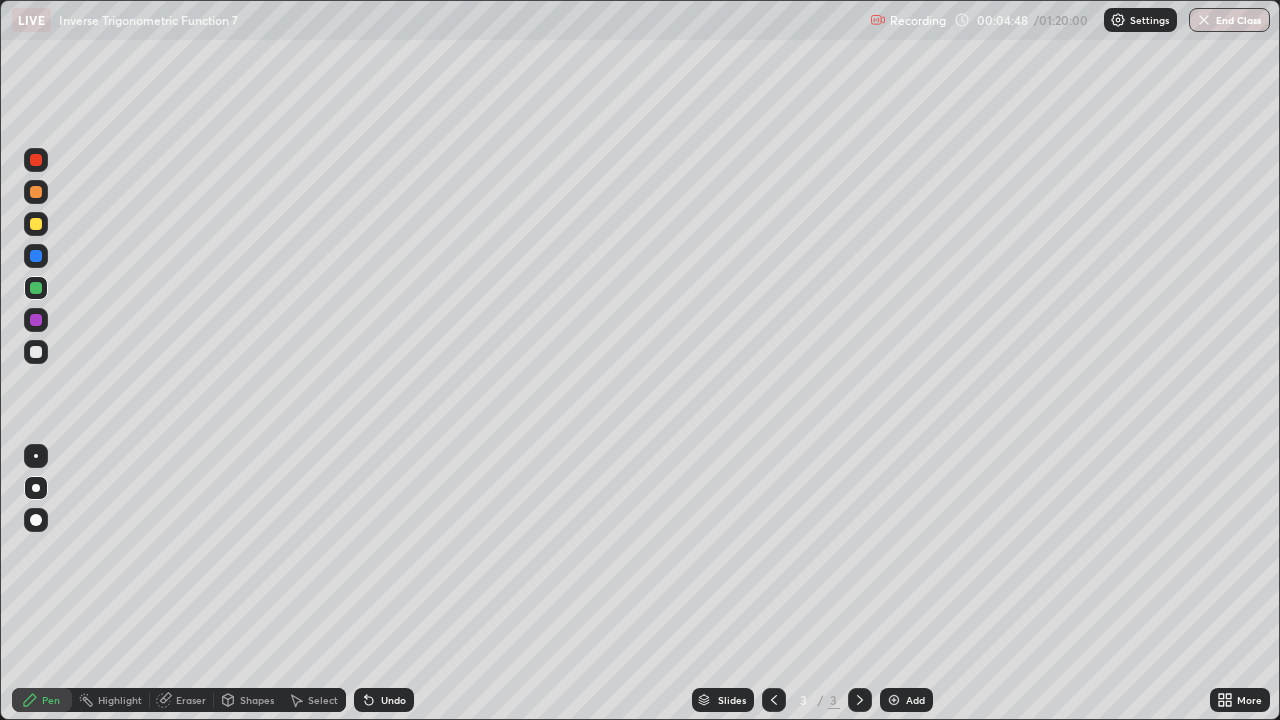 click on "Undo" at bounding box center (393, 700) 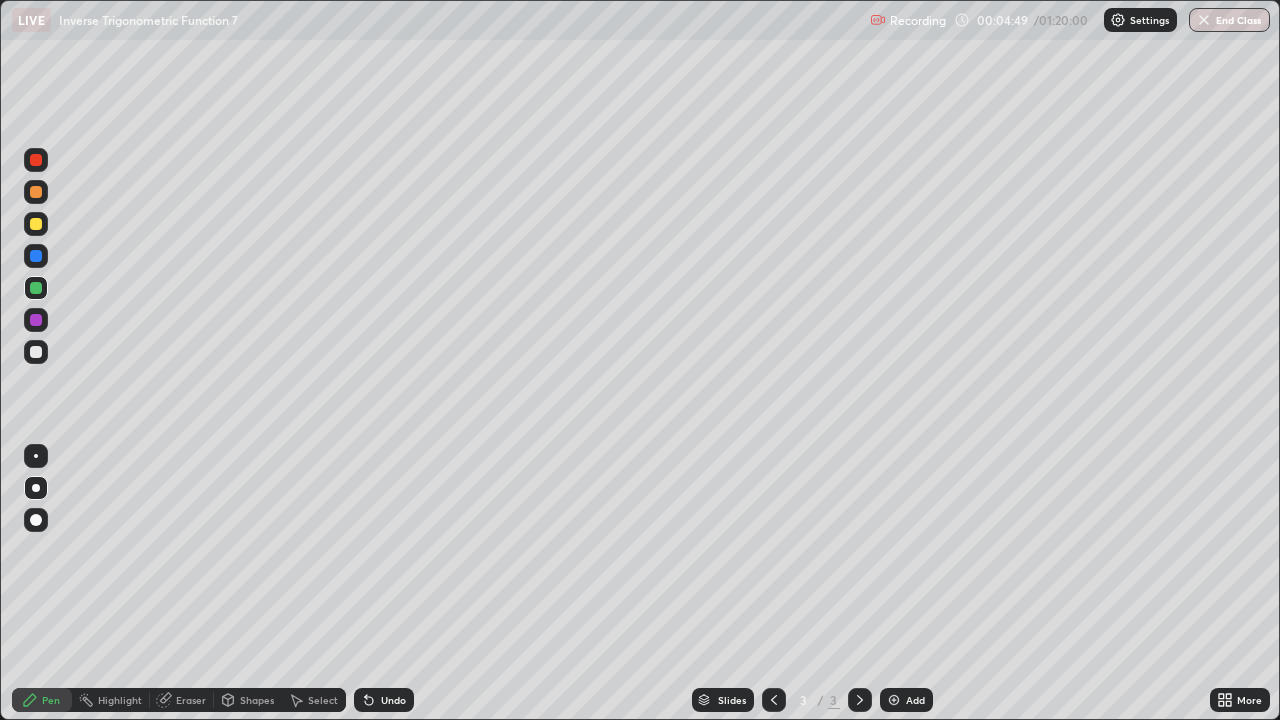 click on "Undo" at bounding box center (393, 700) 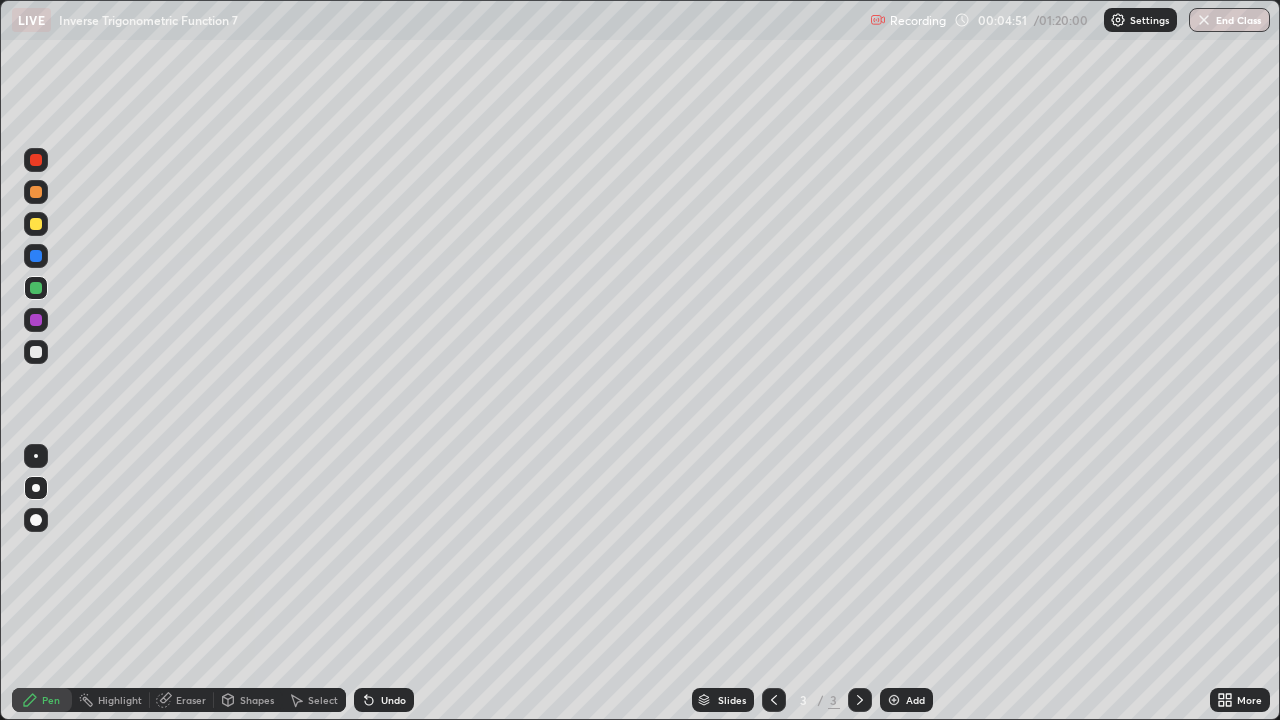 click at bounding box center [36, 352] 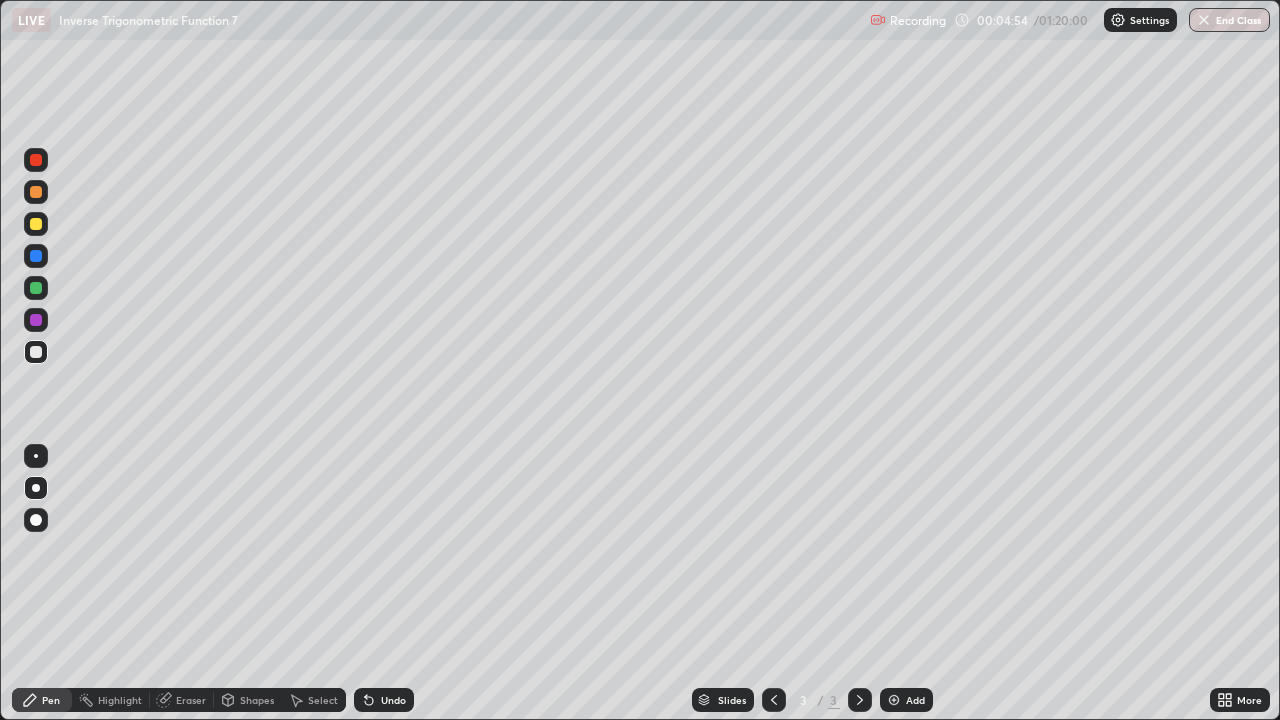 click at bounding box center [36, 288] 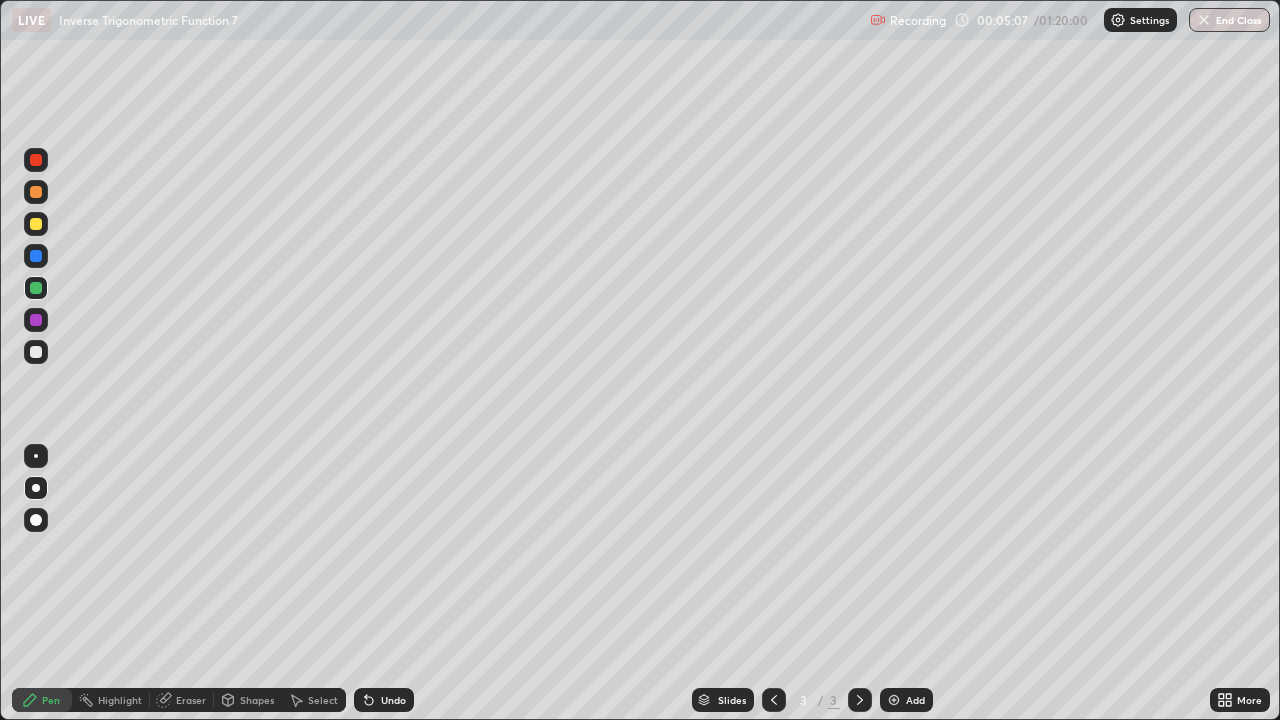 click on "Undo" at bounding box center (393, 700) 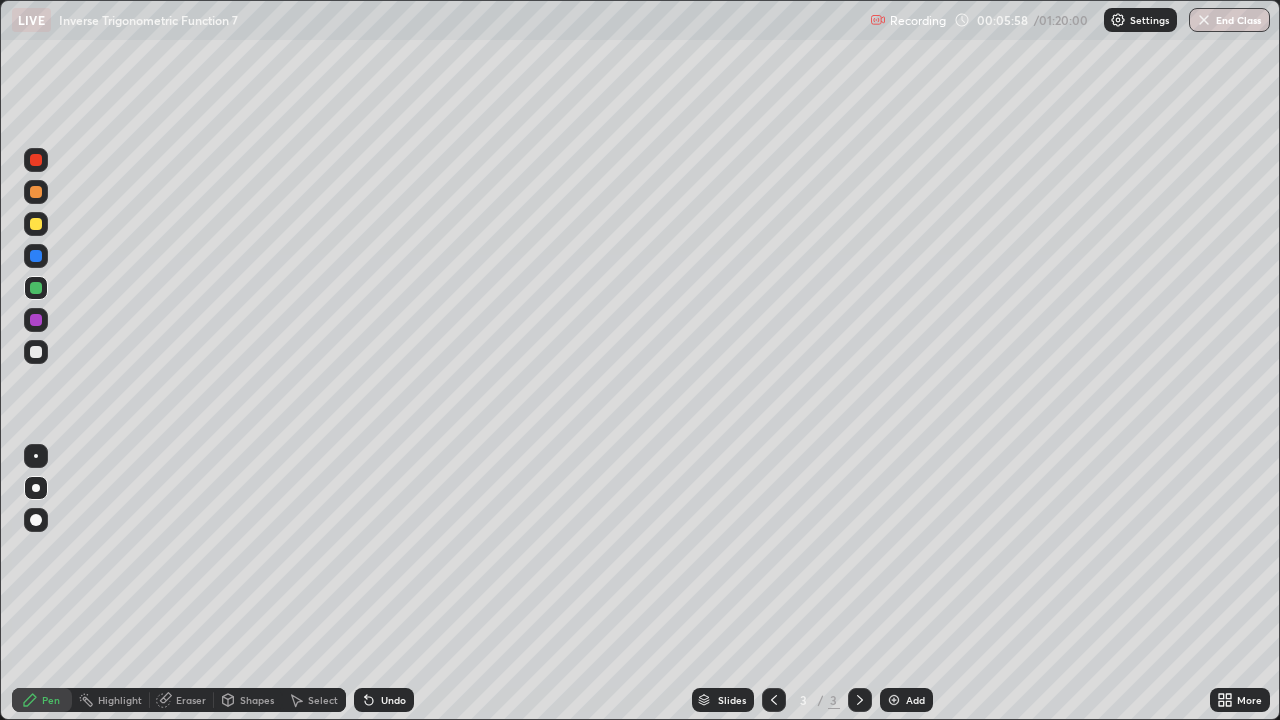 click at bounding box center (36, 352) 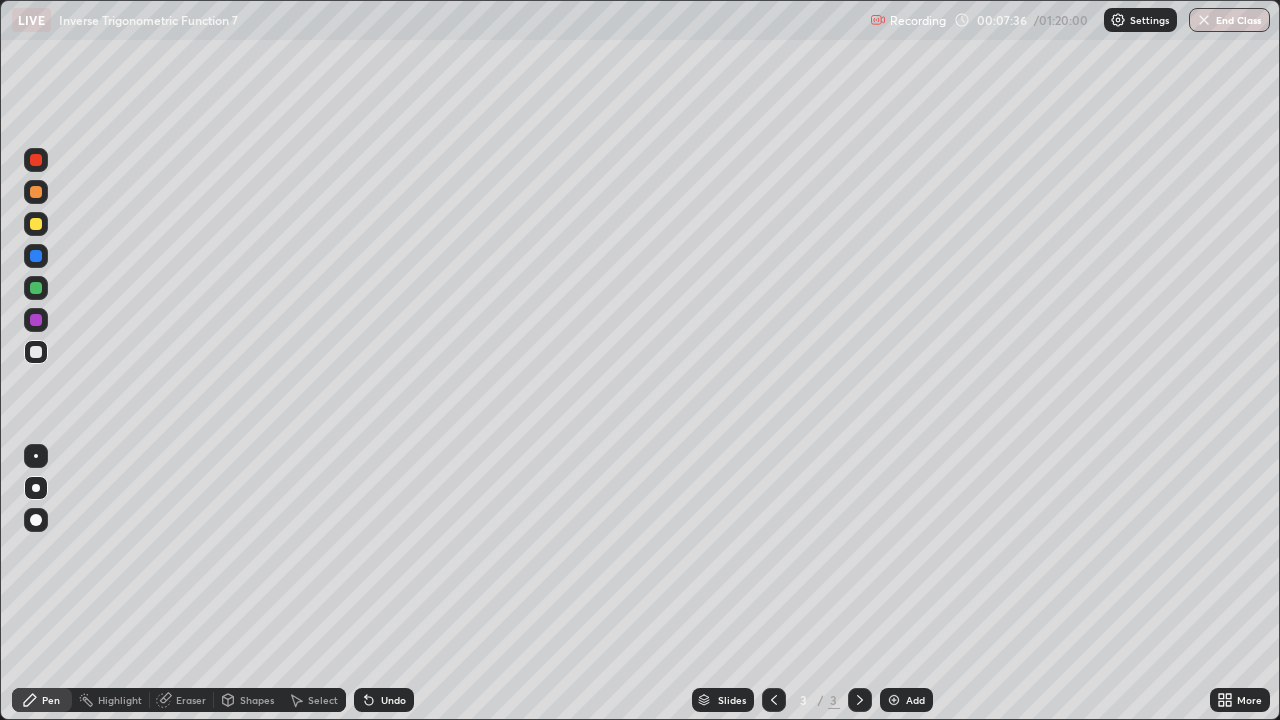 click at bounding box center [36, 160] 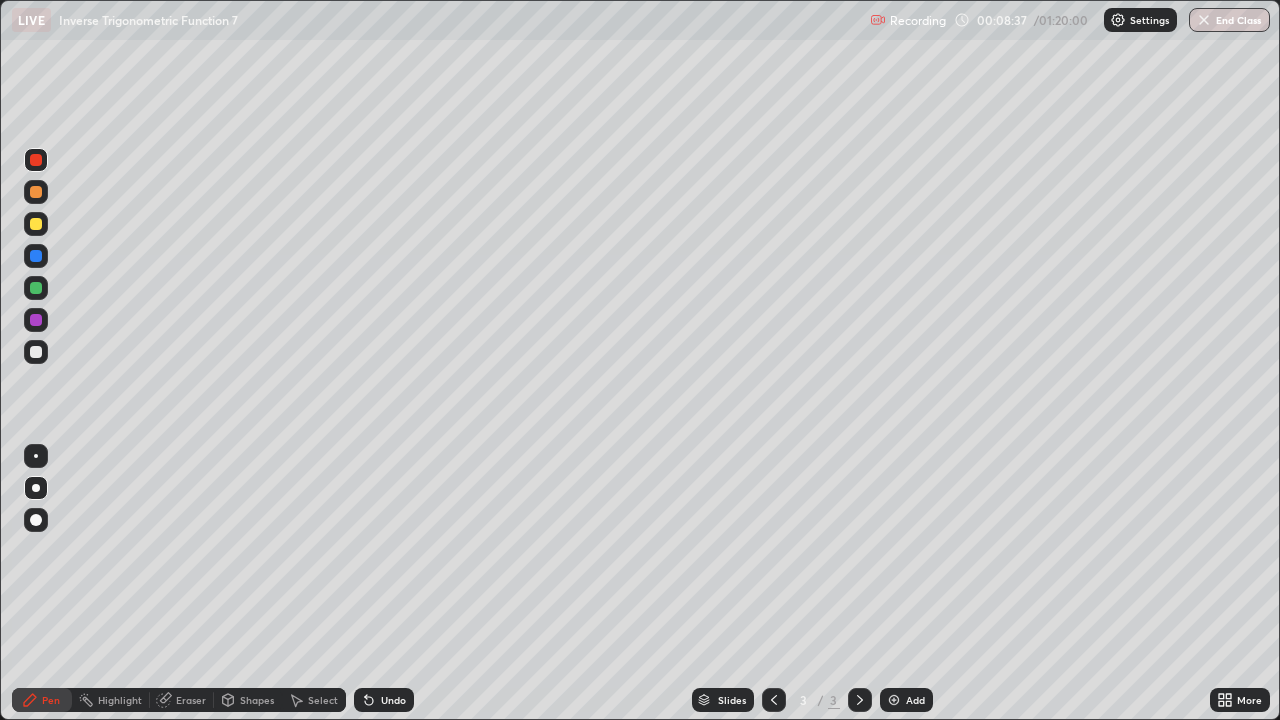 click on "Eraser" at bounding box center [191, 700] 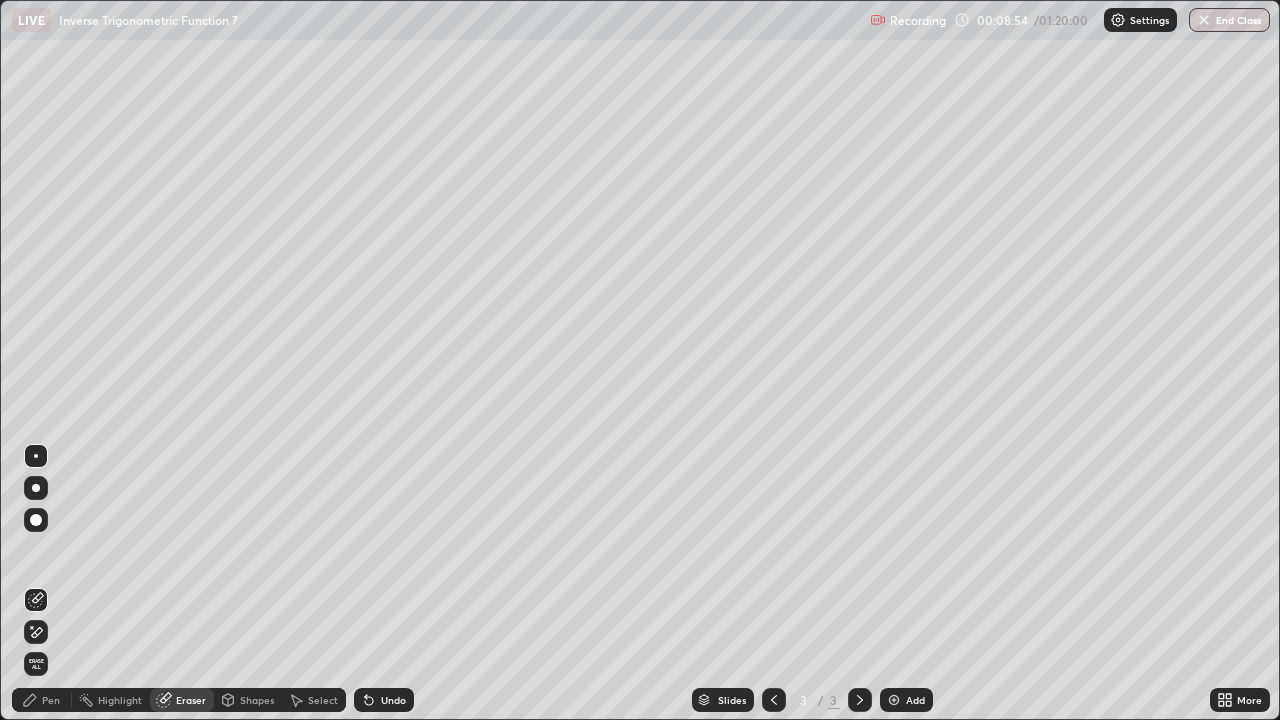 click on "Undo" at bounding box center [393, 700] 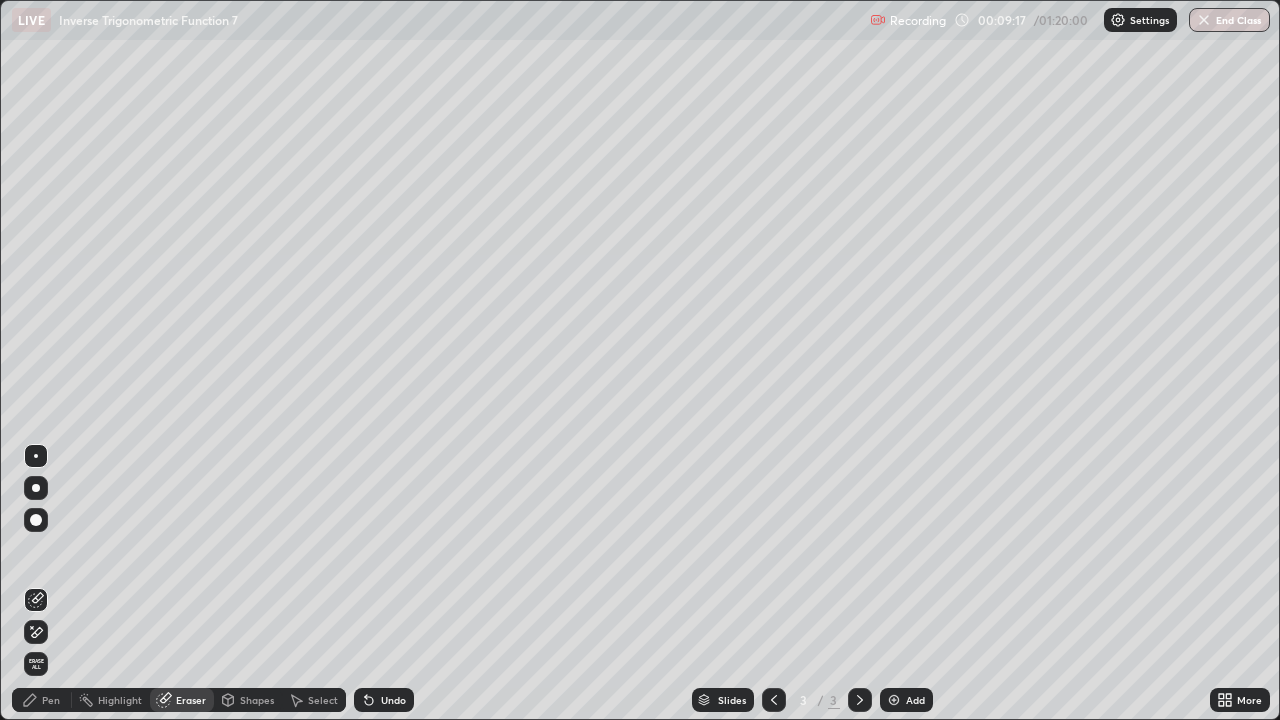 click 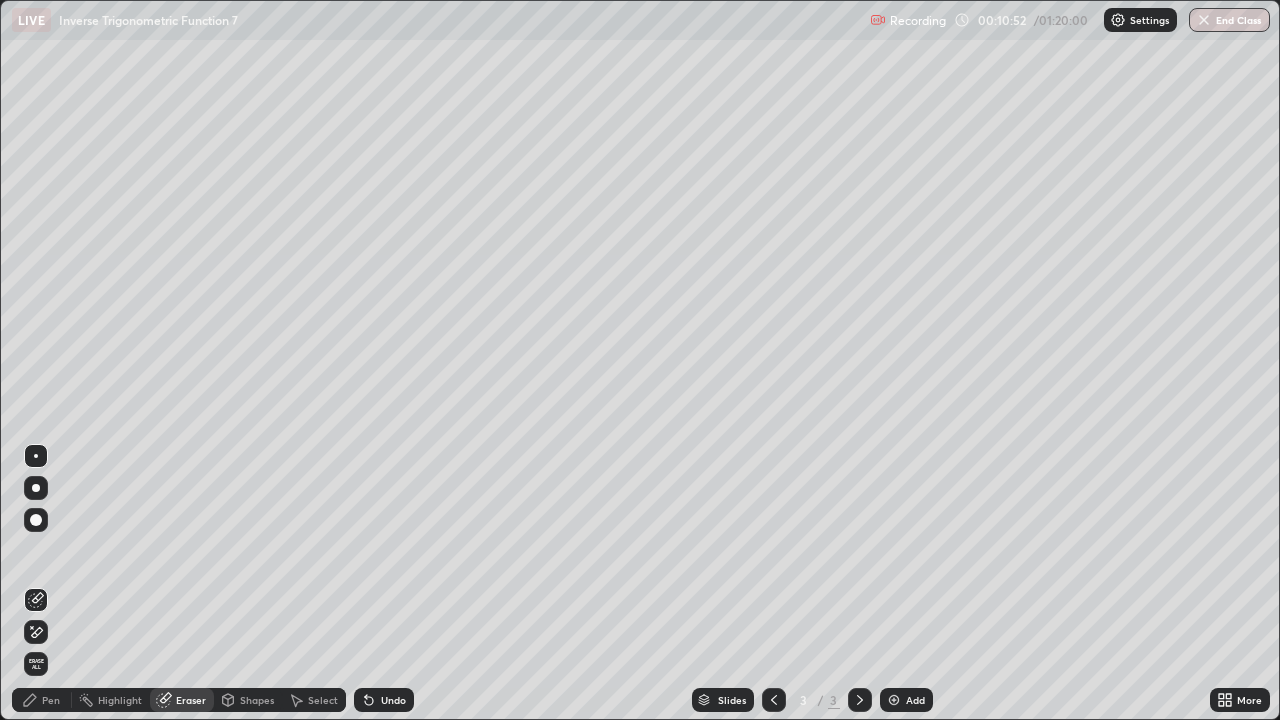 click on "Eraser" at bounding box center [191, 700] 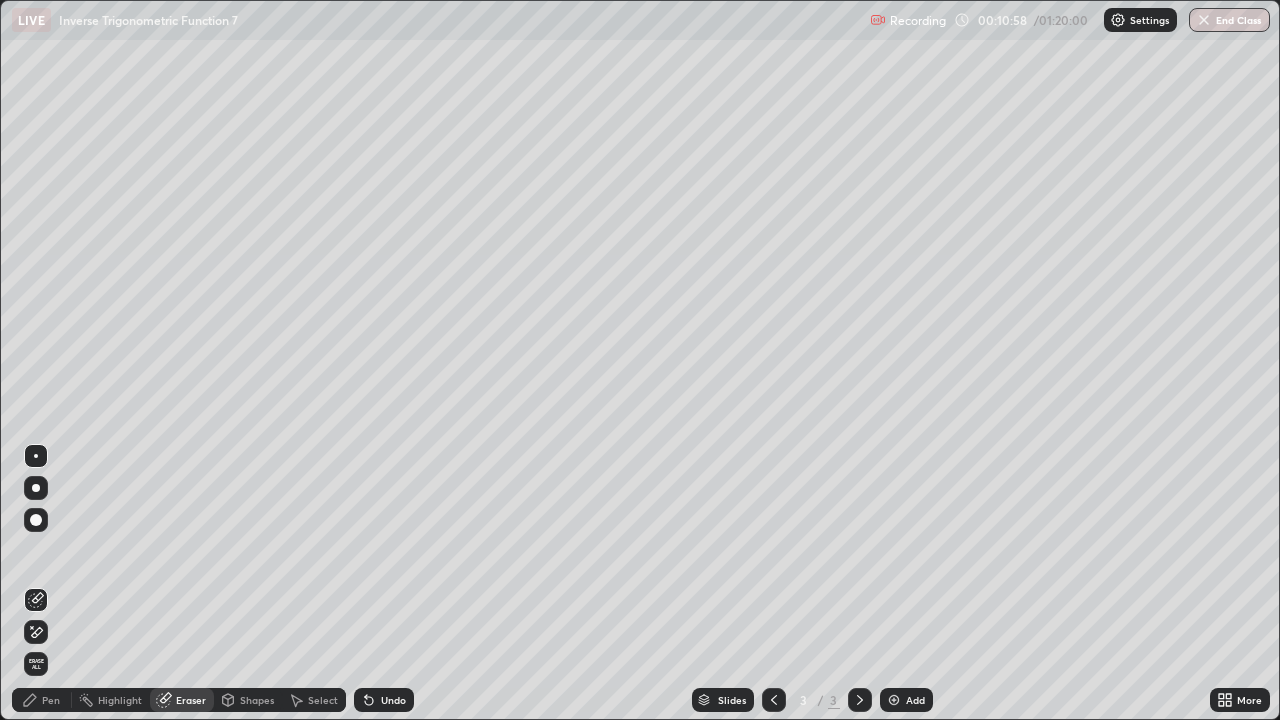 click on "Pen" at bounding box center [51, 700] 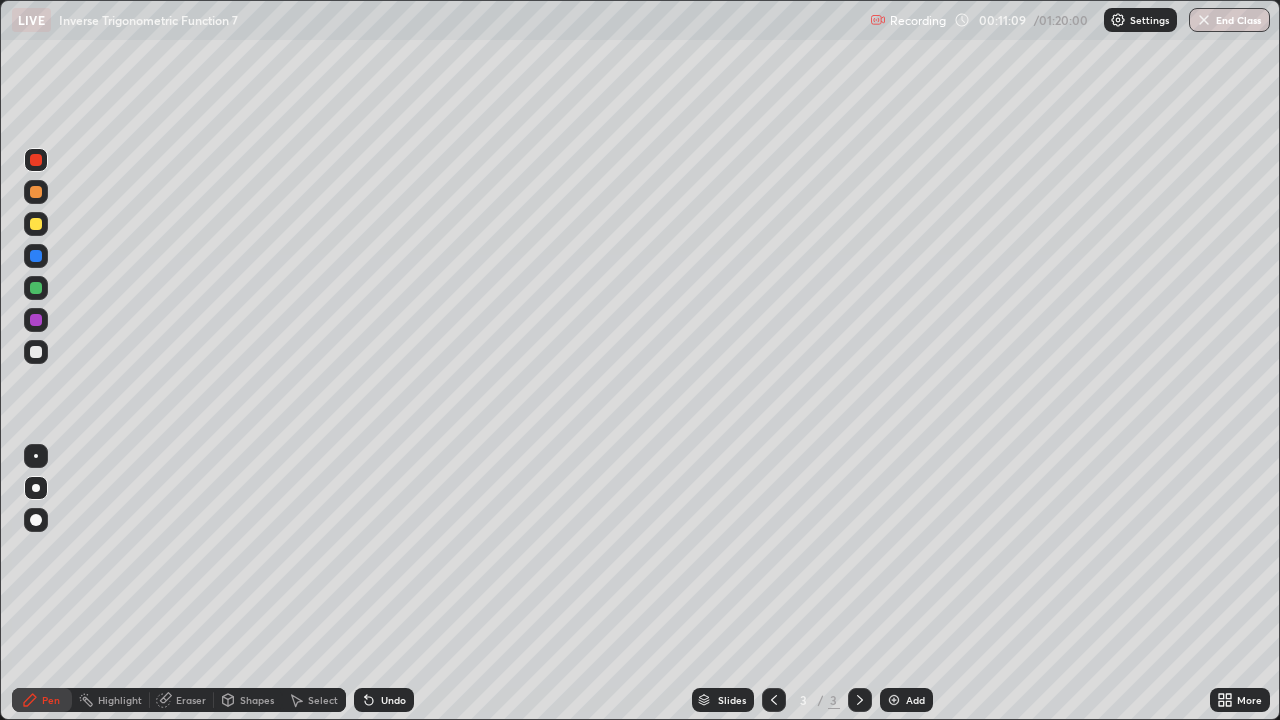 click on "Eraser" at bounding box center (191, 700) 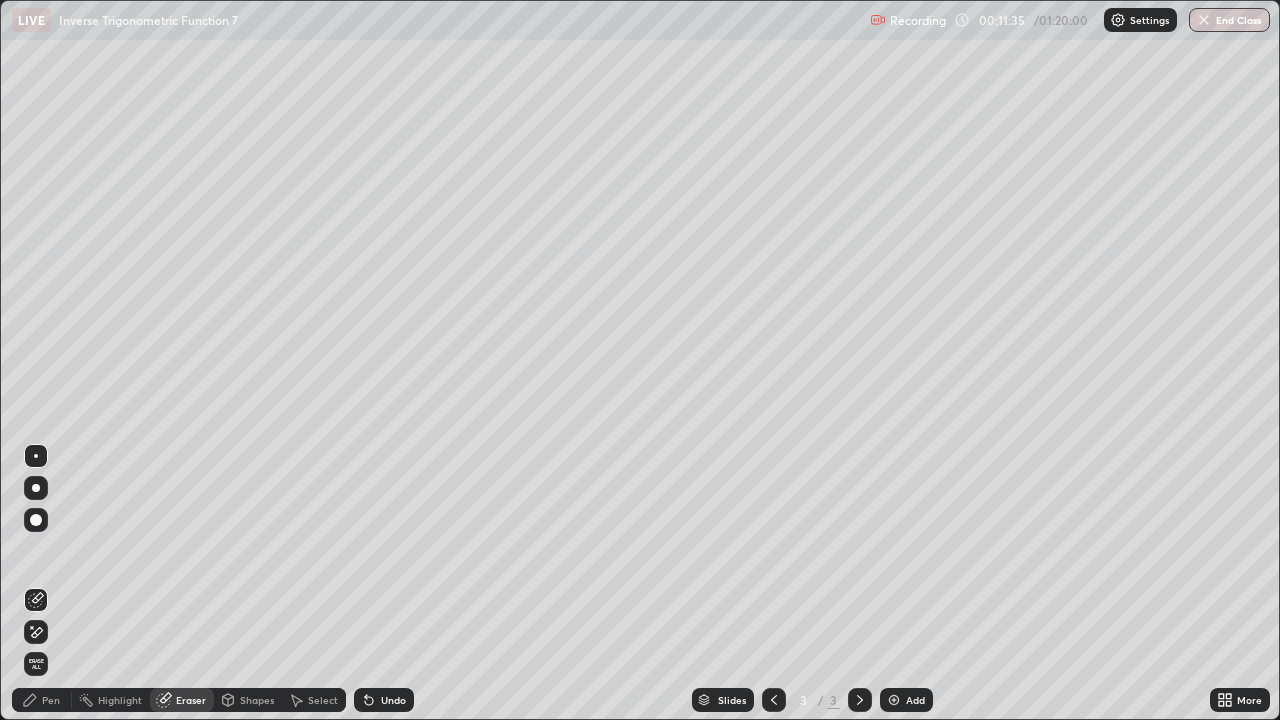 click on "Pen" at bounding box center (51, 700) 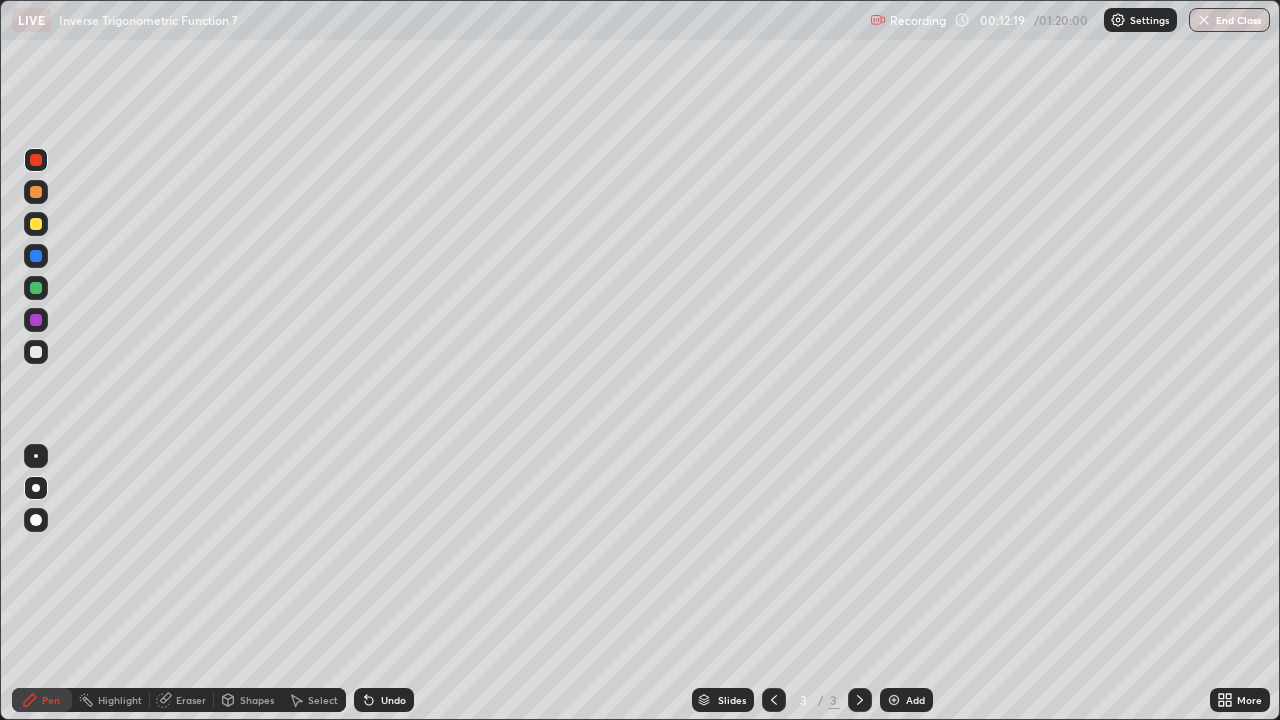 click at bounding box center [36, 224] 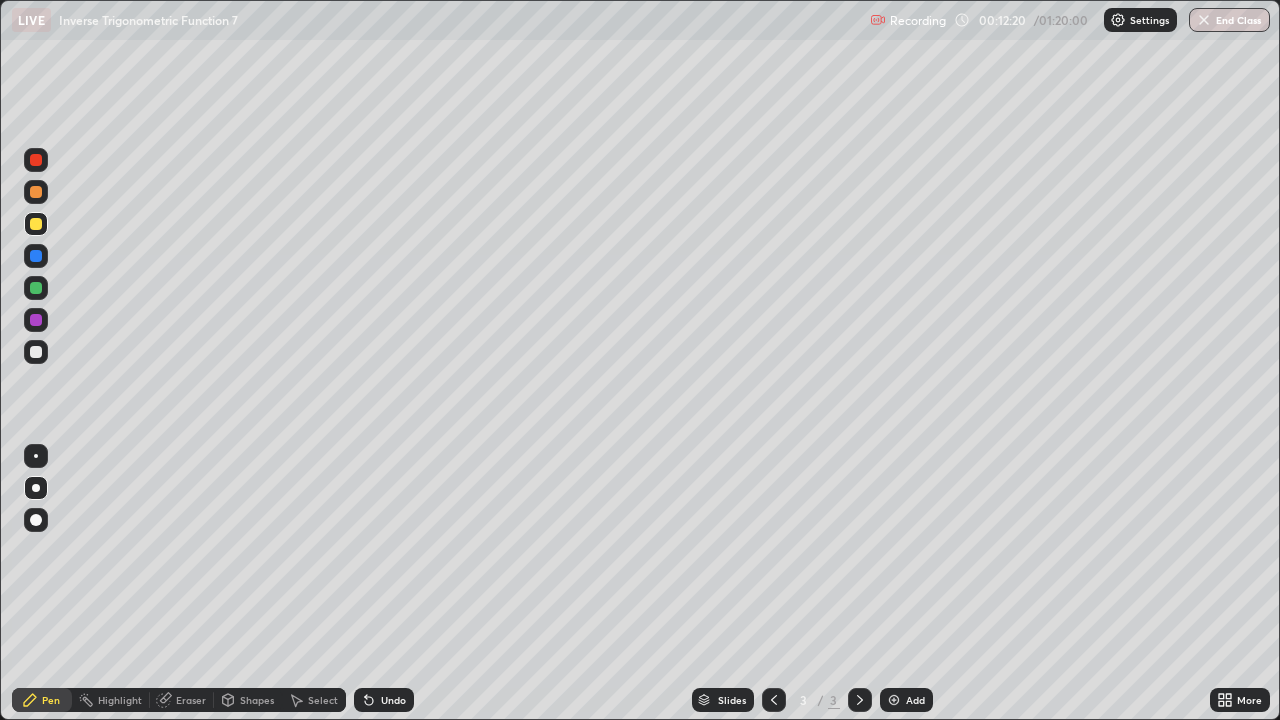 click at bounding box center (36, 488) 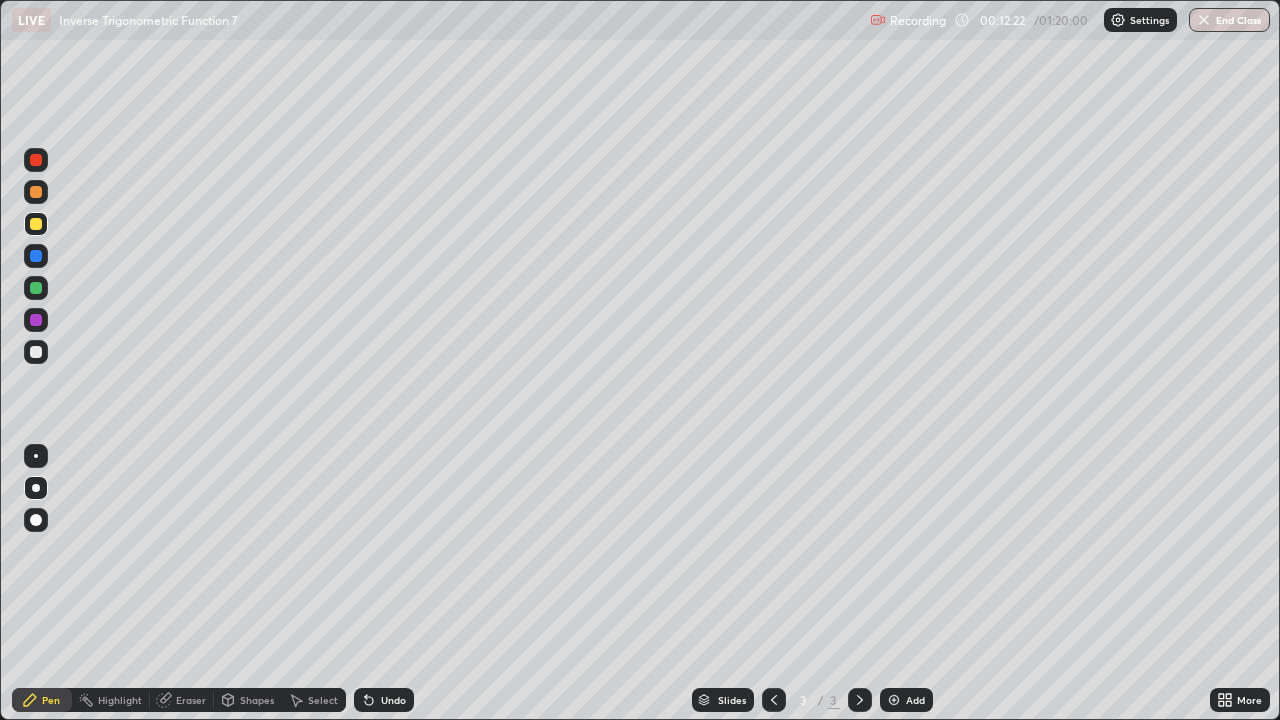click 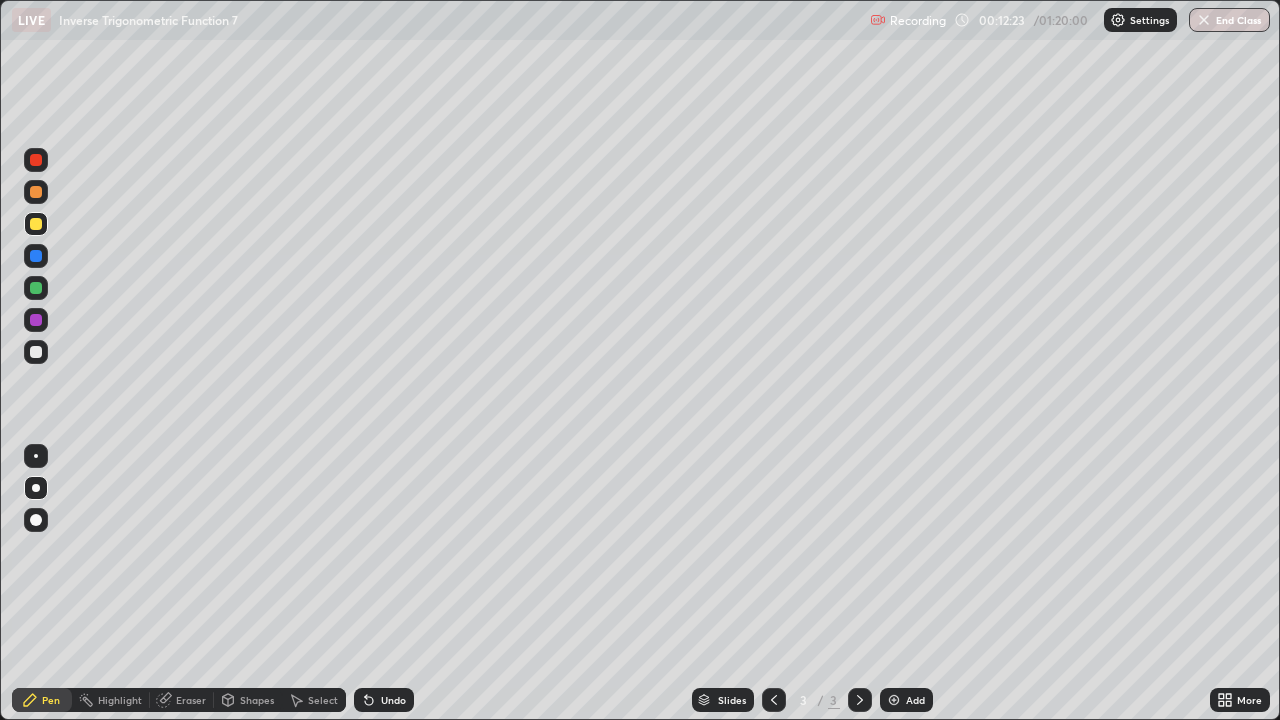 click on "Add" at bounding box center (906, 700) 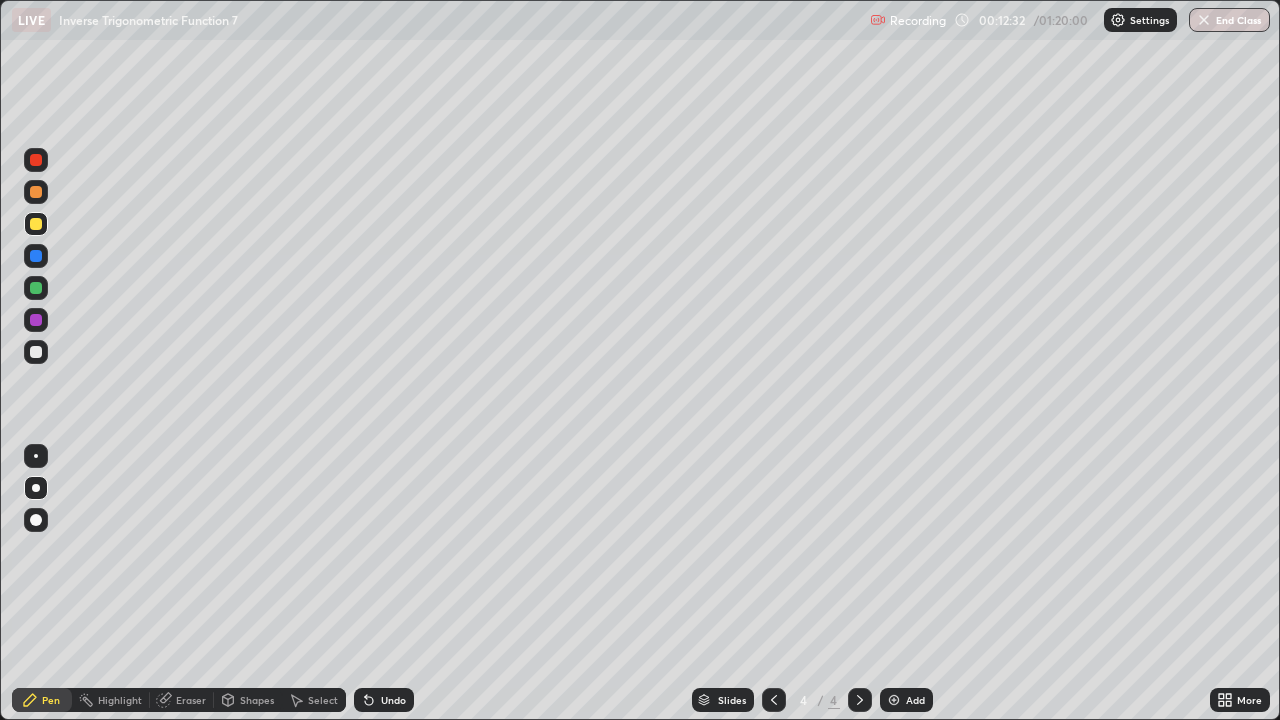 click 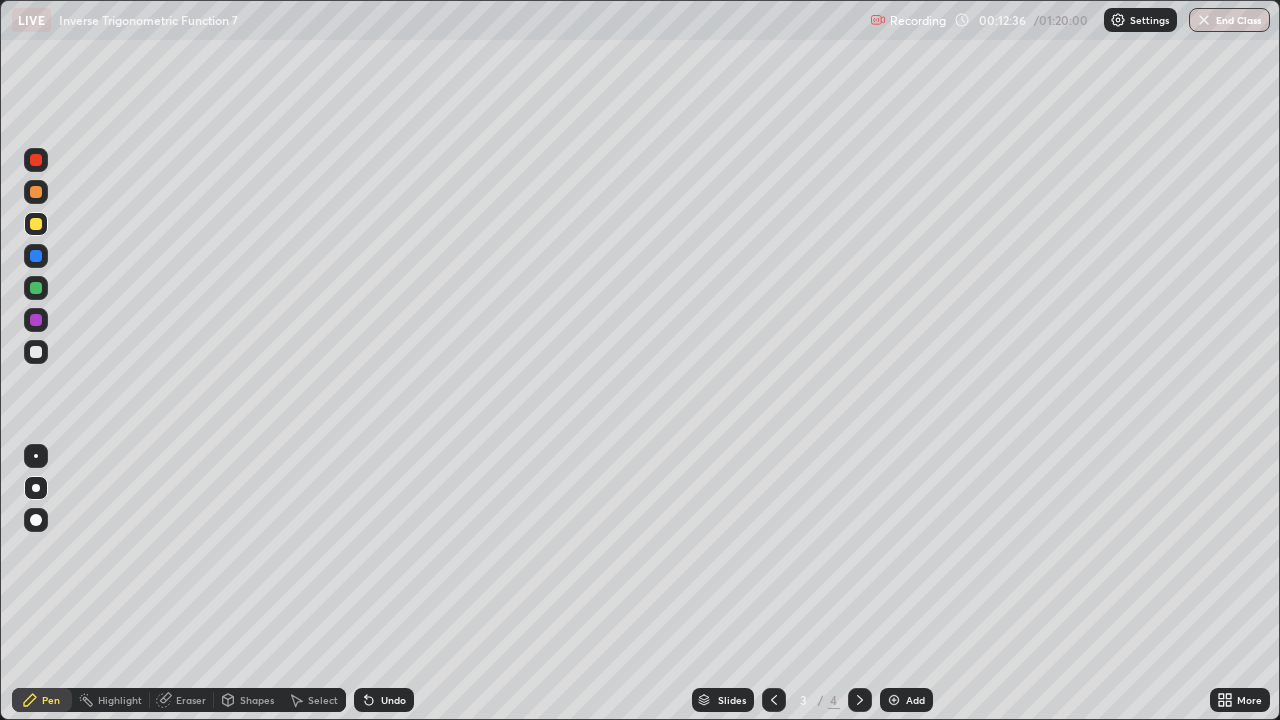 click 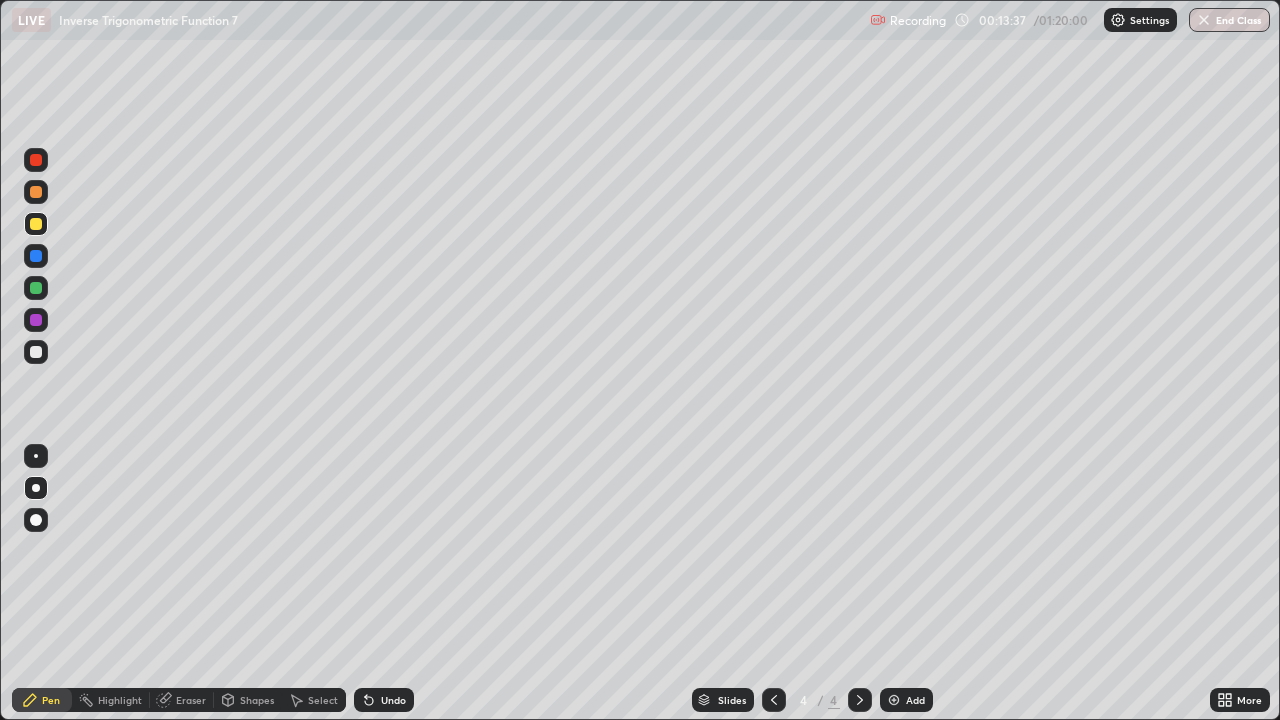 click at bounding box center [36, 352] 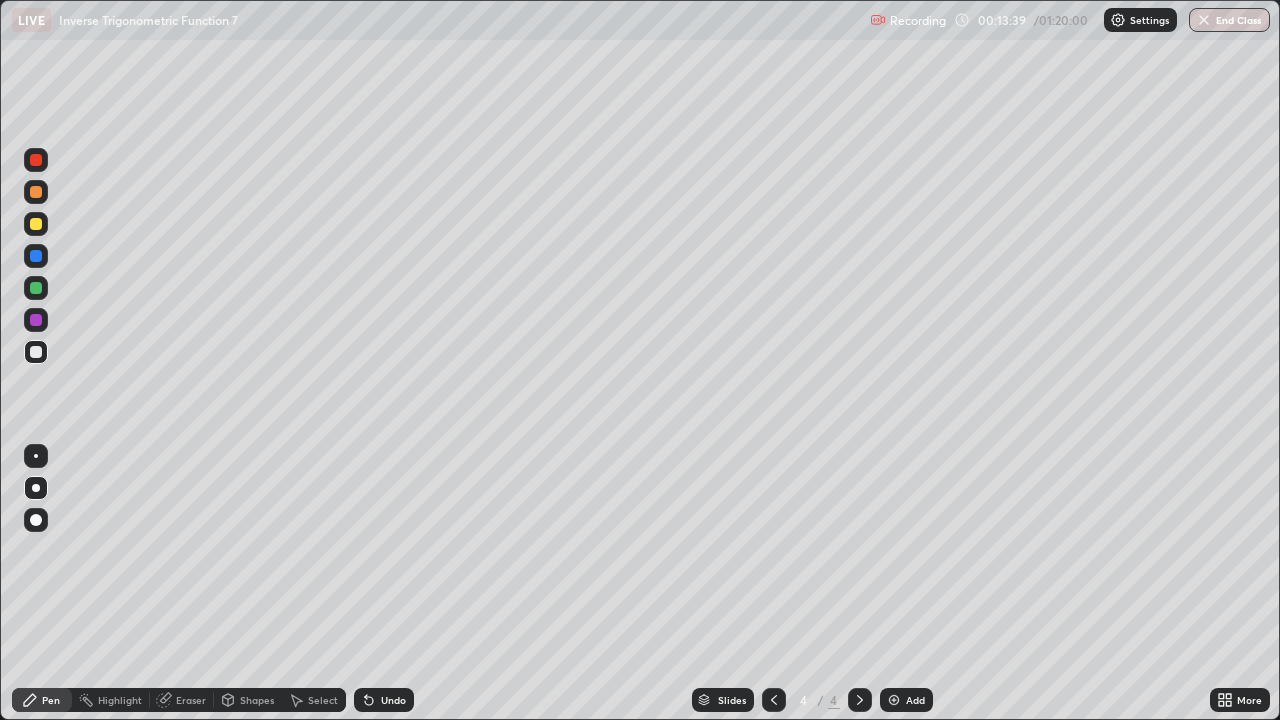 click on "Undo" at bounding box center [393, 700] 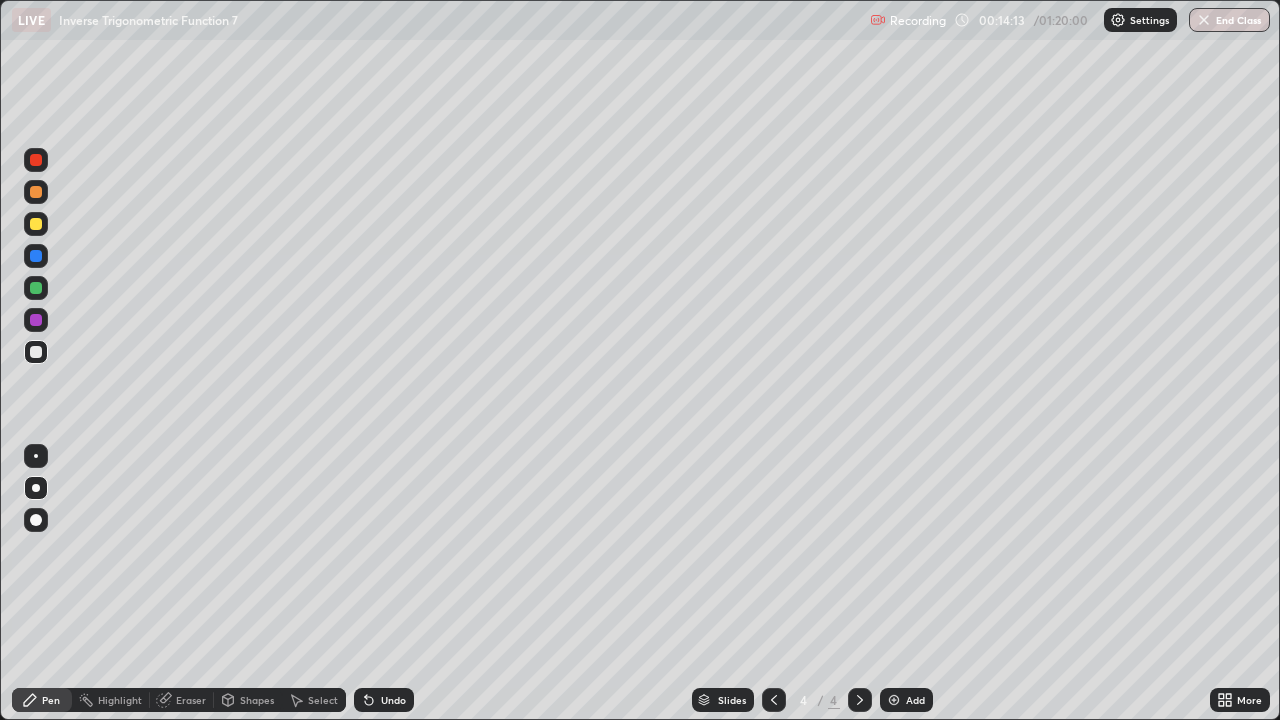 click on "Undo" at bounding box center (393, 700) 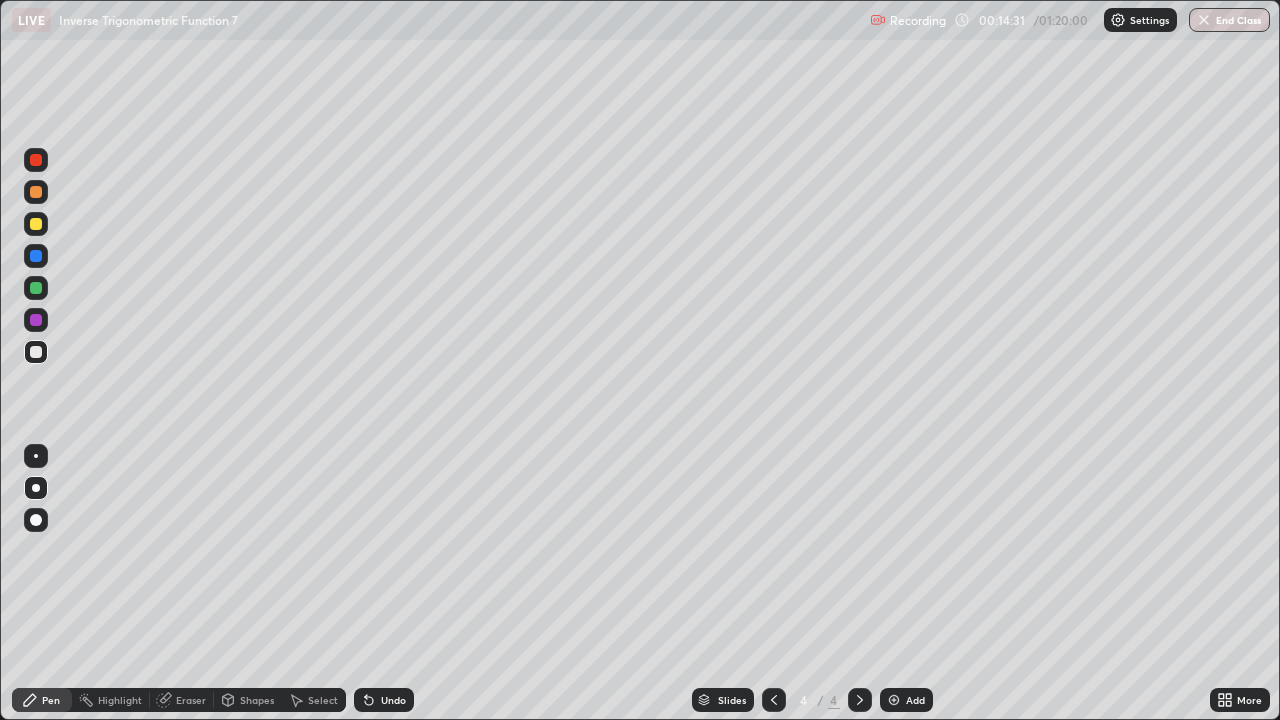 click on "Eraser" at bounding box center [191, 700] 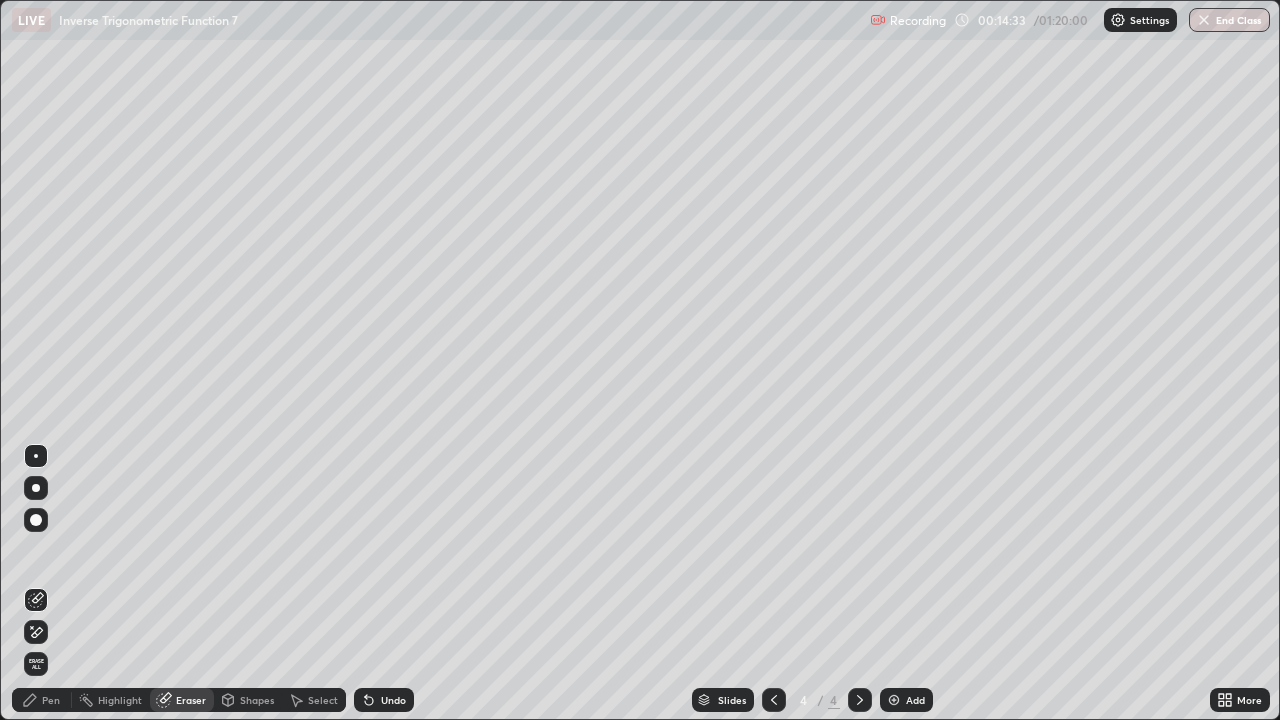 click on "Pen" at bounding box center (51, 700) 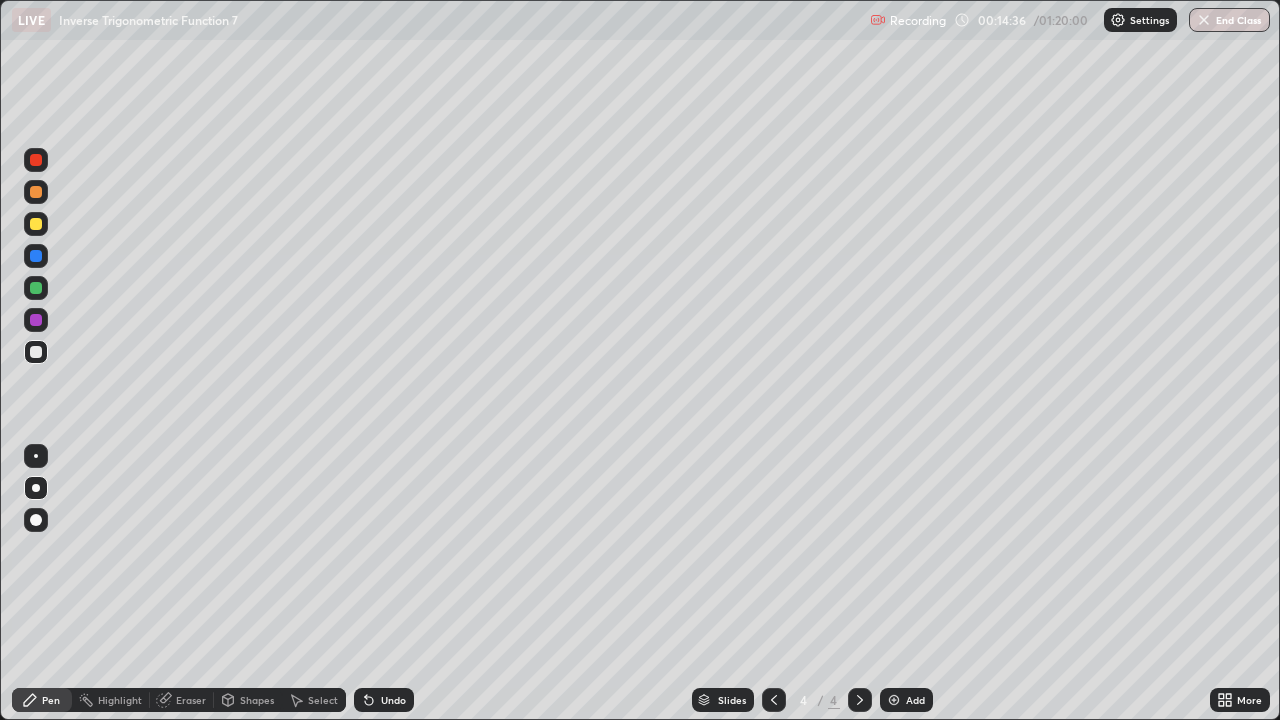 click at bounding box center [36, 320] 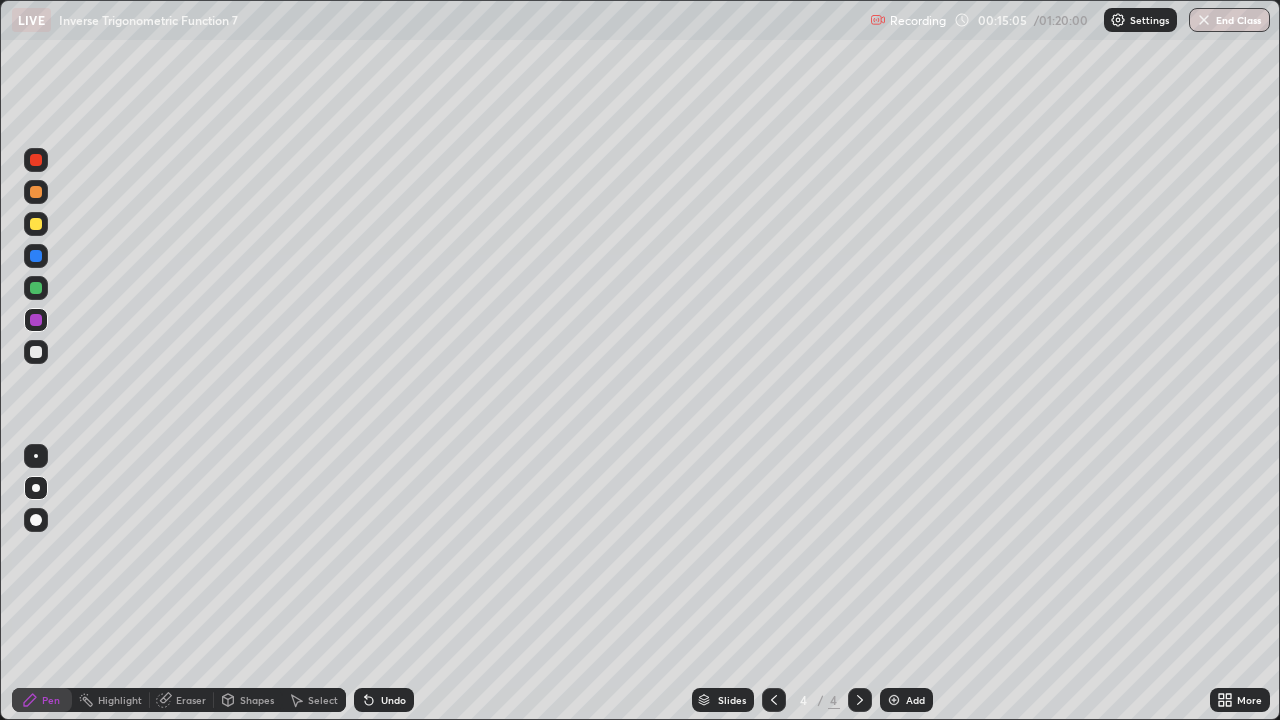 click at bounding box center [36, 288] 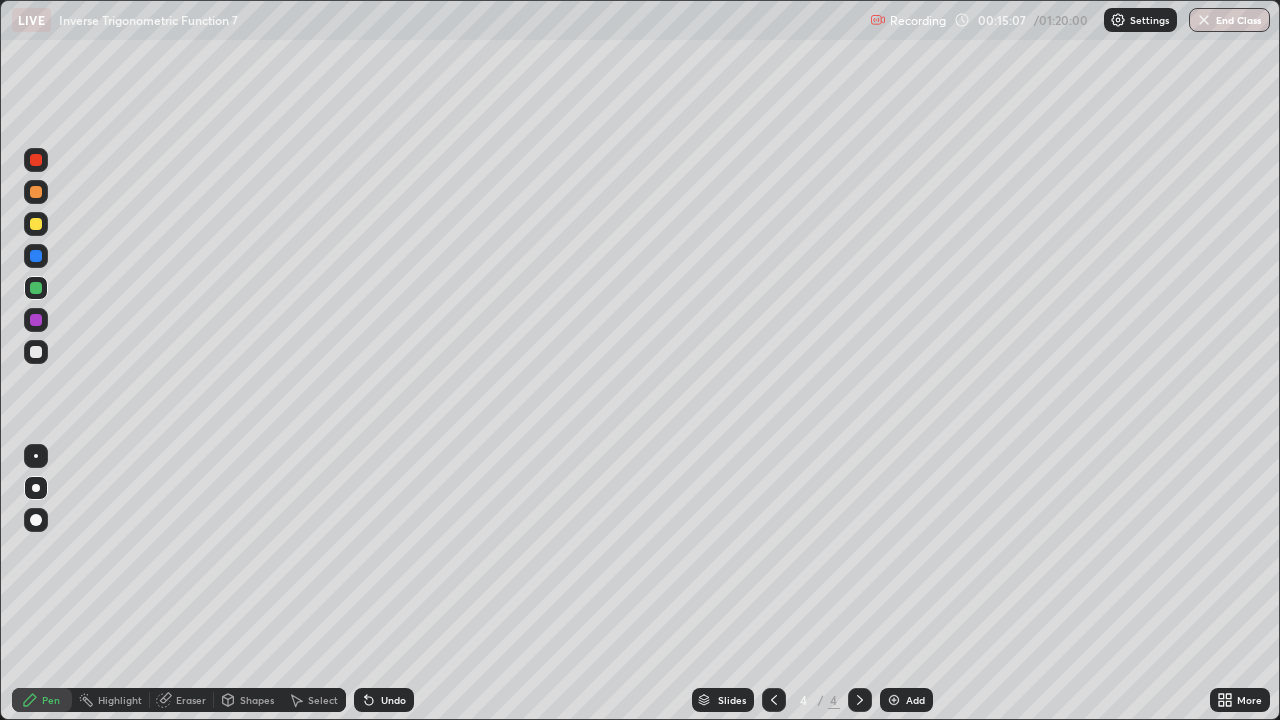 click at bounding box center [36, 320] 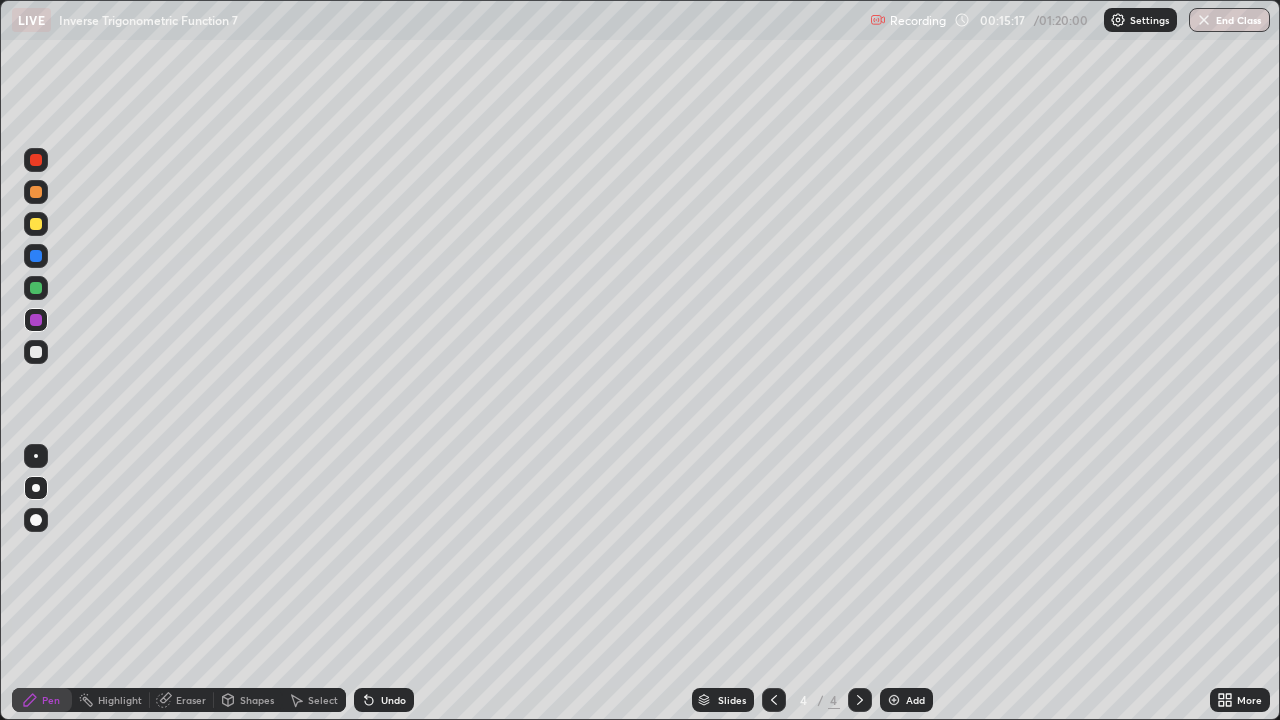 click at bounding box center [36, 288] 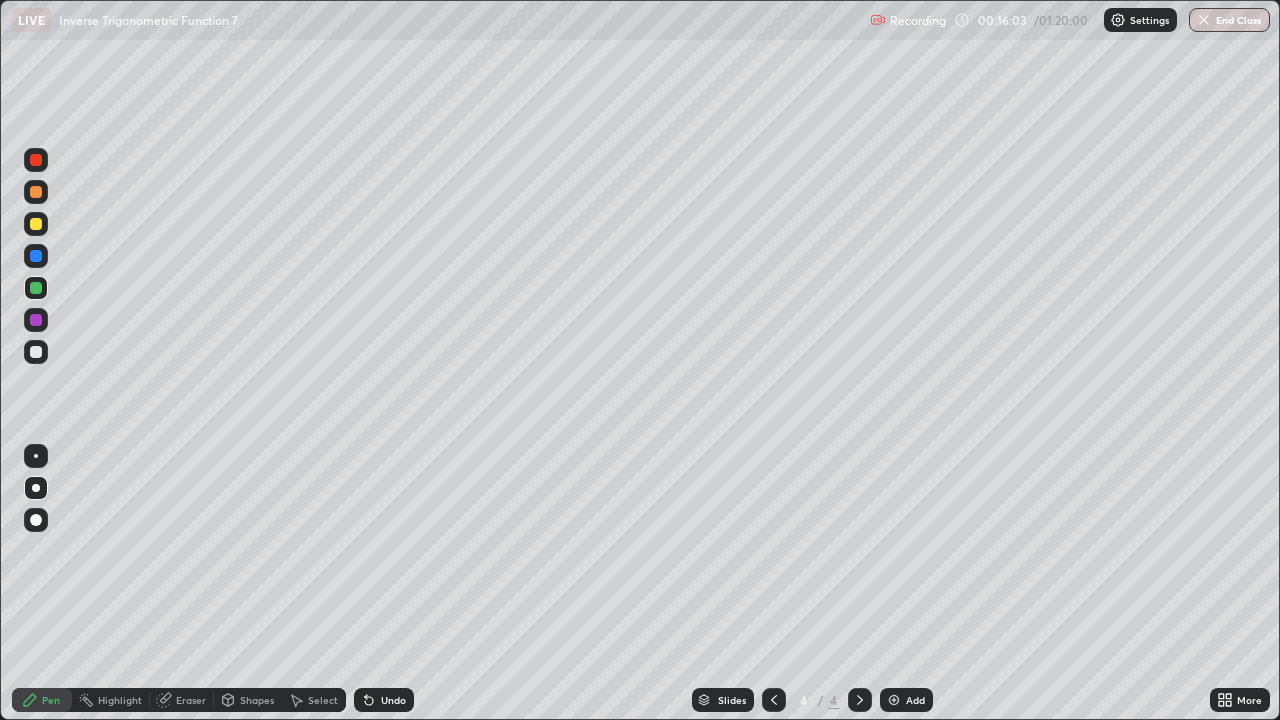 click on "Eraser" at bounding box center (191, 700) 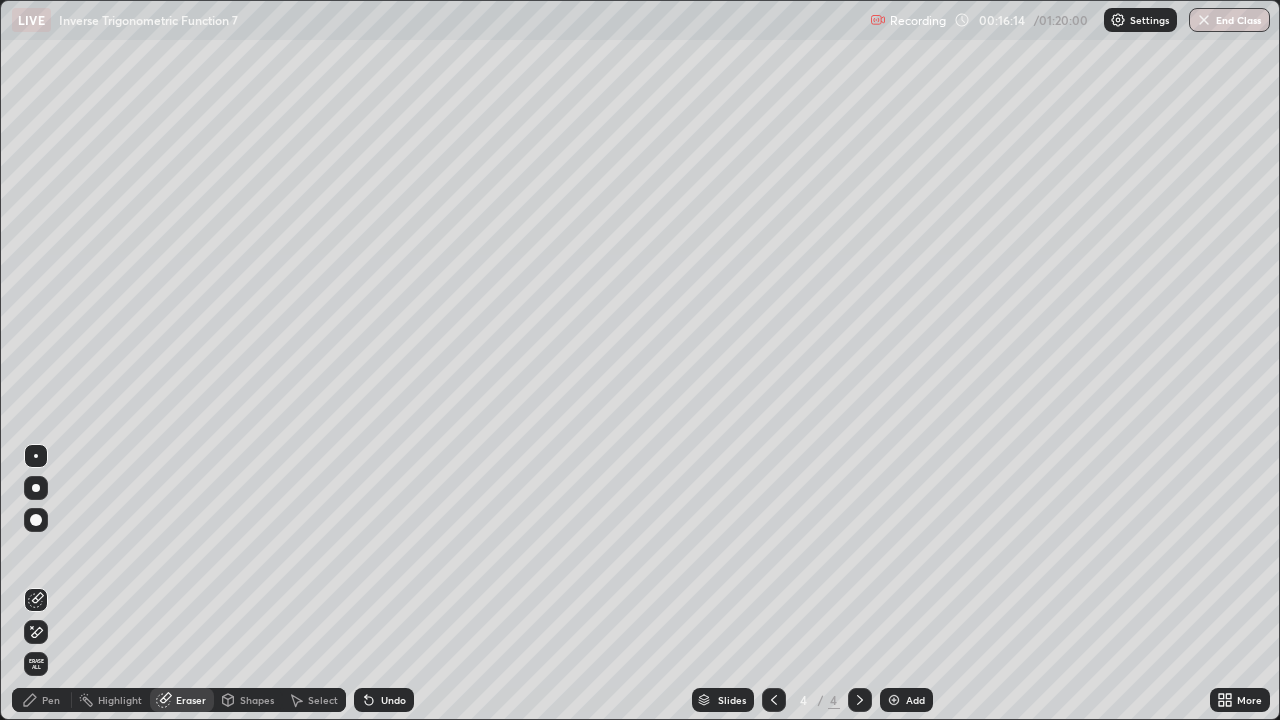 click on "Pen" at bounding box center [42, 700] 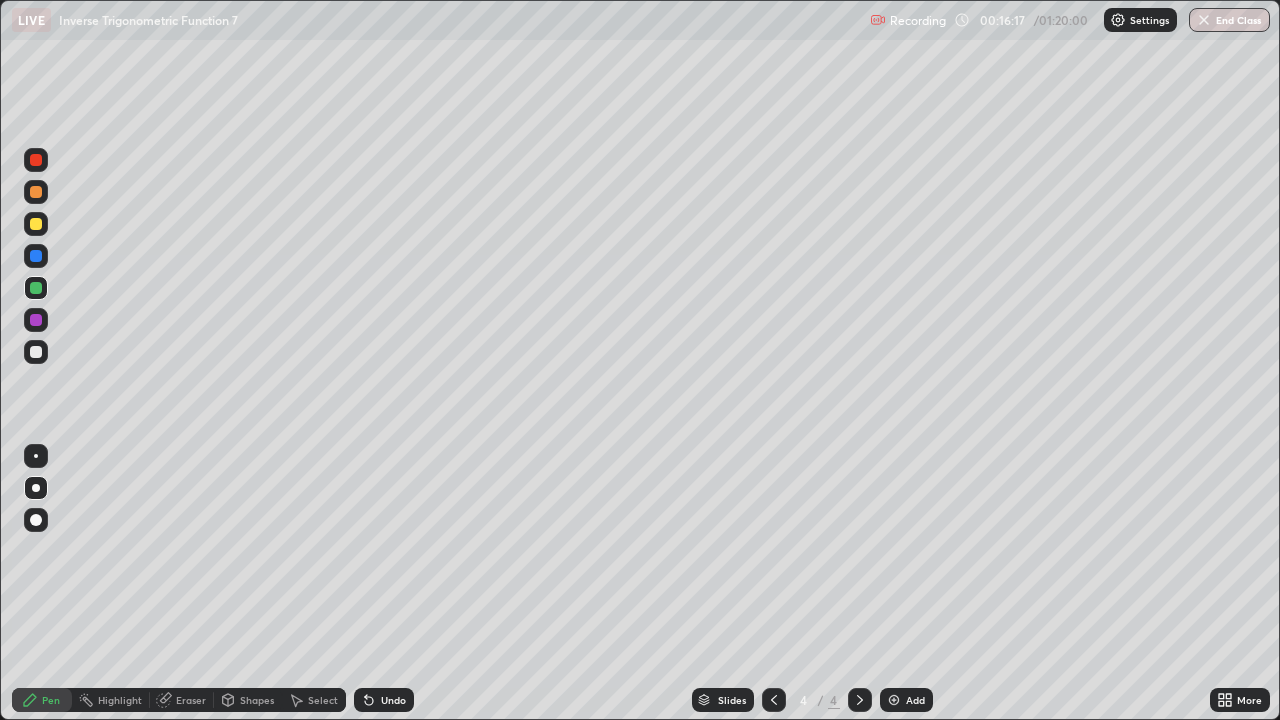click at bounding box center (36, 192) 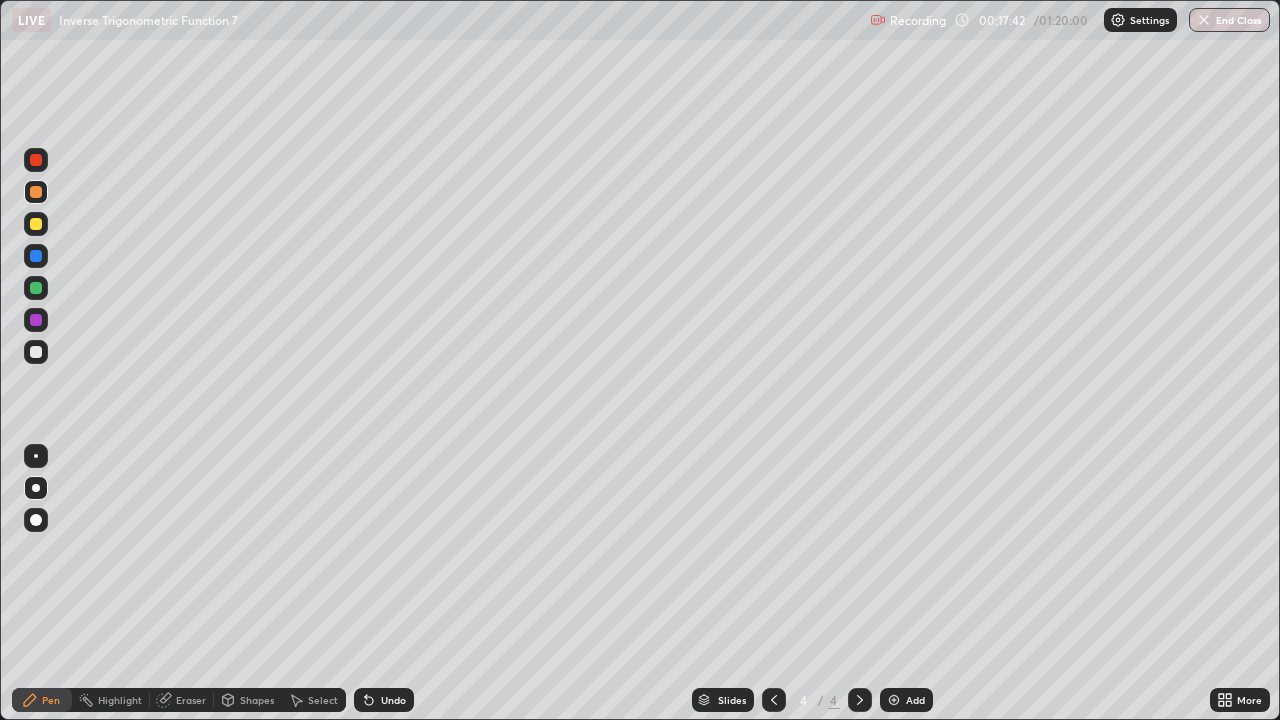click at bounding box center (36, 288) 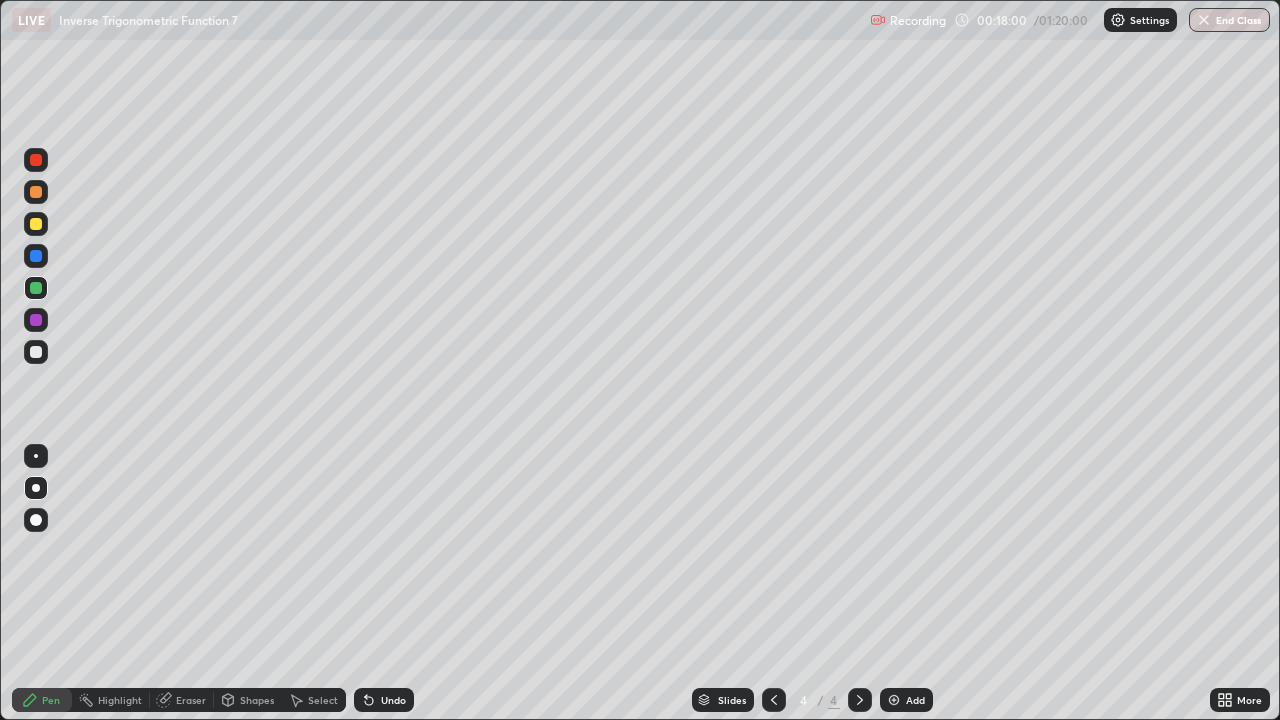 click at bounding box center [36, 288] 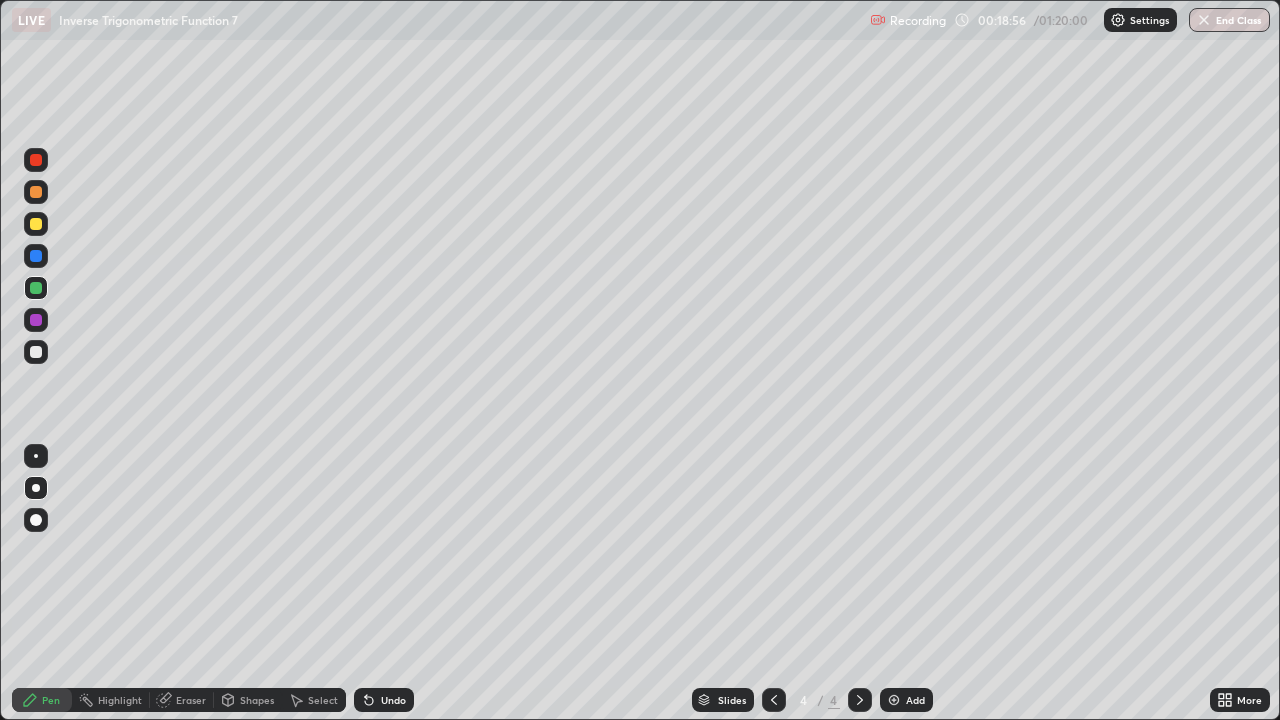click on "Undo" at bounding box center [393, 700] 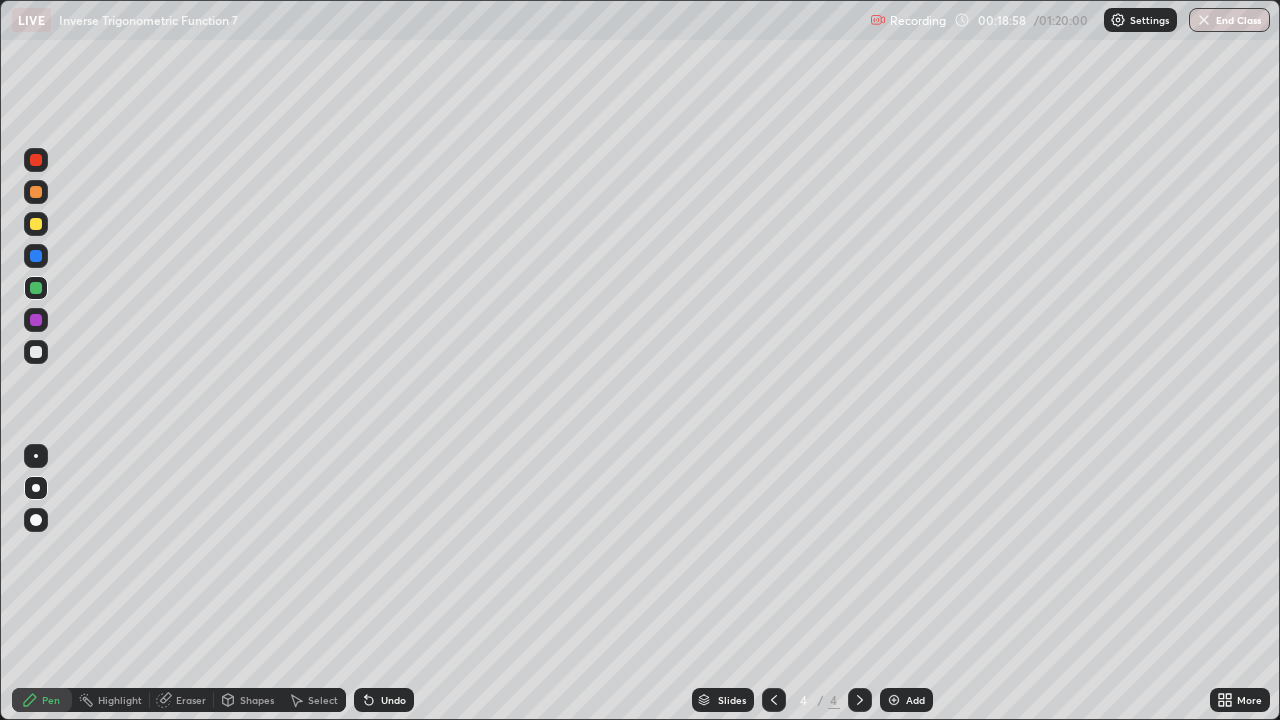 click on "Undo" at bounding box center (393, 700) 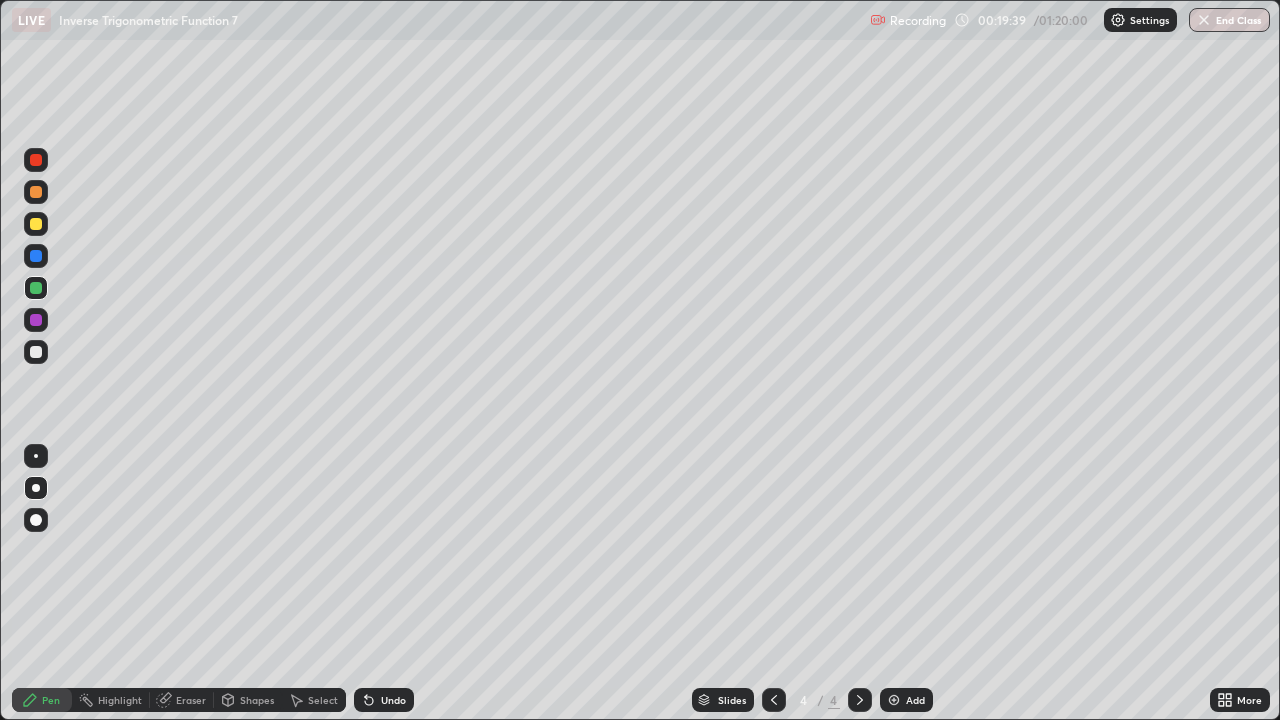 click on "Eraser" at bounding box center [191, 700] 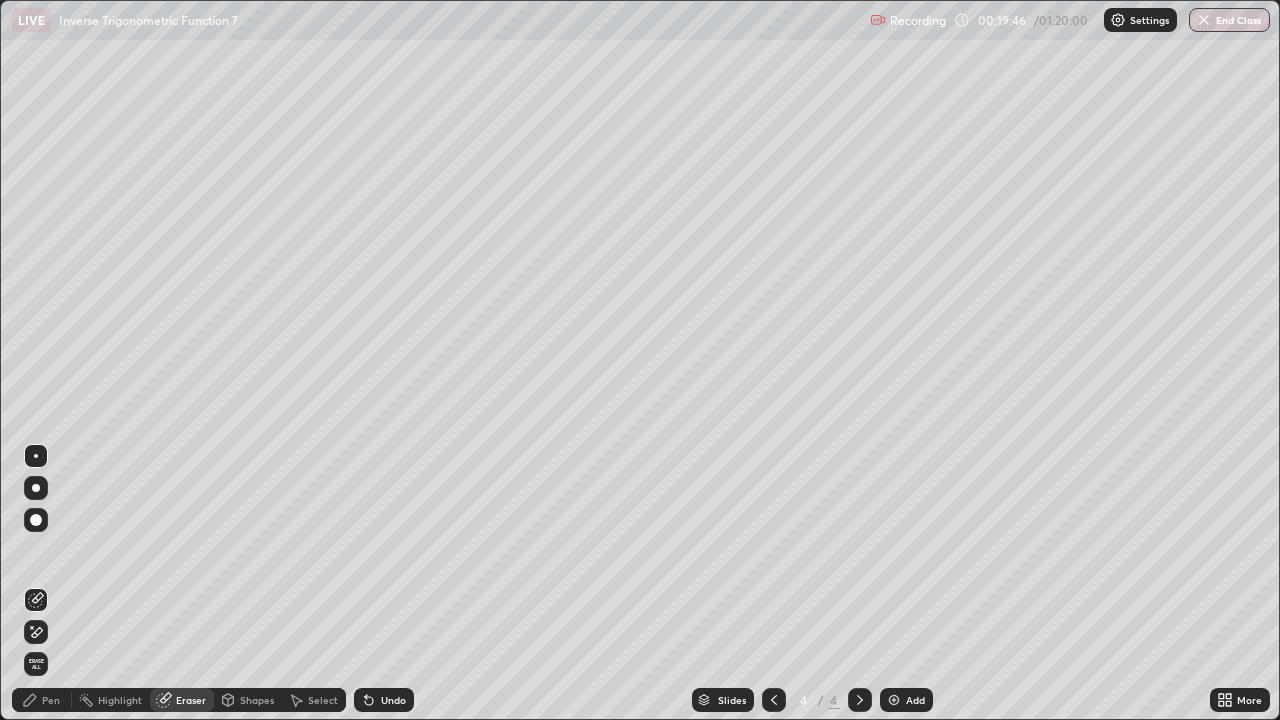 click on "Pen" at bounding box center (51, 700) 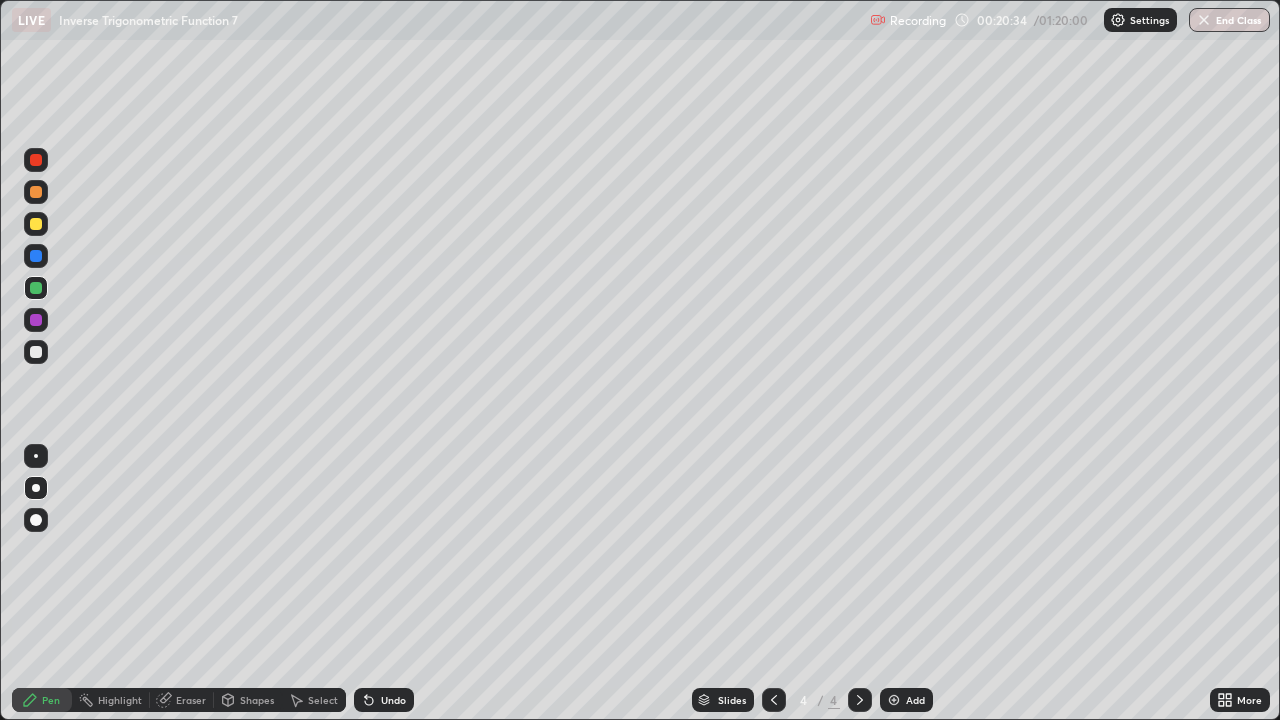 click at bounding box center [36, 352] 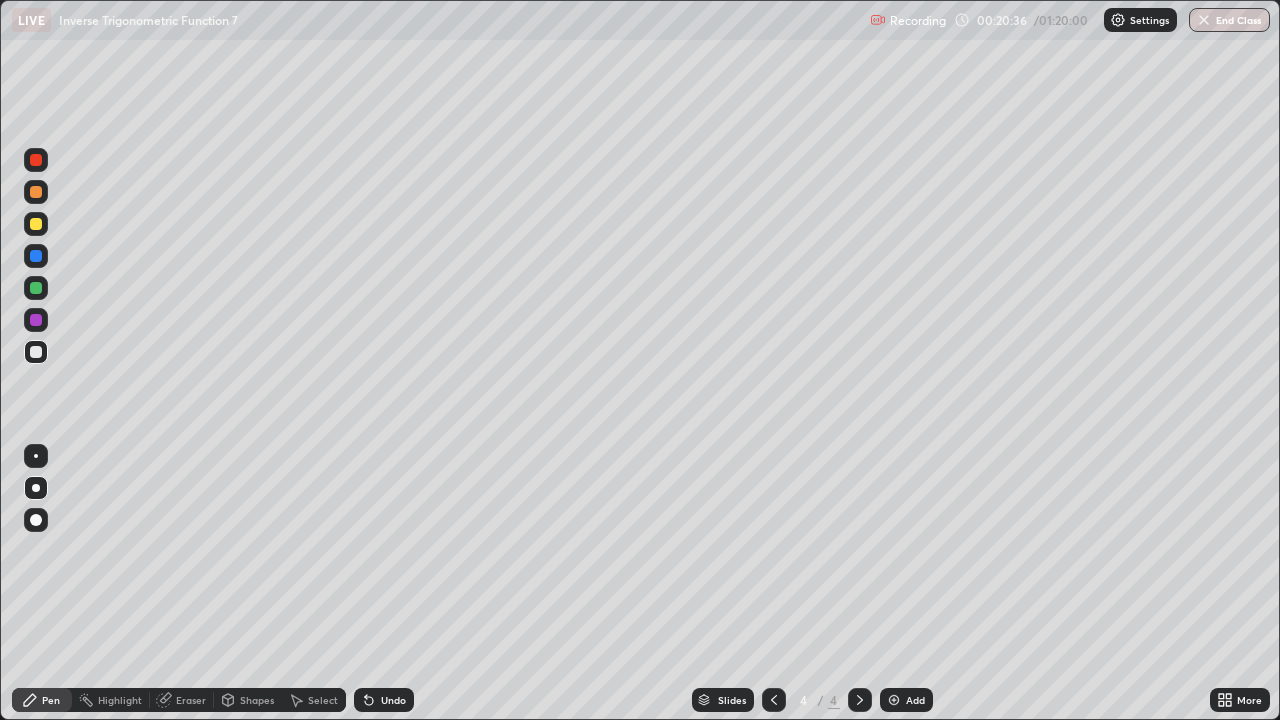 click at bounding box center (36, 320) 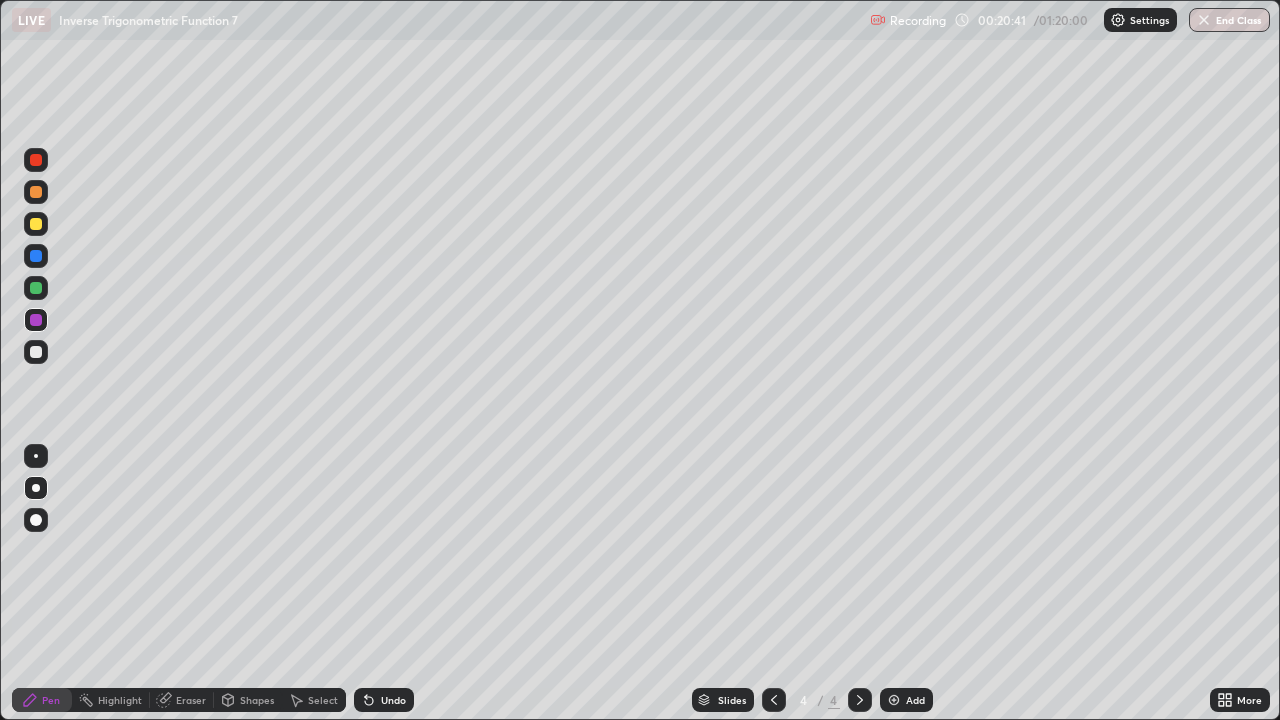 click at bounding box center [36, 288] 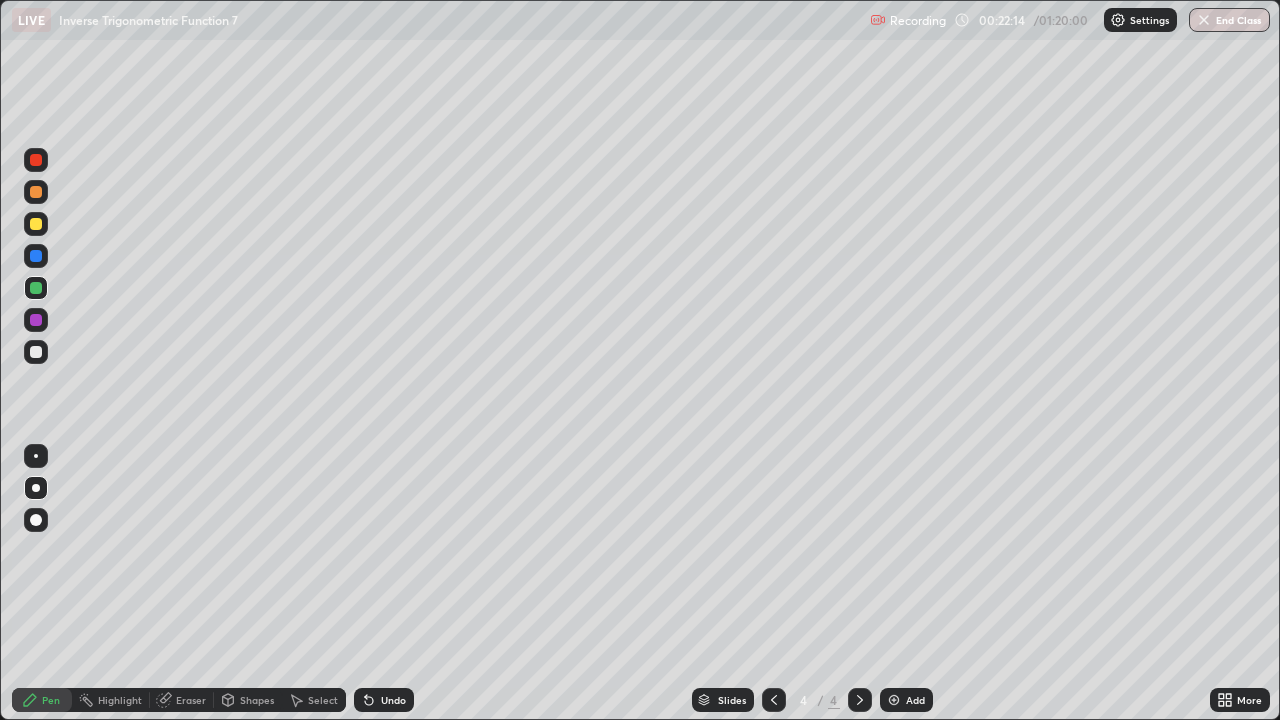 click at bounding box center [36, 224] 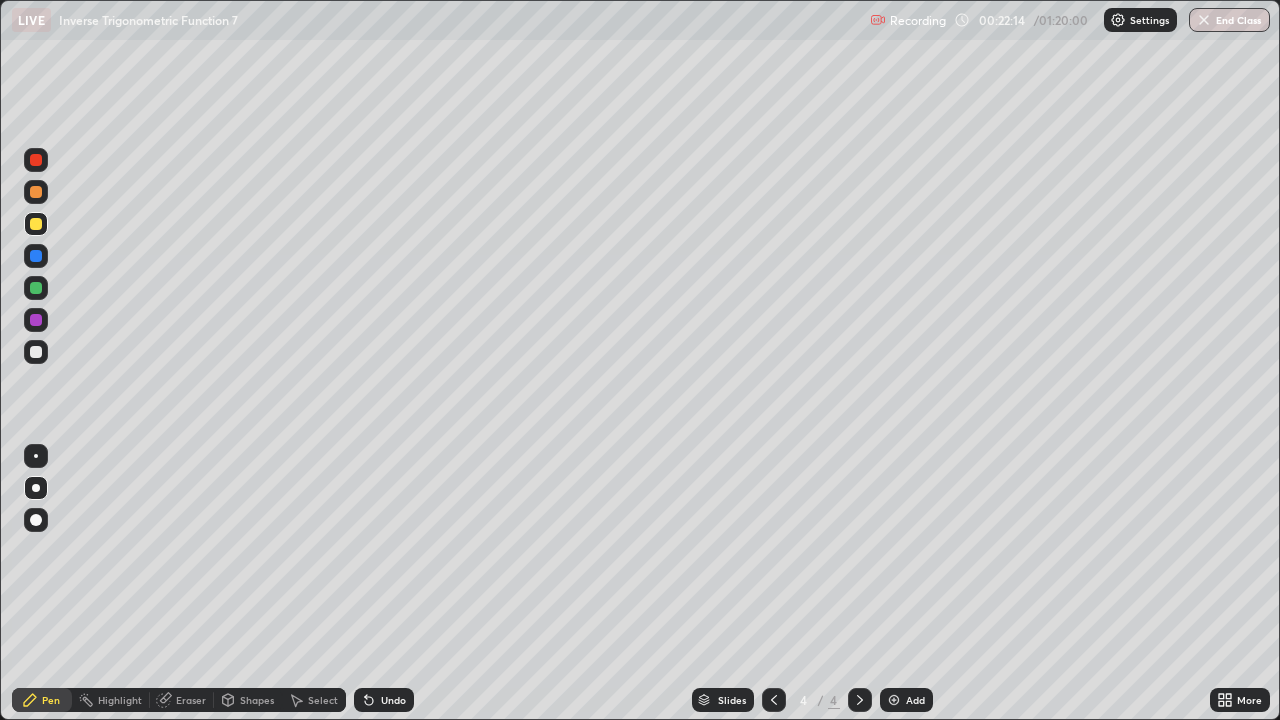 click at bounding box center [36, 488] 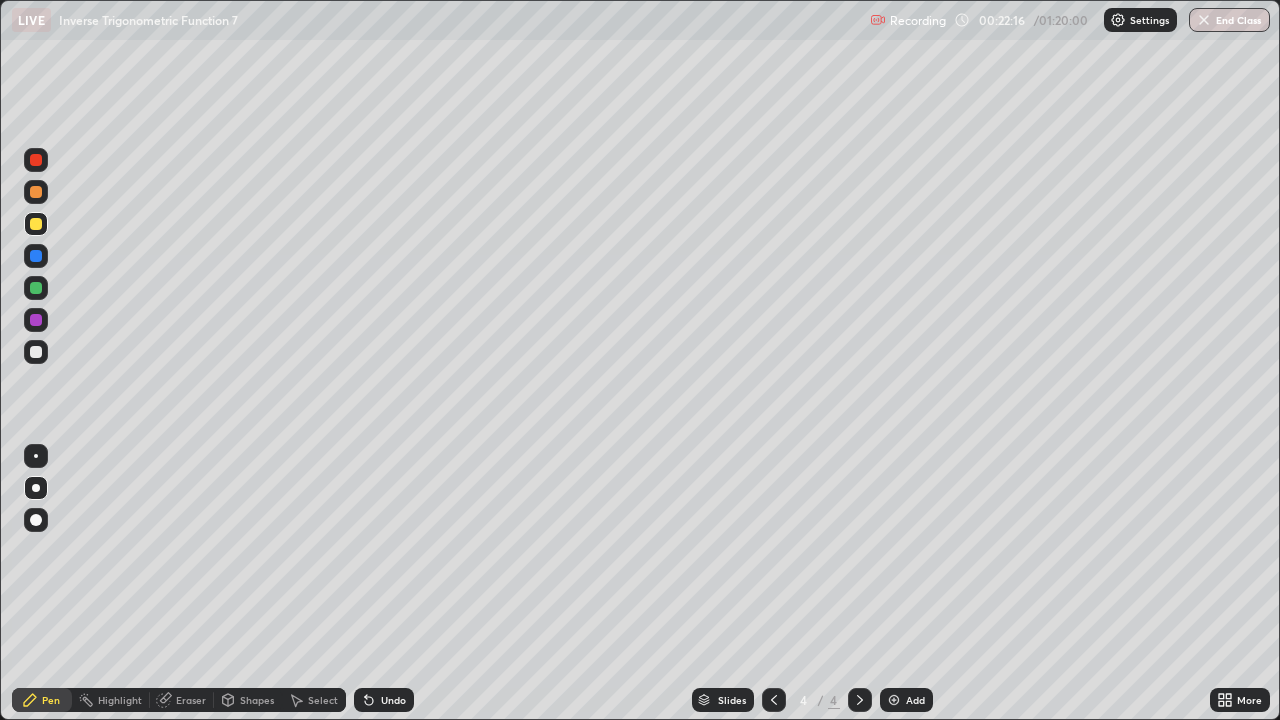 click 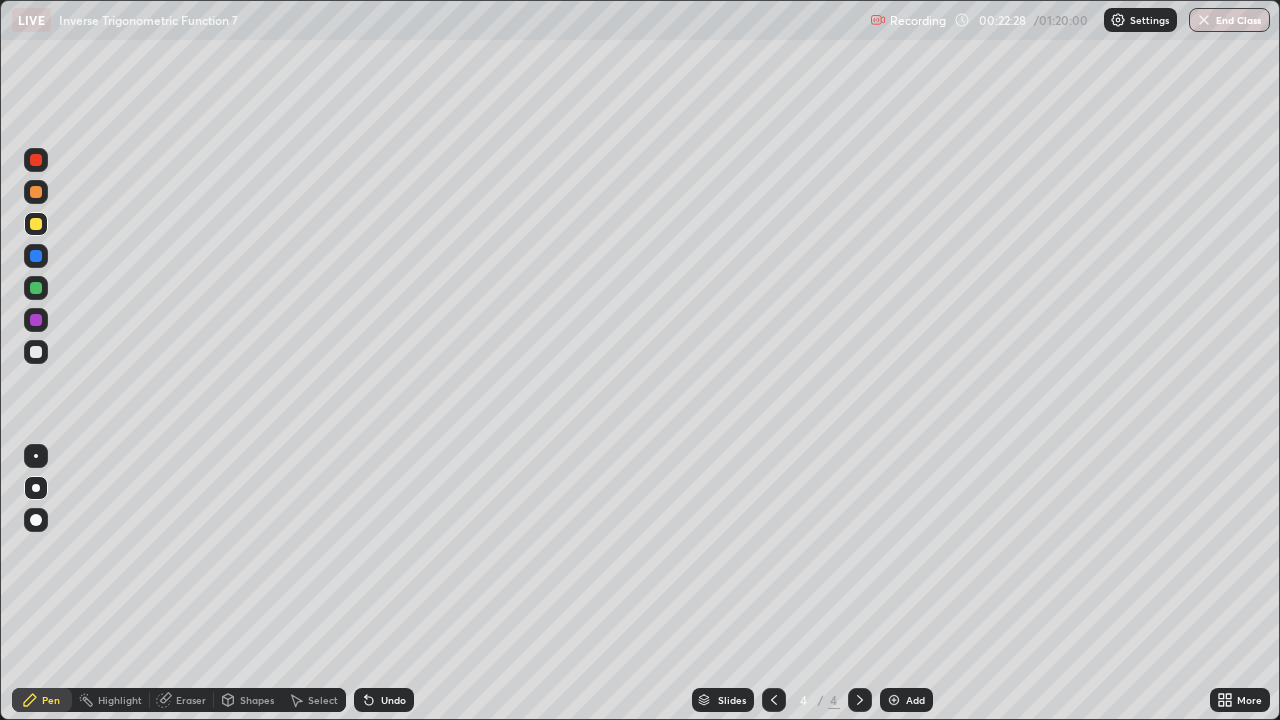 click 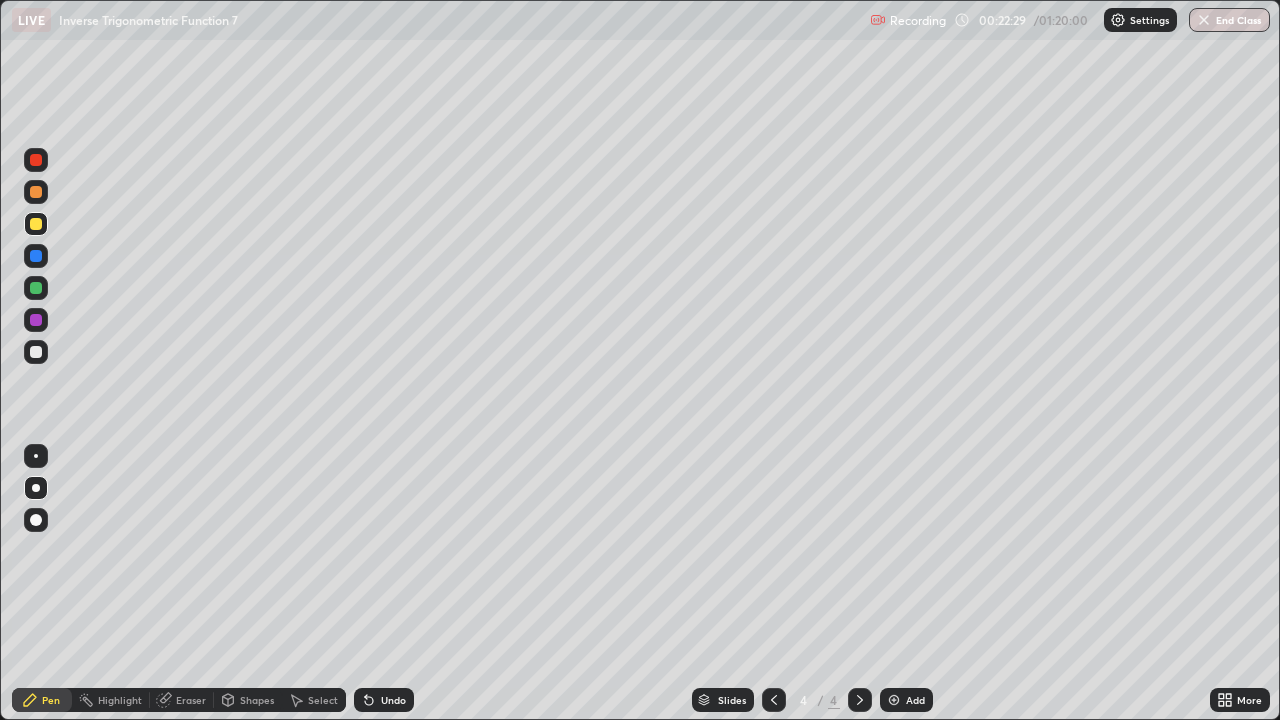 click 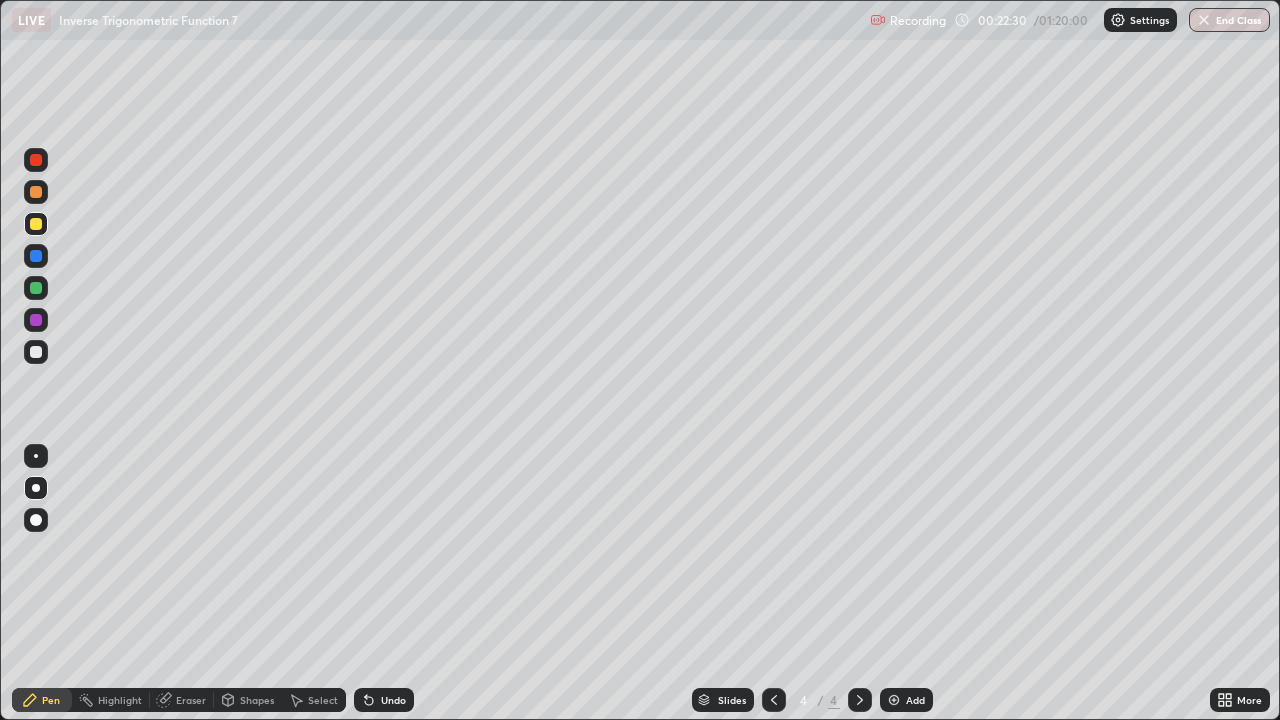 click on "Add" at bounding box center [915, 700] 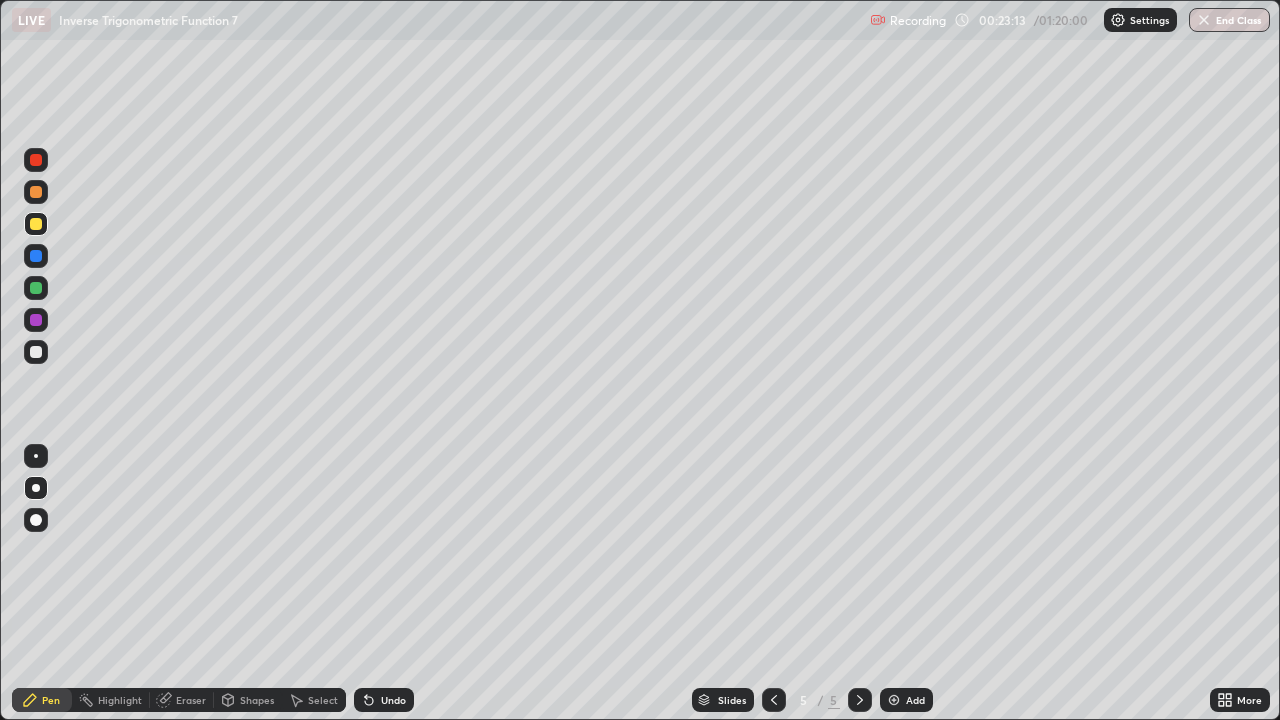 click on "Undo" at bounding box center [384, 700] 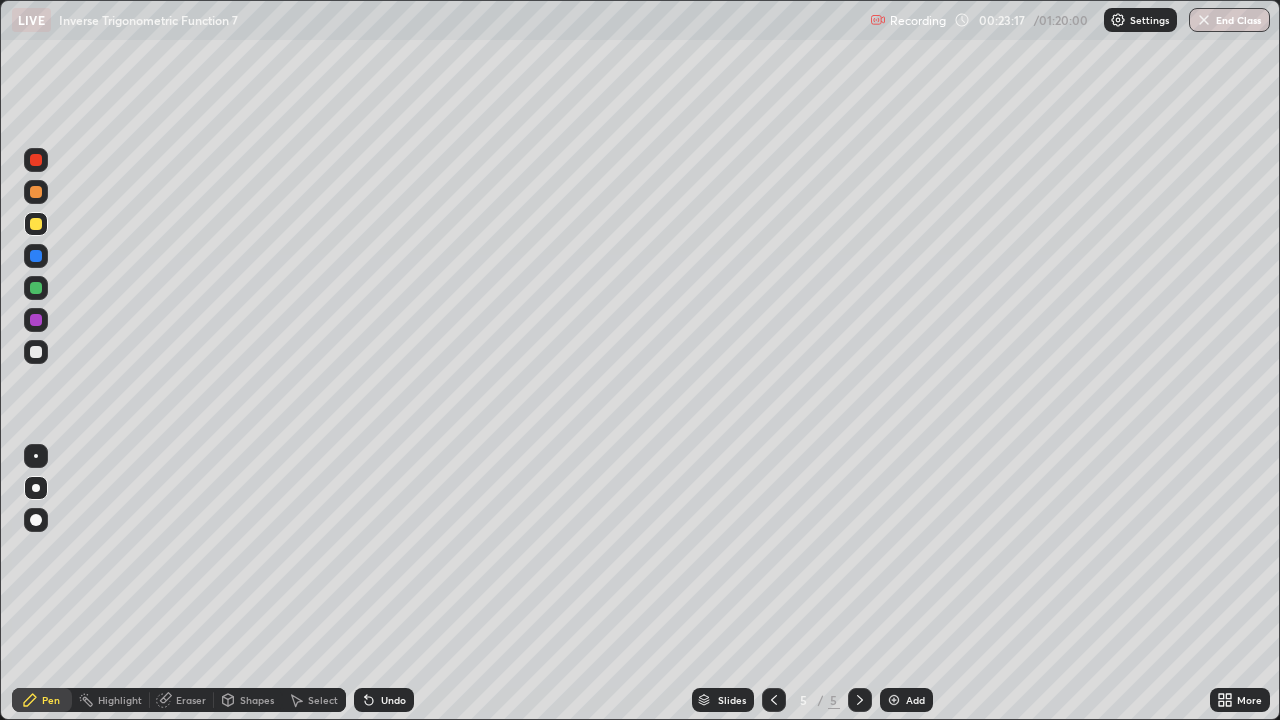 click at bounding box center [36, 352] 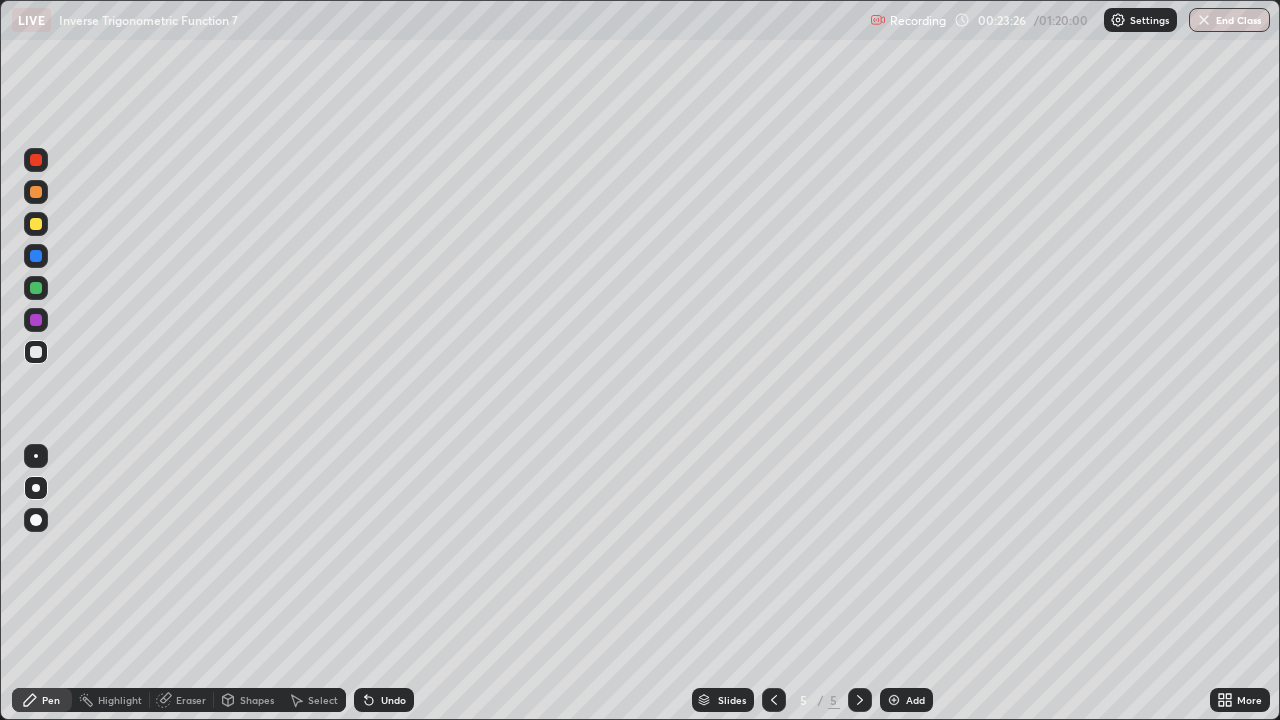 click 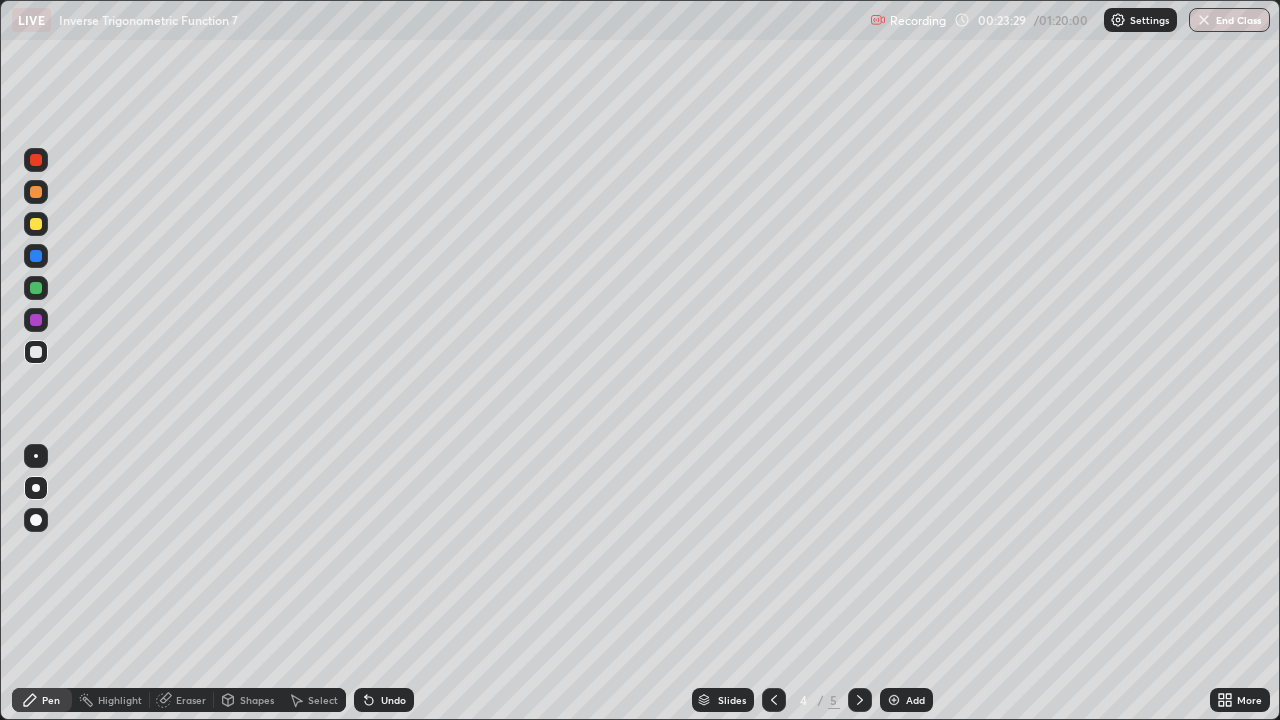 click 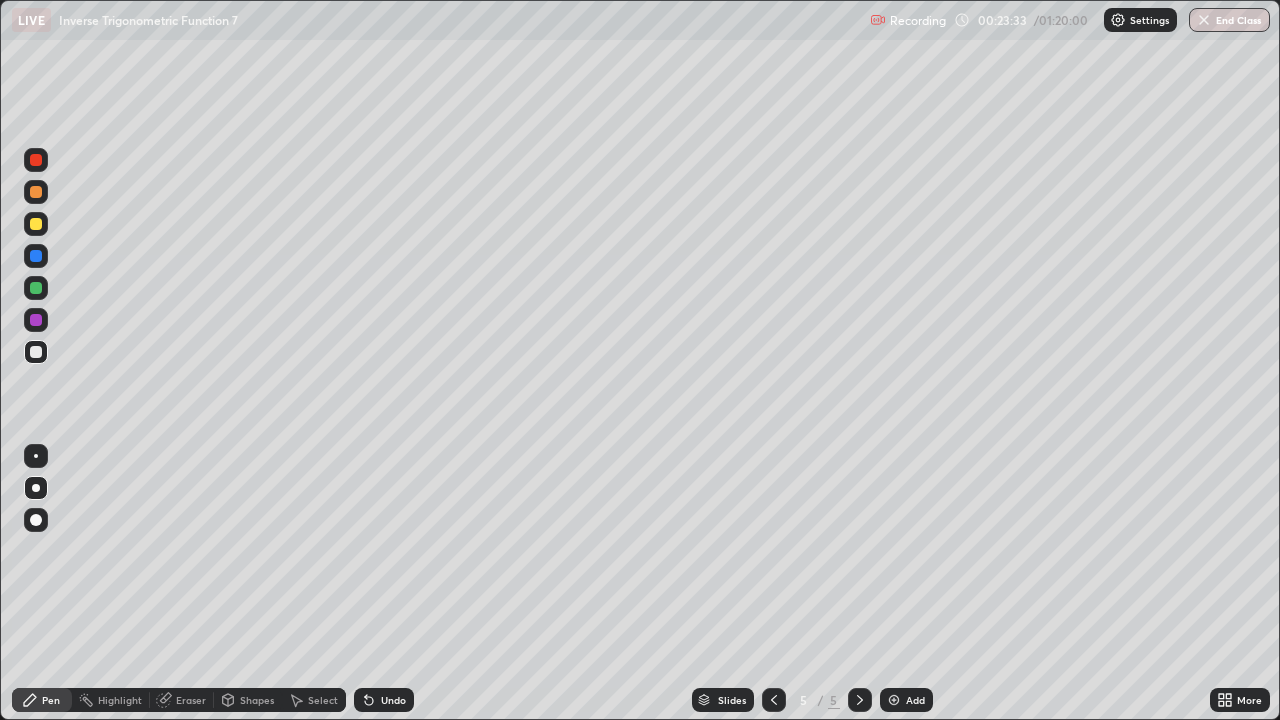 click at bounding box center (36, 224) 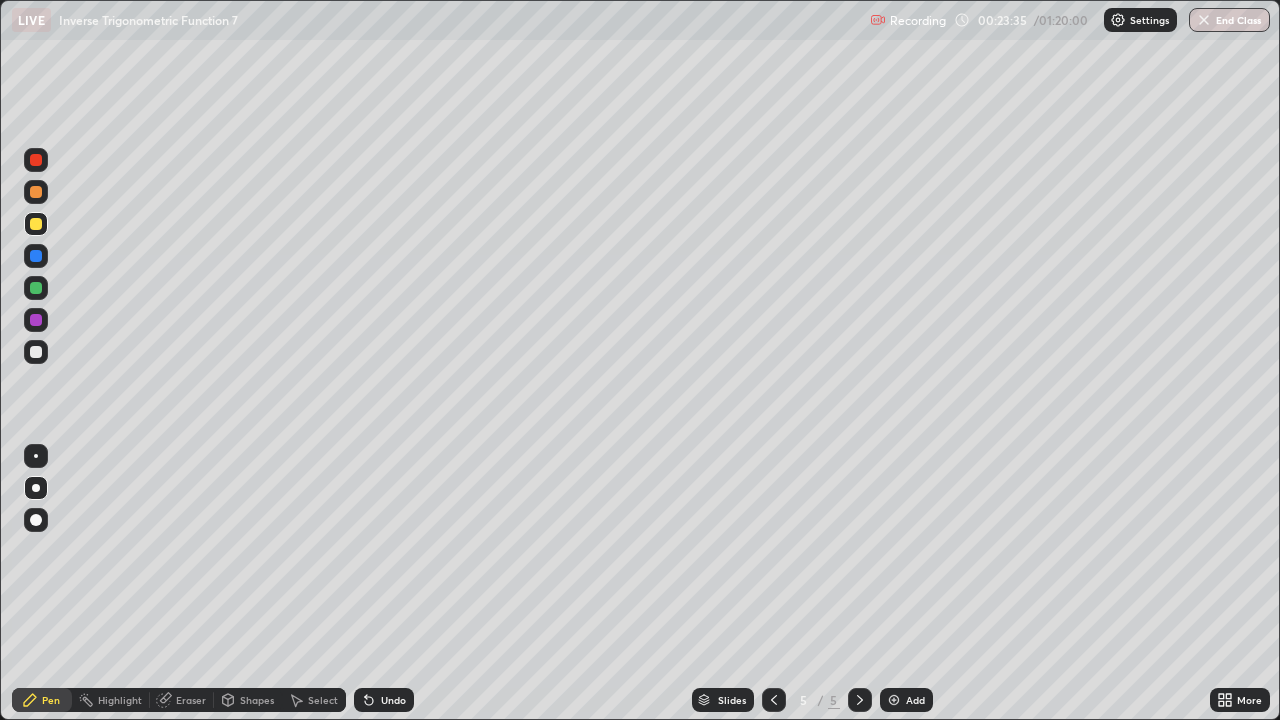 click at bounding box center [36, 352] 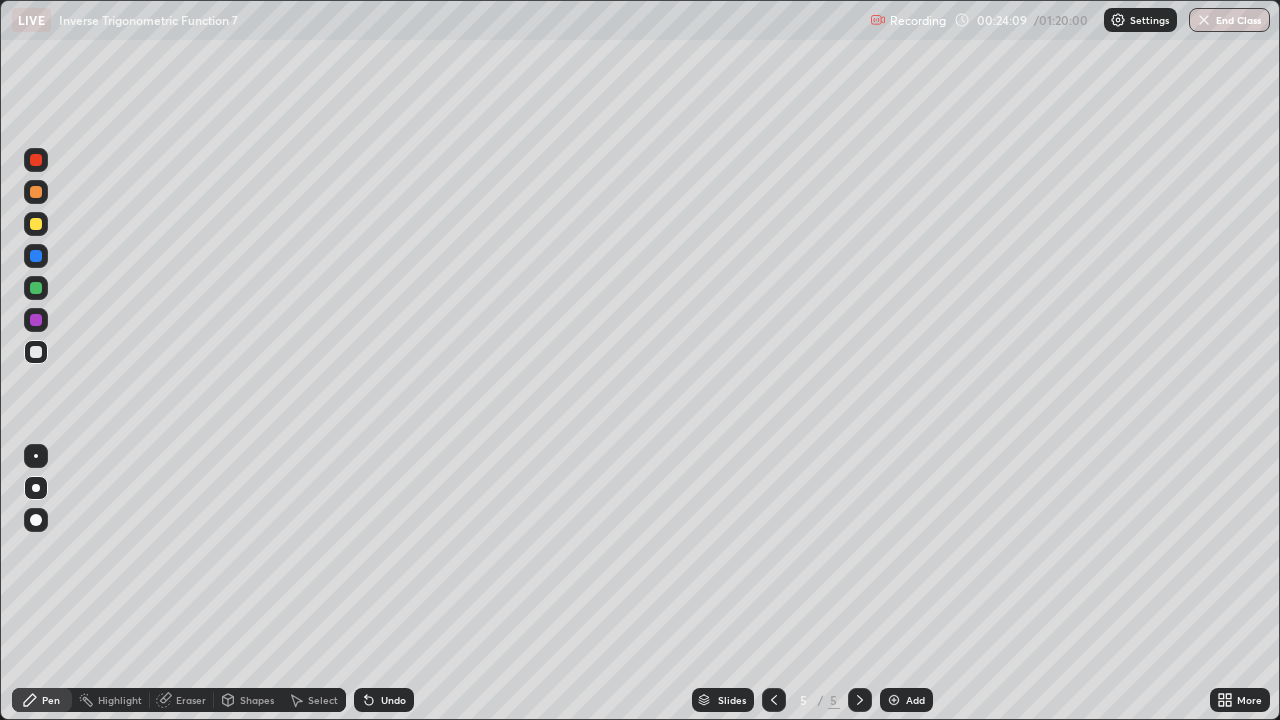 click at bounding box center [36, 352] 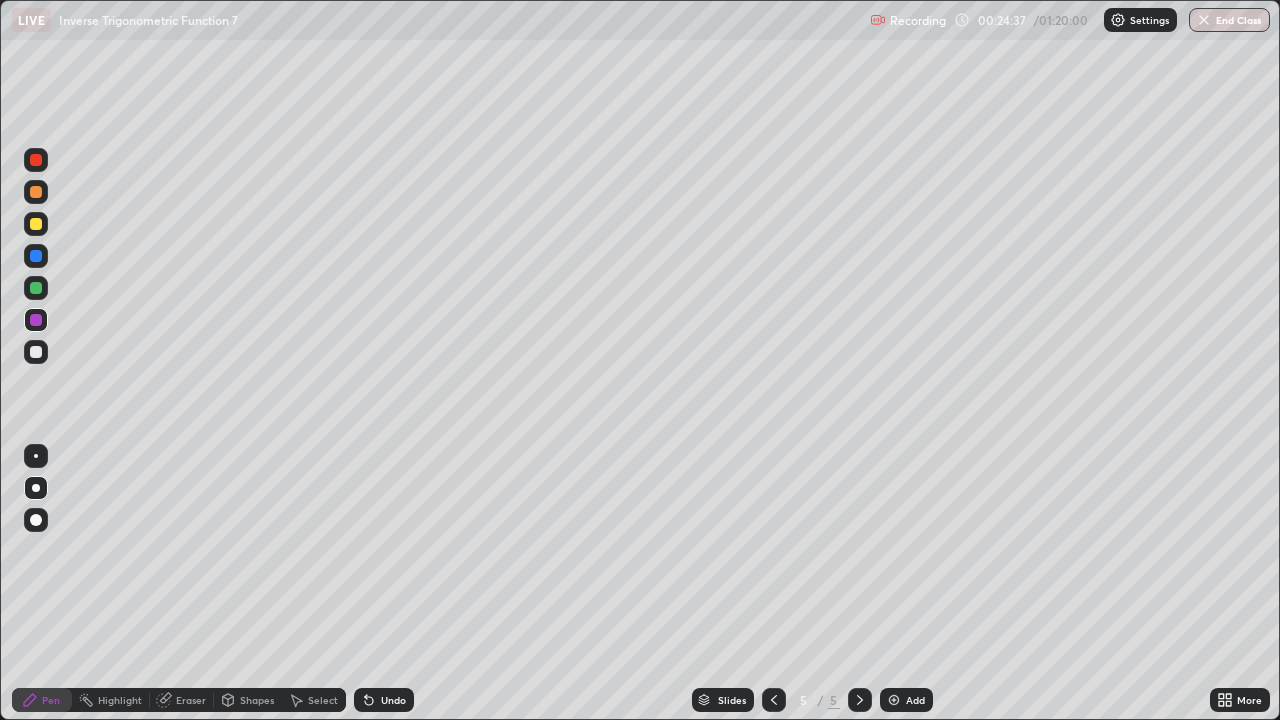 click at bounding box center [36, 224] 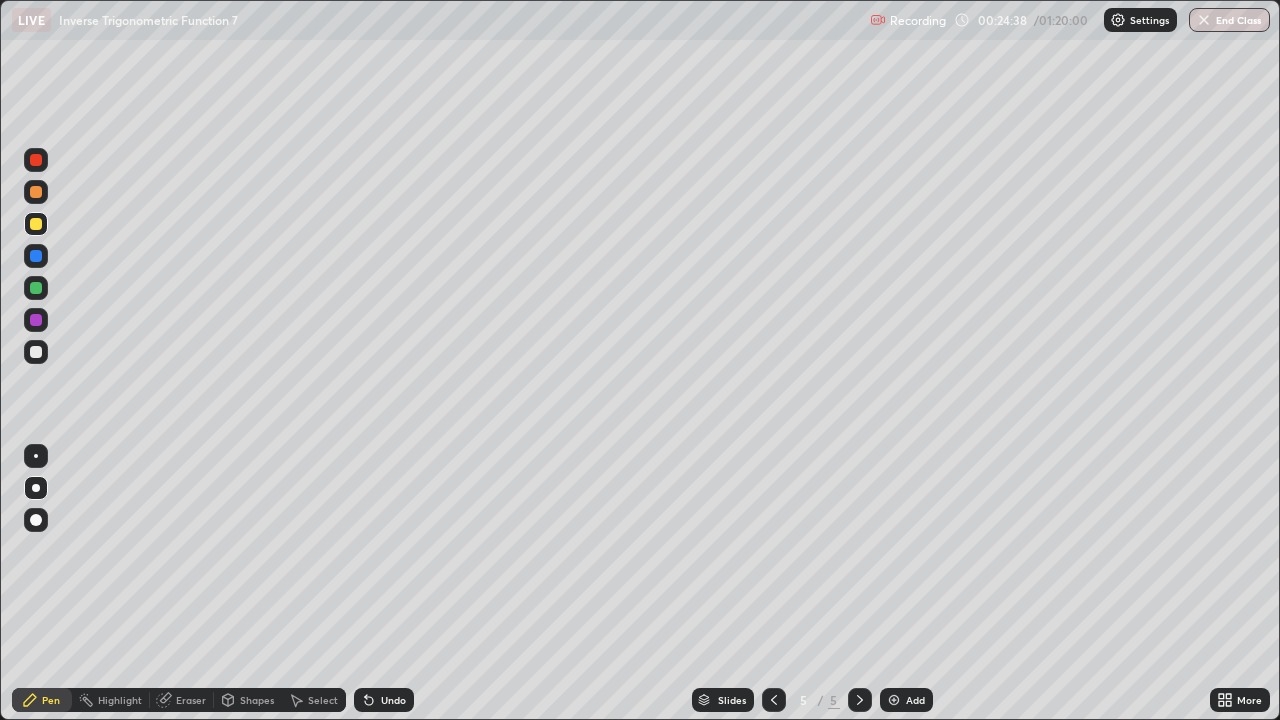 click at bounding box center [36, 488] 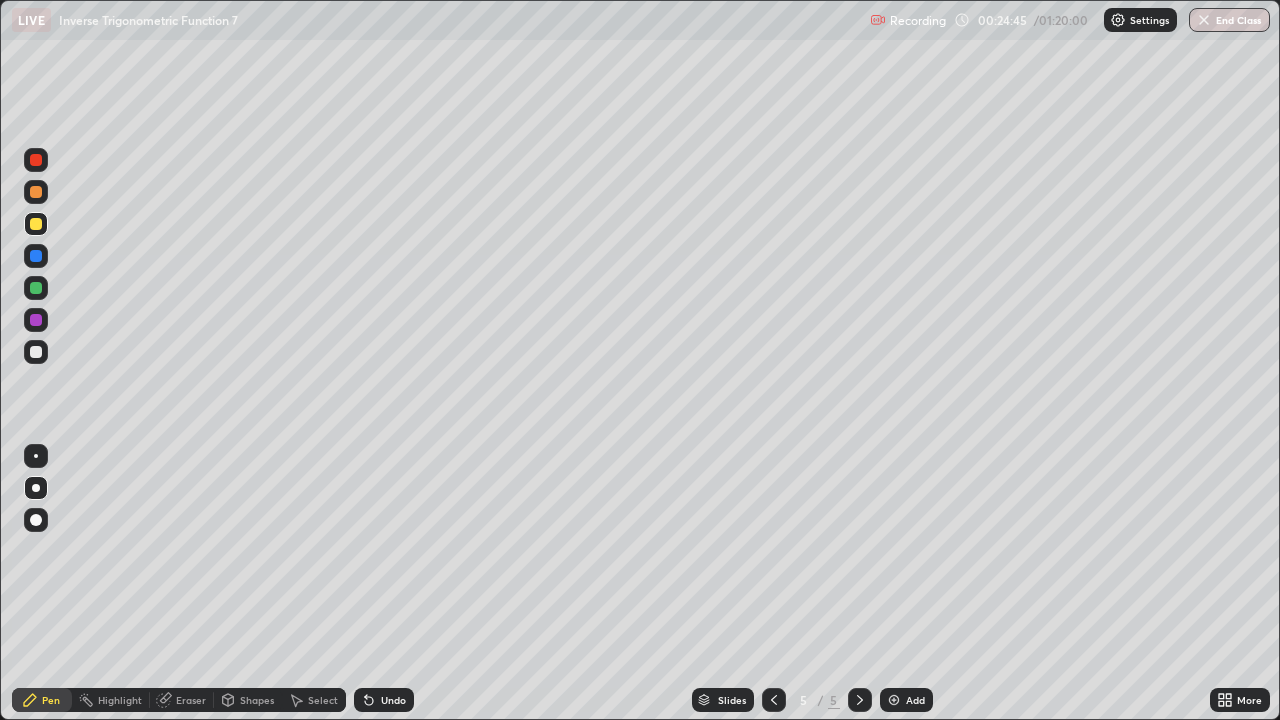 click at bounding box center [36, 224] 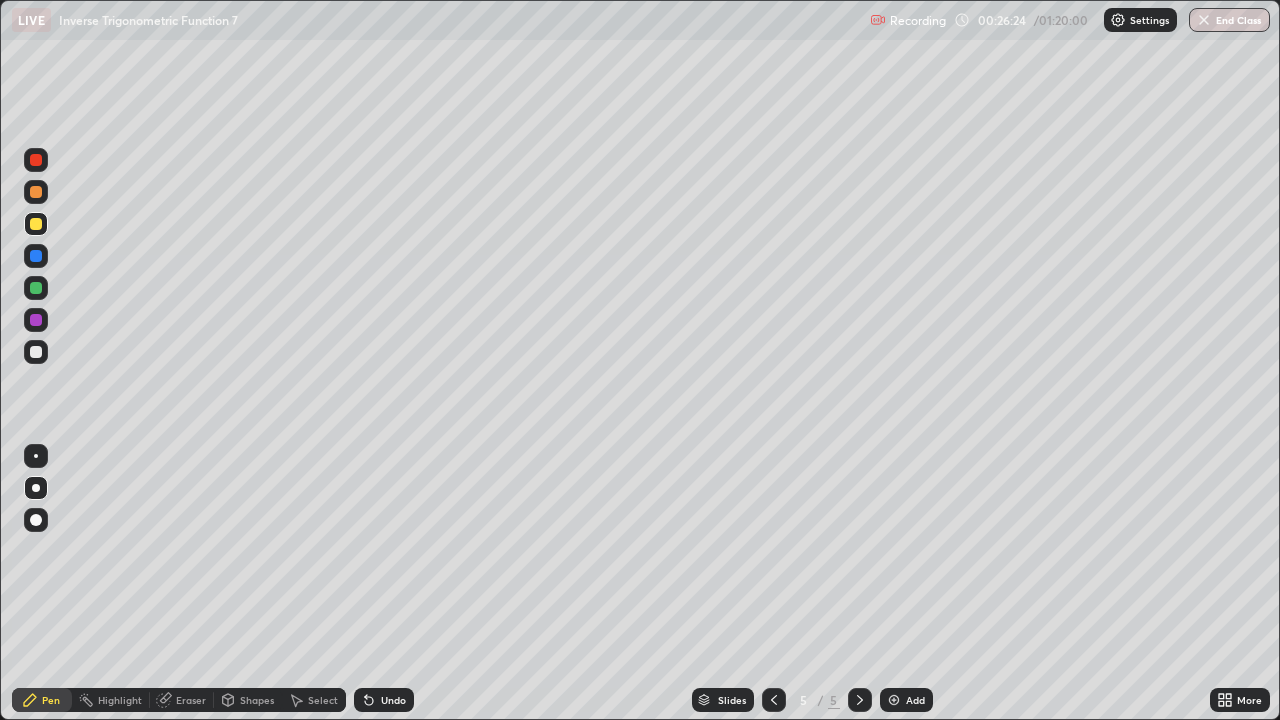 click at bounding box center [36, 352] 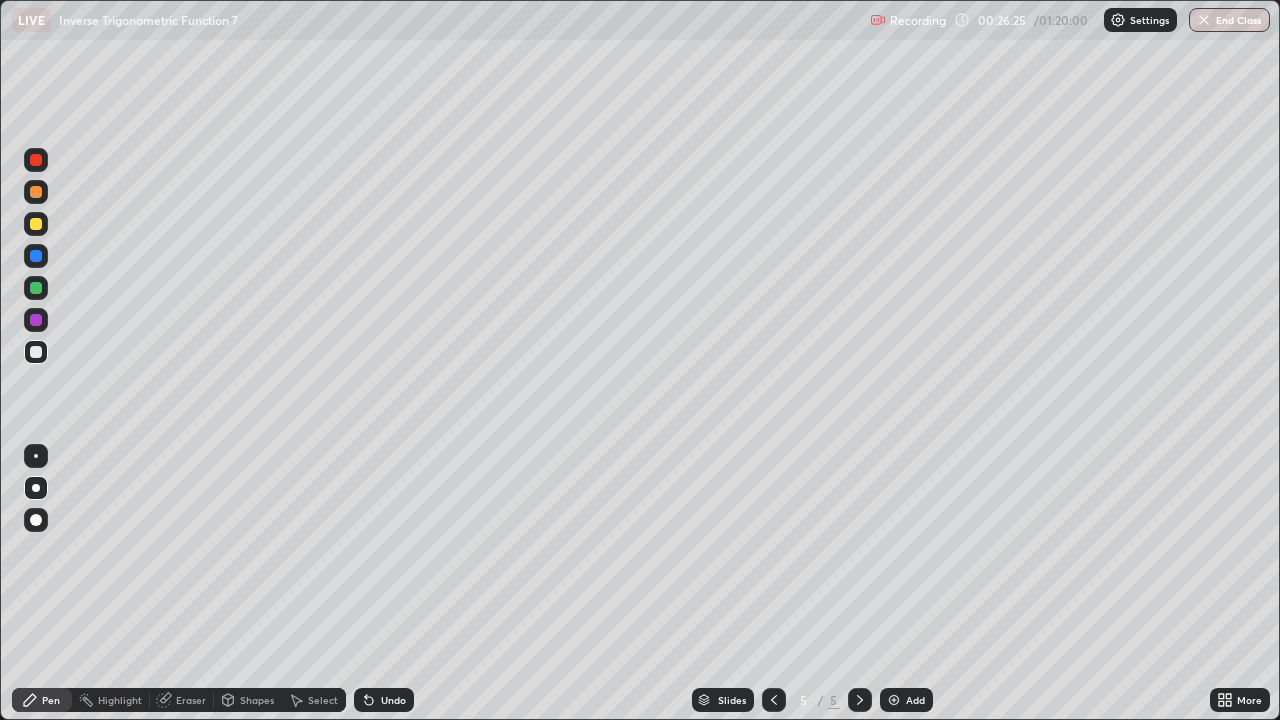click at bounding box center [36, 488] 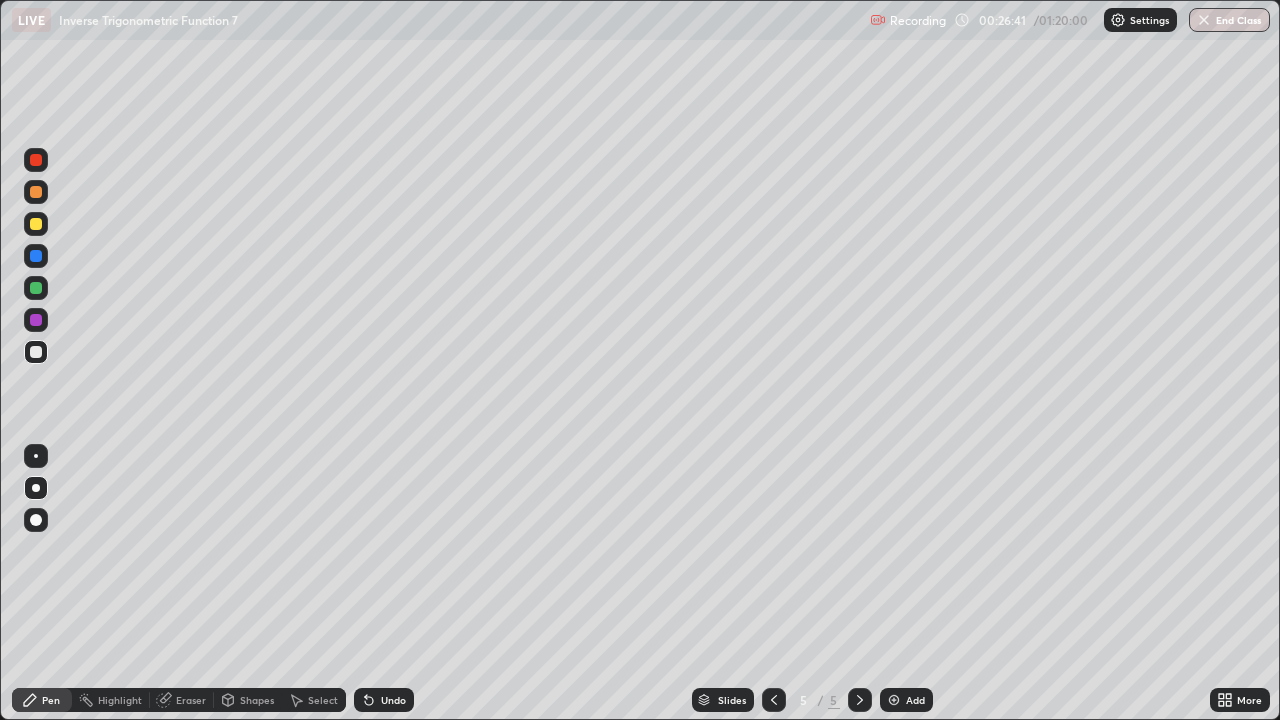 click 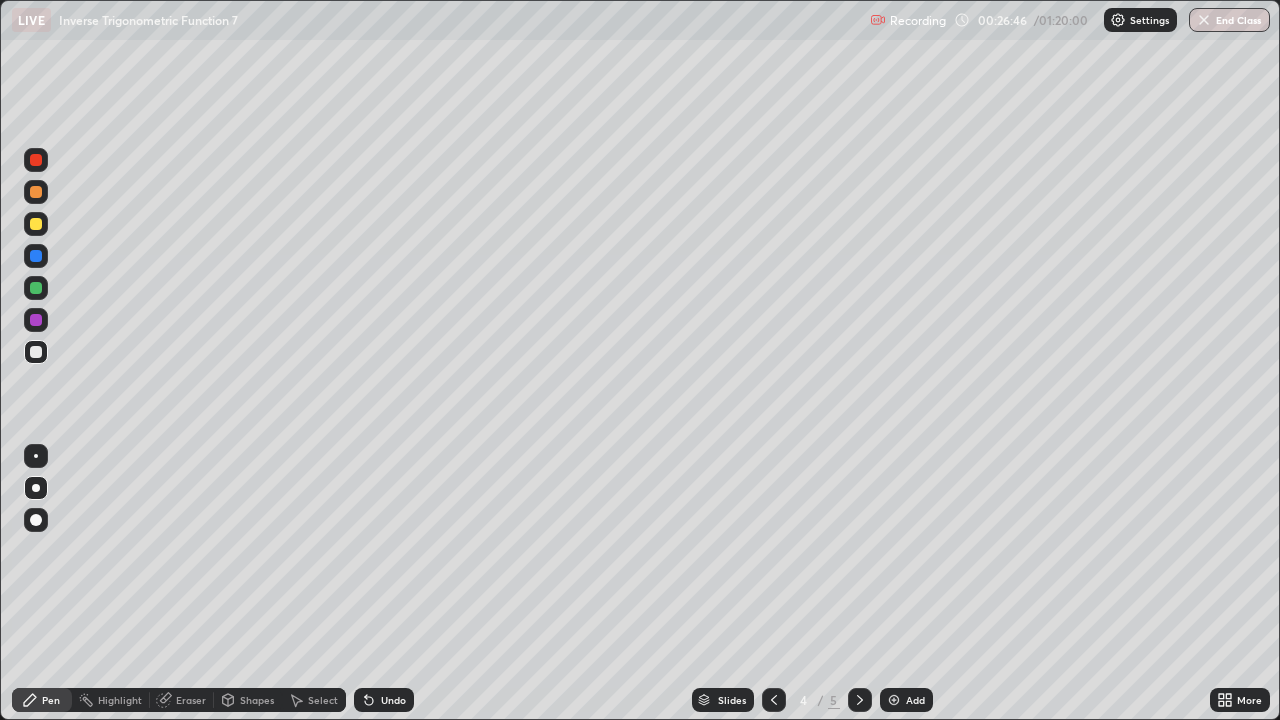 click at bounding box center (36, 320) 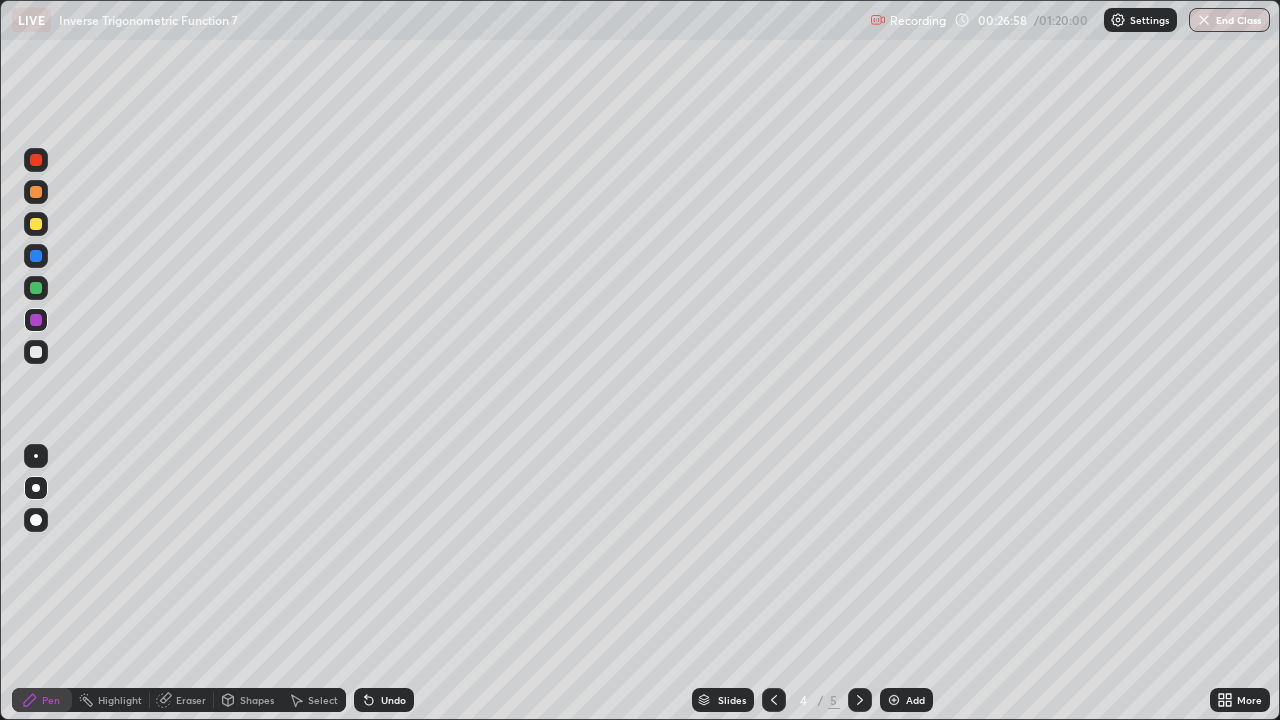 click 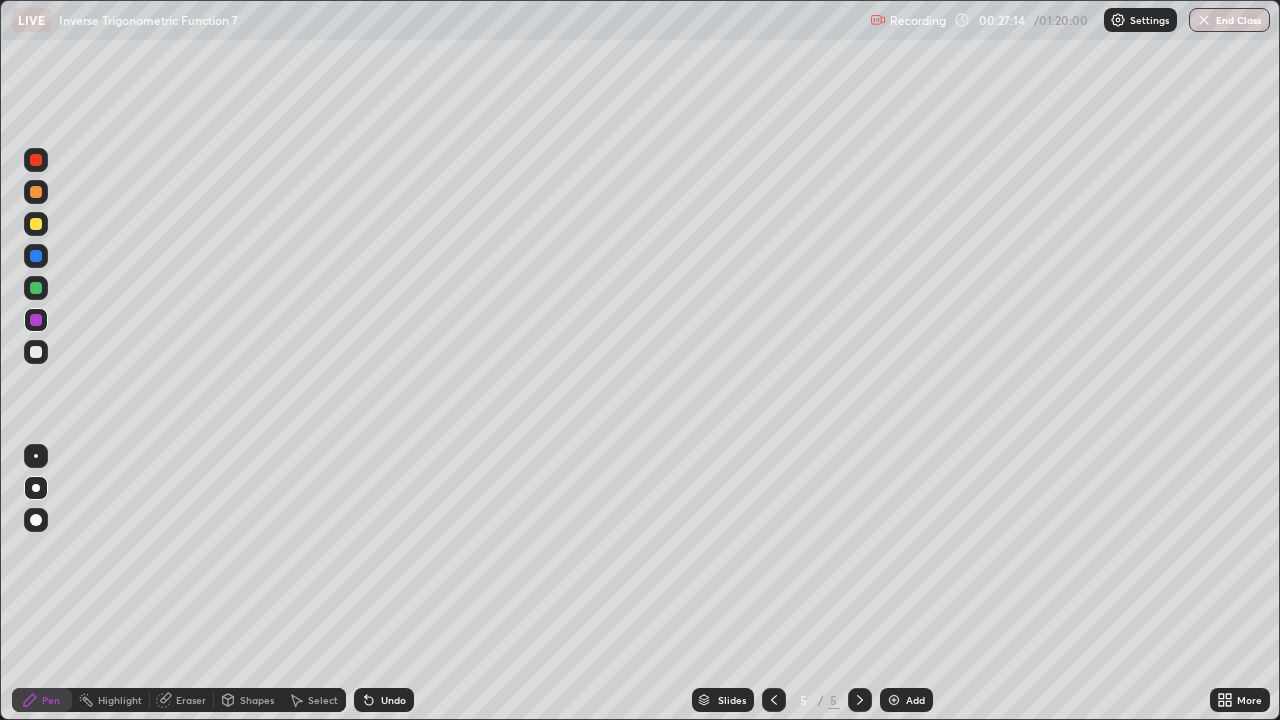 click on "Select" at bounding box center (323, 700) 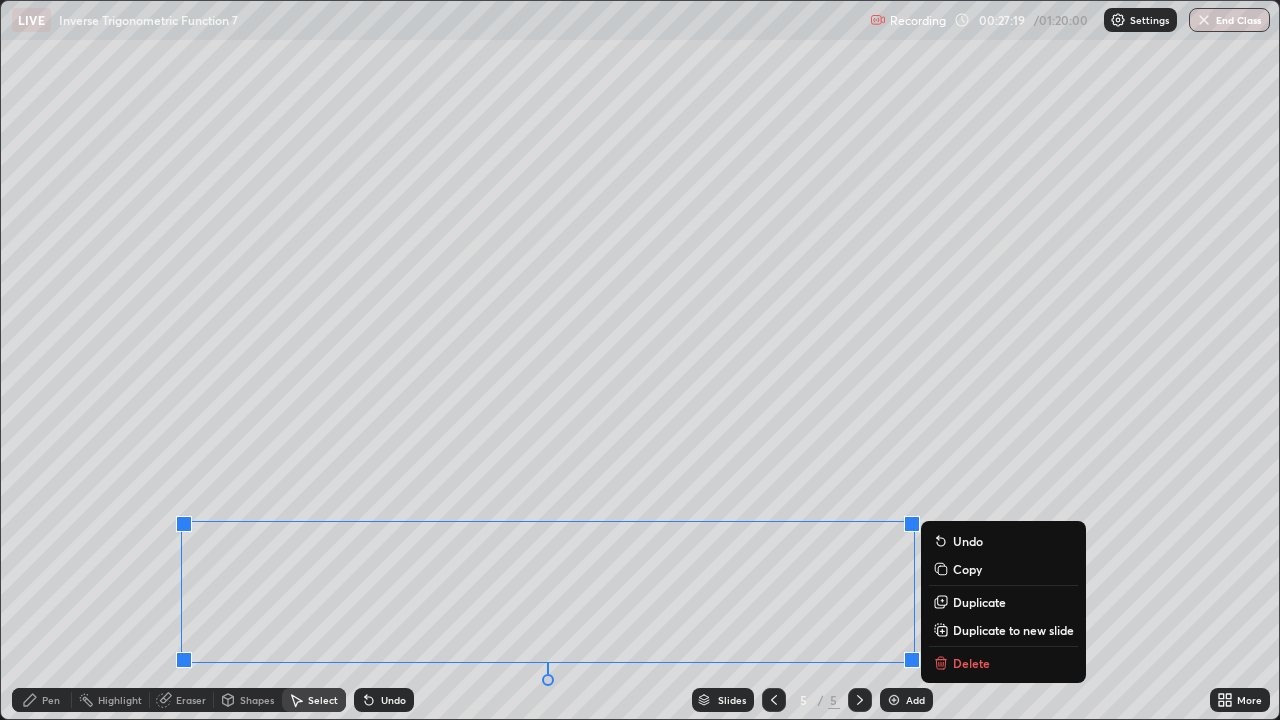 click on "Duplicate to new slide" at bounding box center [1013, 630] 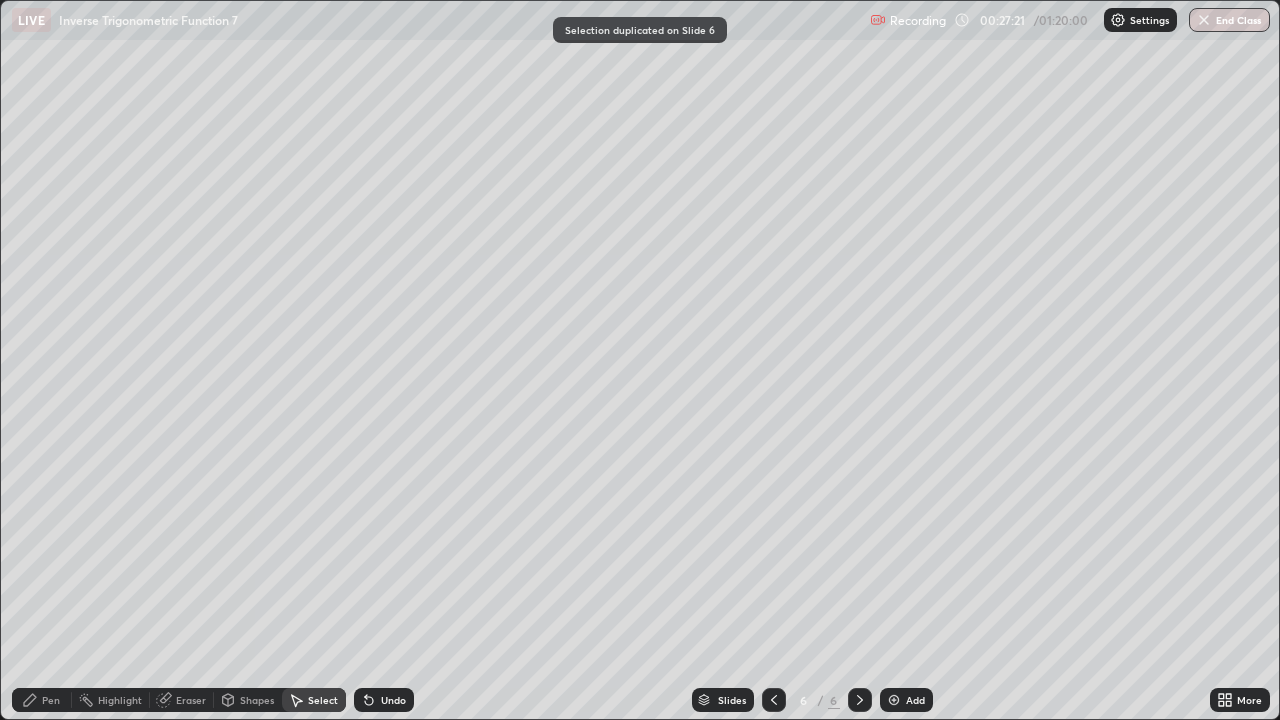 click on "Eraser" at bounding box center (191, 700) 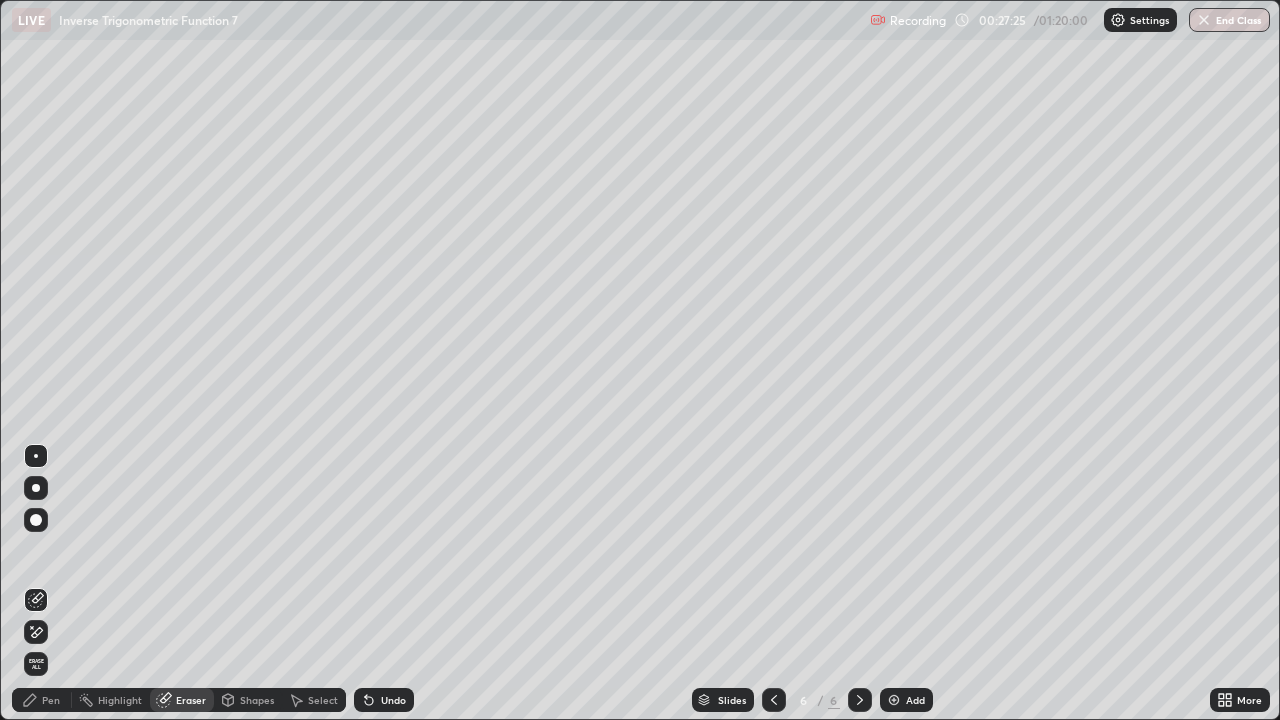 click on "Select" at bounding box center [323, 700] 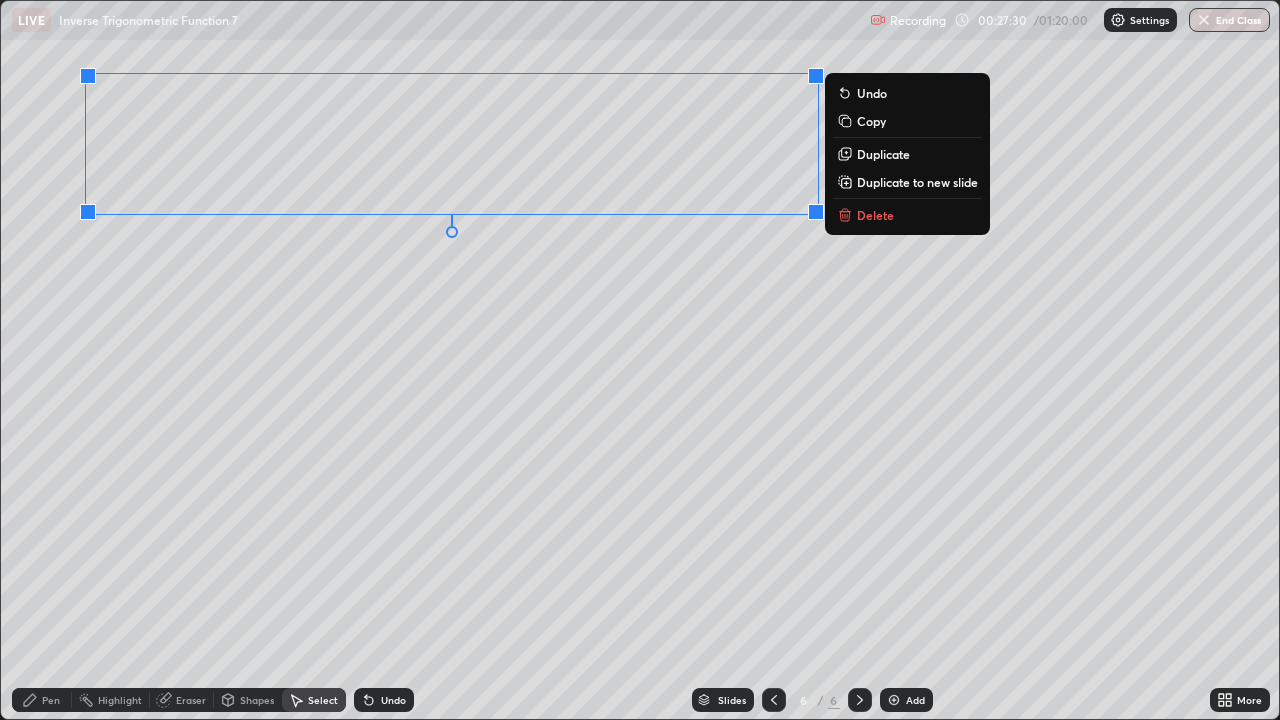 click on "0 ° Undo Copy Duplicate Duplicate to new slide Delete" at bounding box center [640, 360] 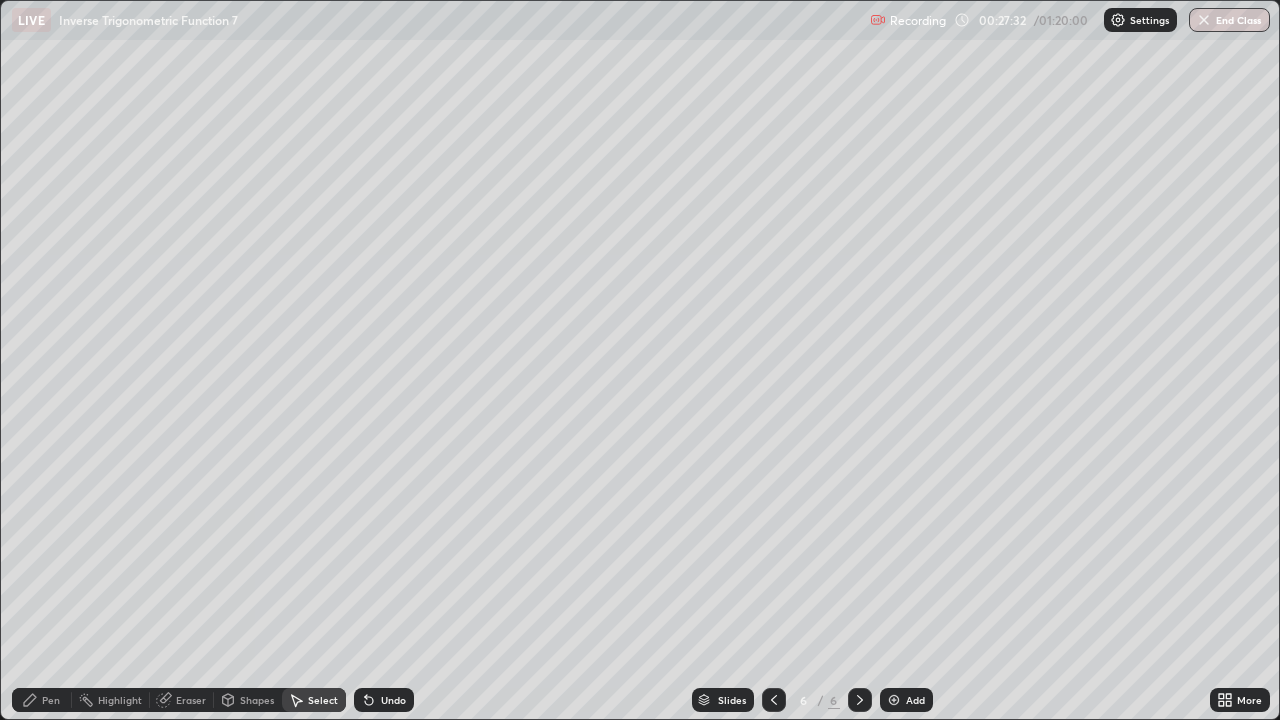 click on "Pen" at bounding box center (51, 700) 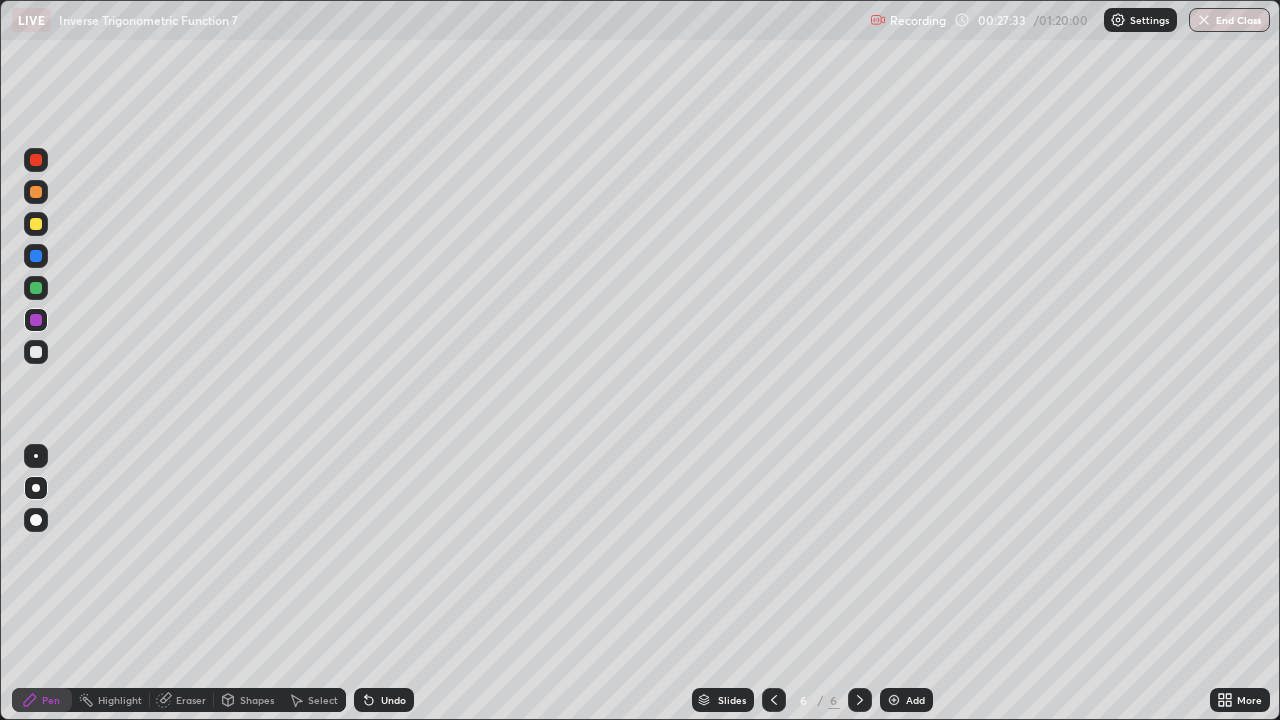 click at bounding box center [36, 352] 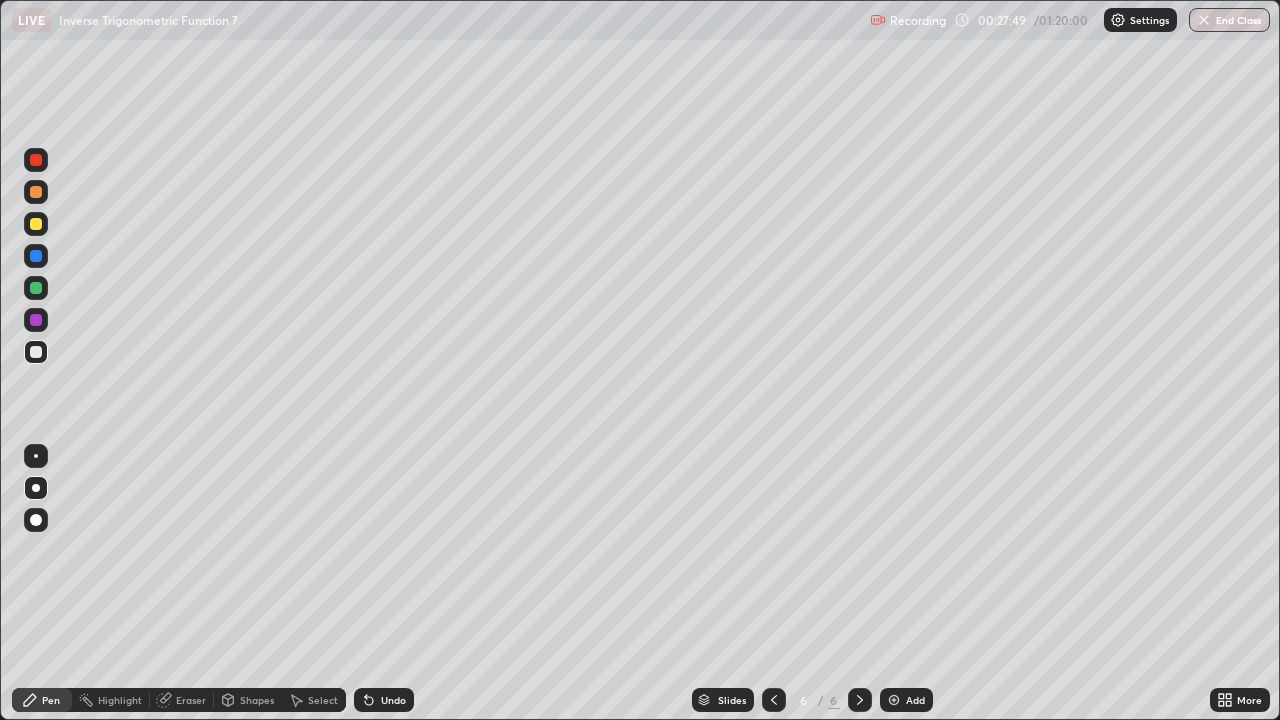 click 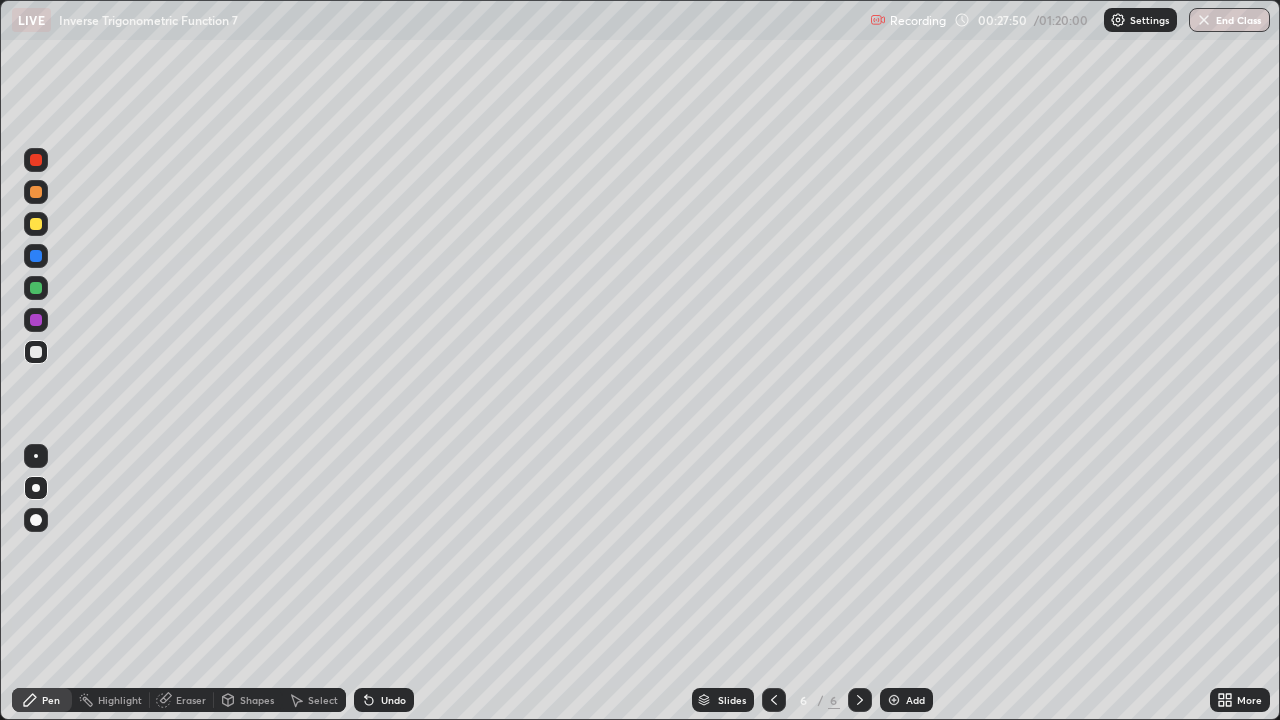 click at bounding box center [36, 320] 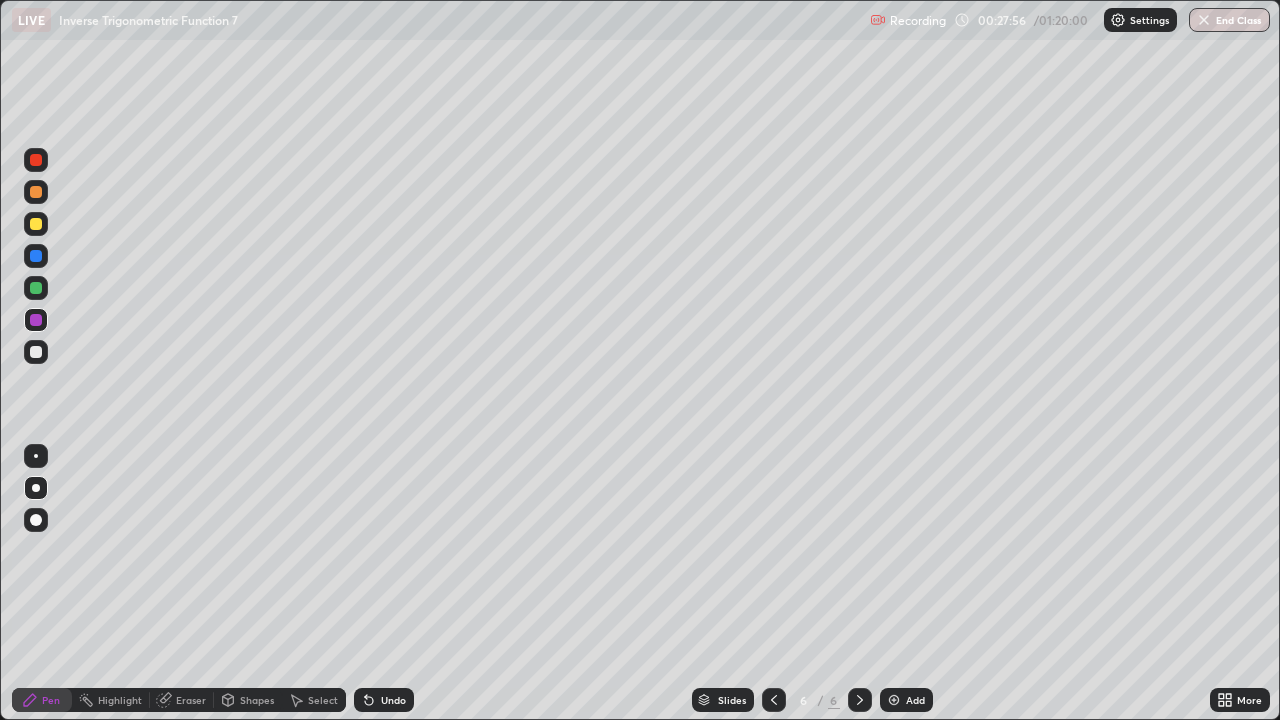 click at bounding box center (36, 352) 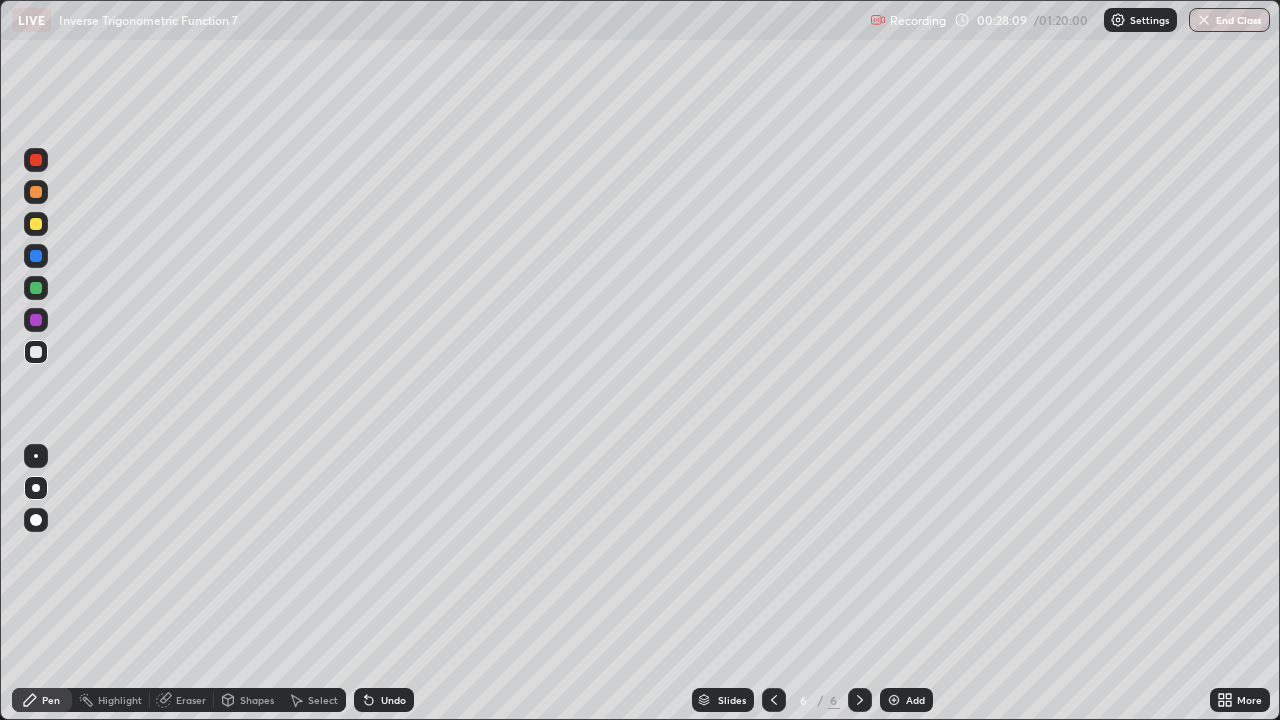 click on "Undo" at bounding box center (393, 700) 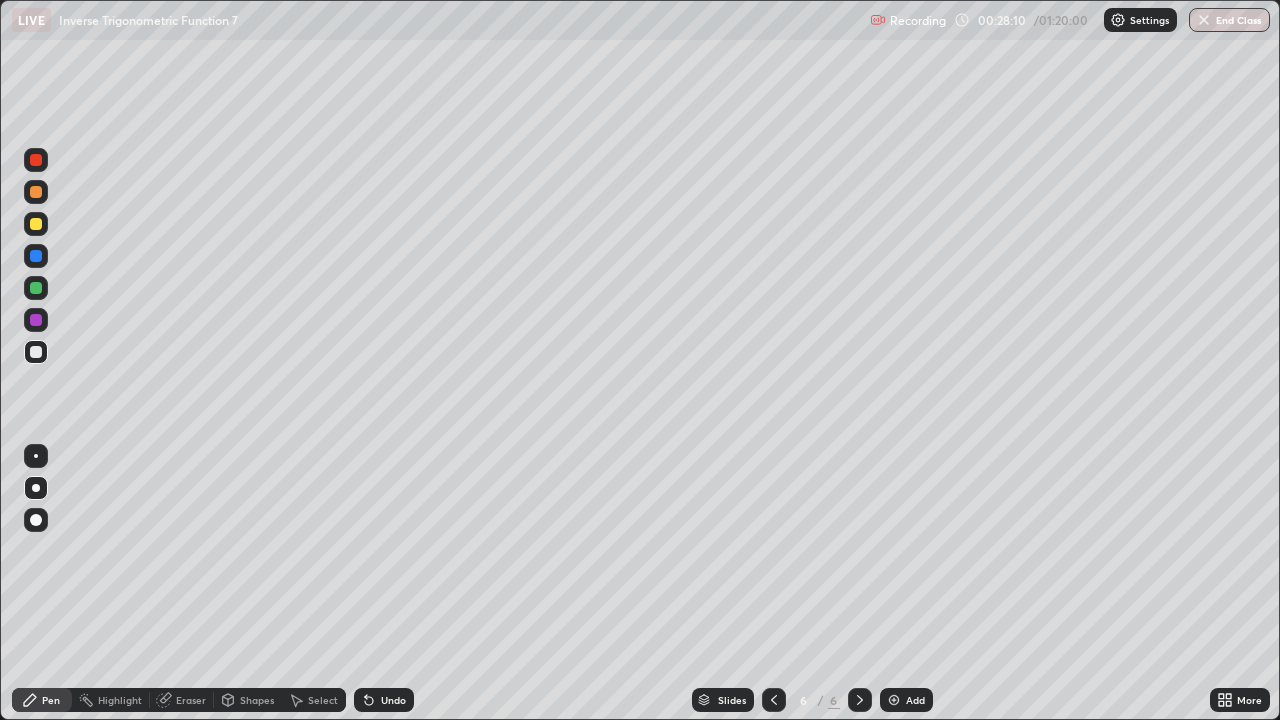 click on "Undo" at bounding box center [393, 700] 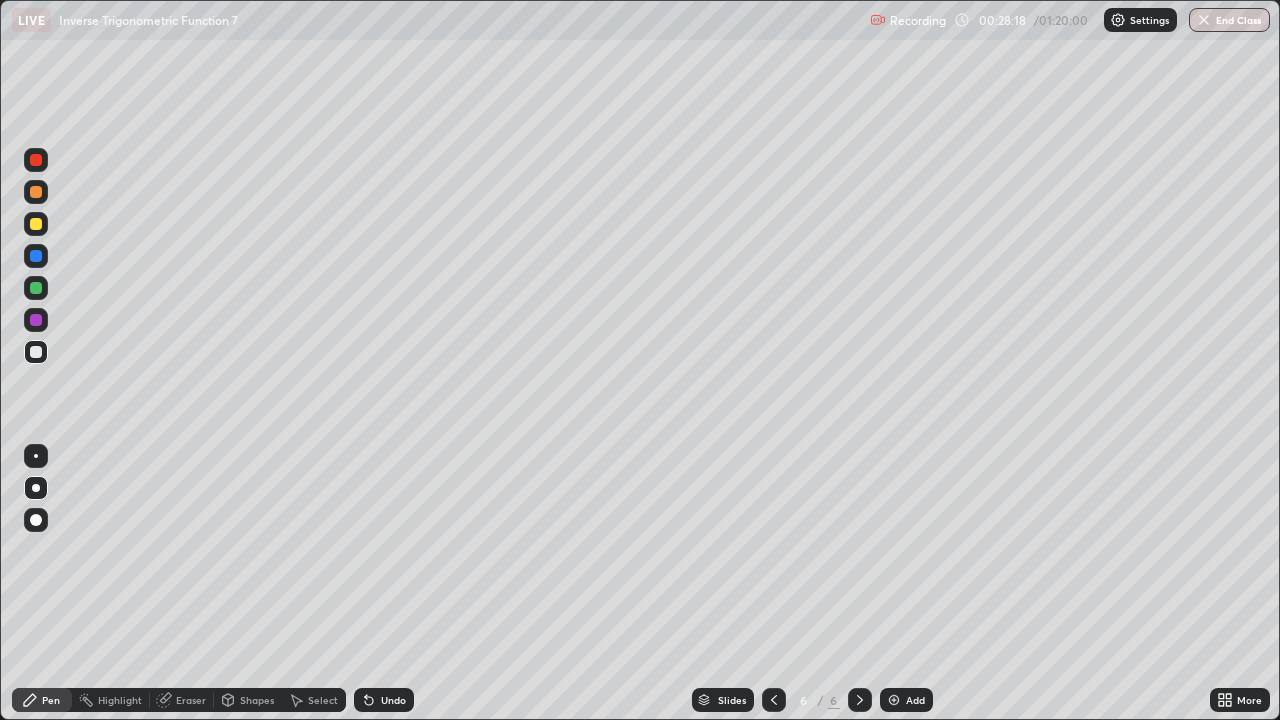 click at bounding box center (36, 352) 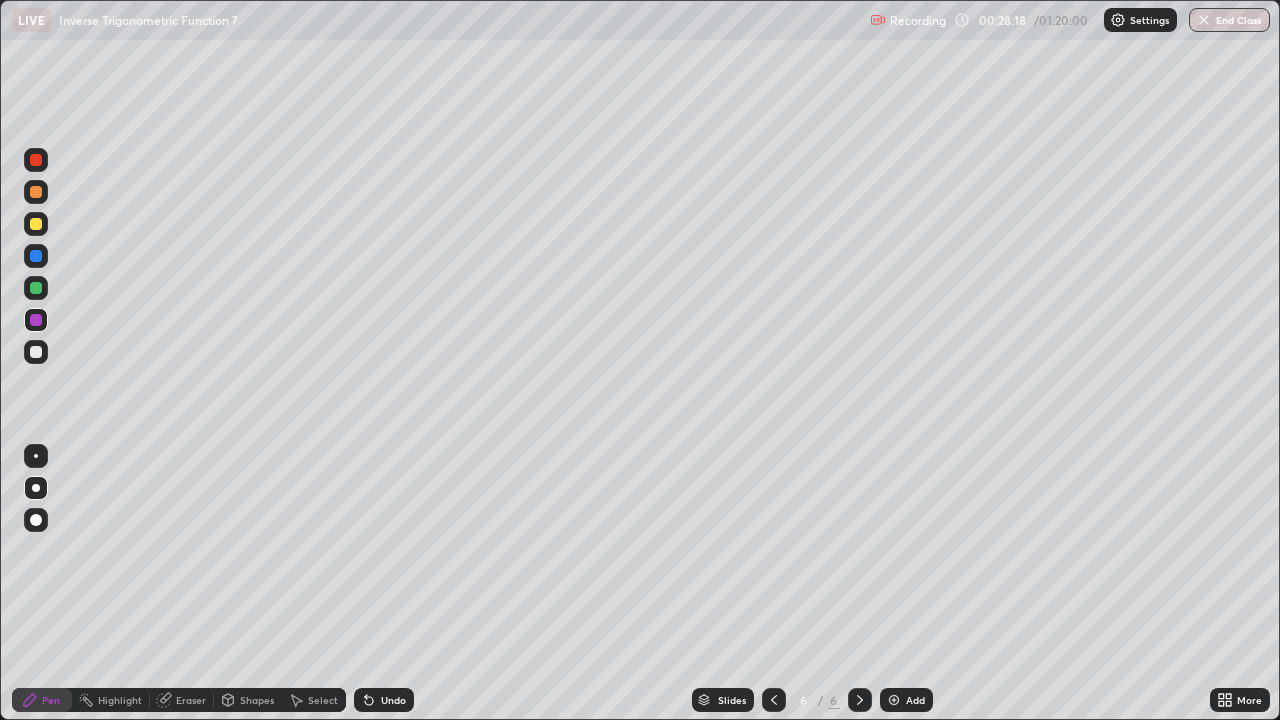 click at bounding box center [36, 288] 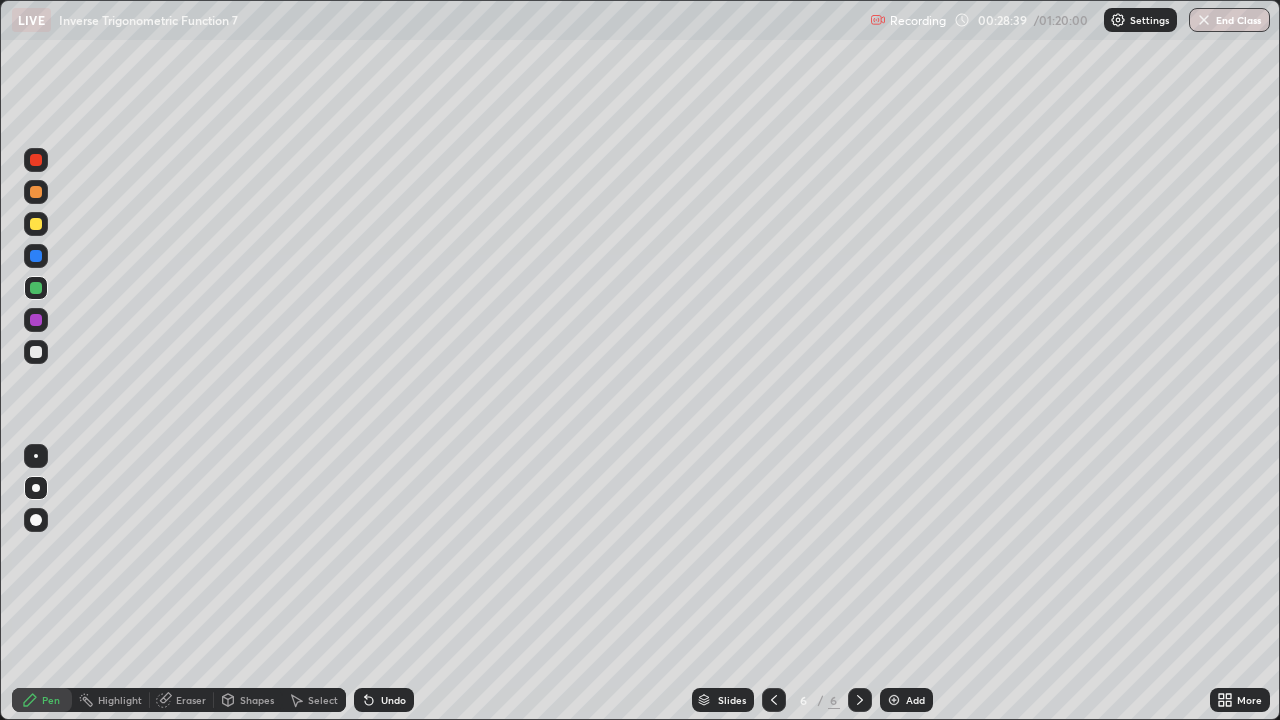 click at bounding box center [36, 320] 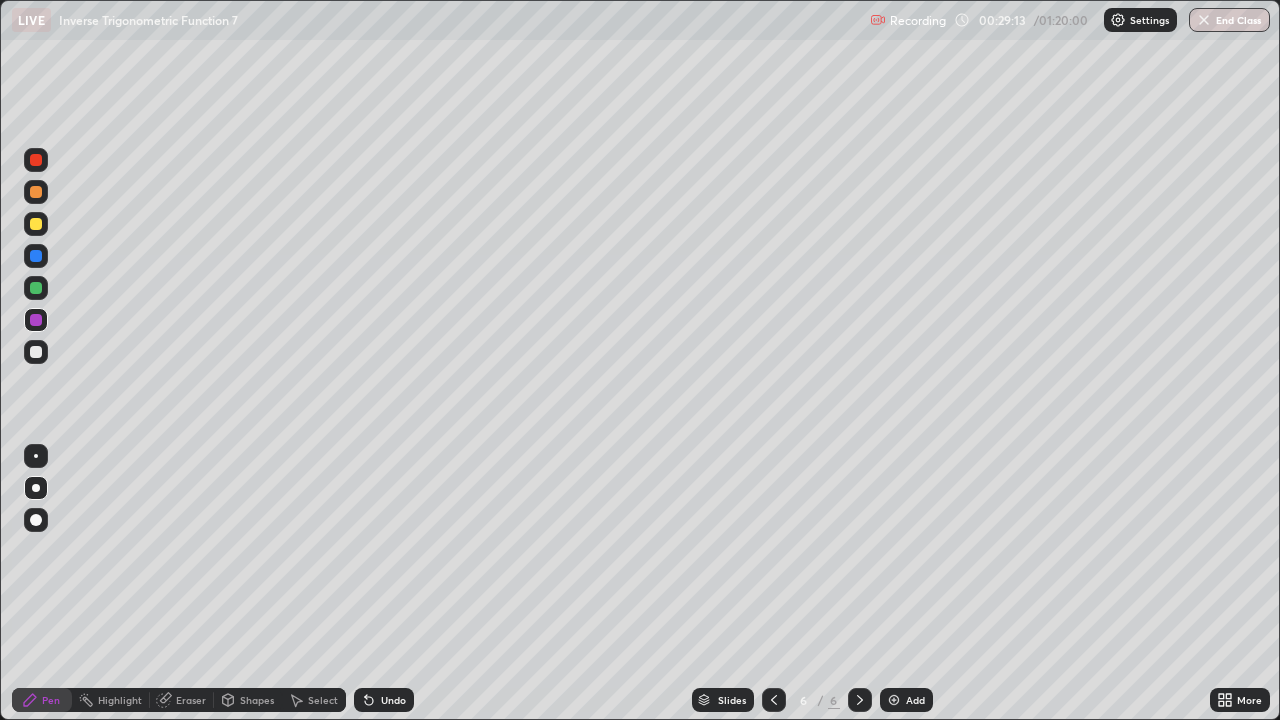 click at bounding box center (36, 288) 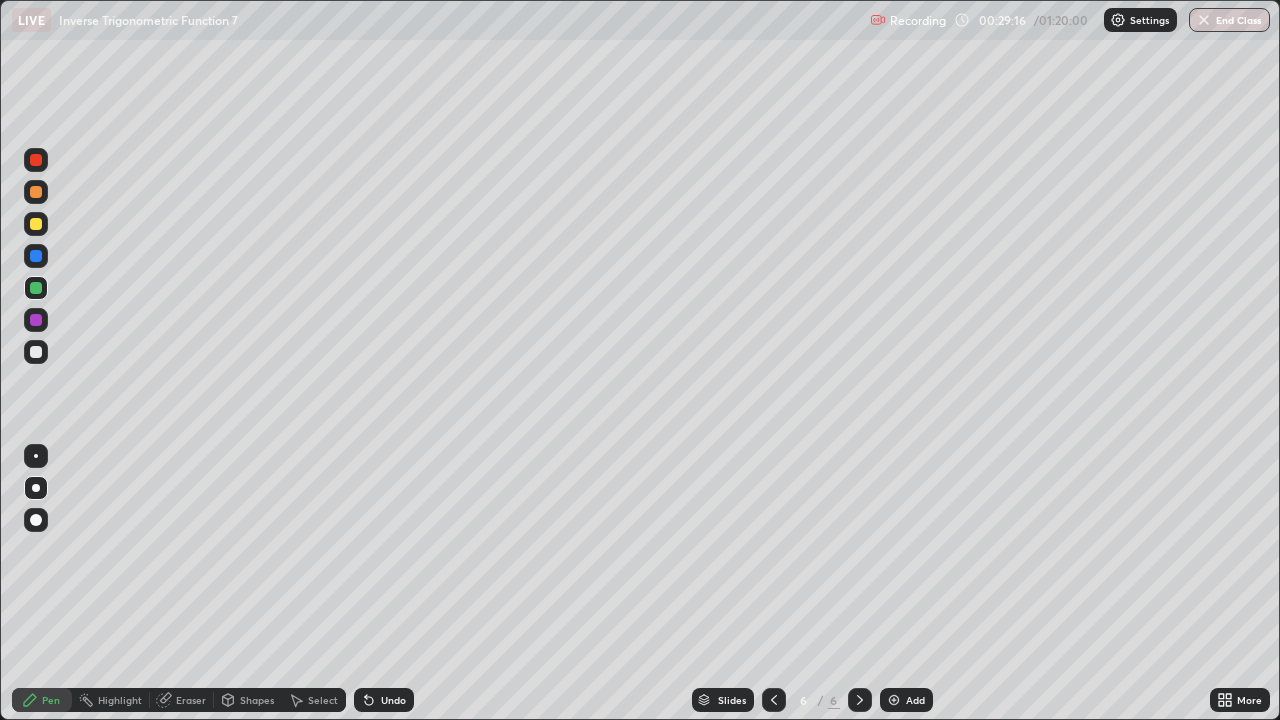 click at bounding box center [36, 256] 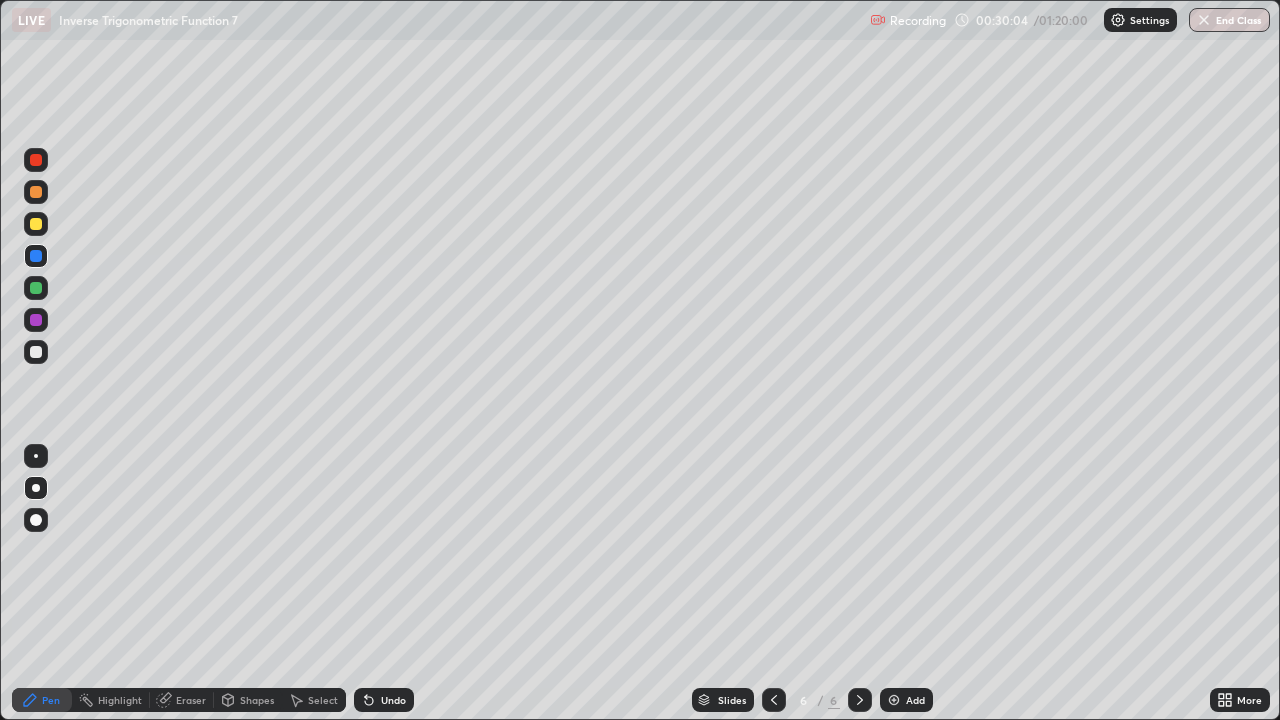click at bounding box center [36, 352] 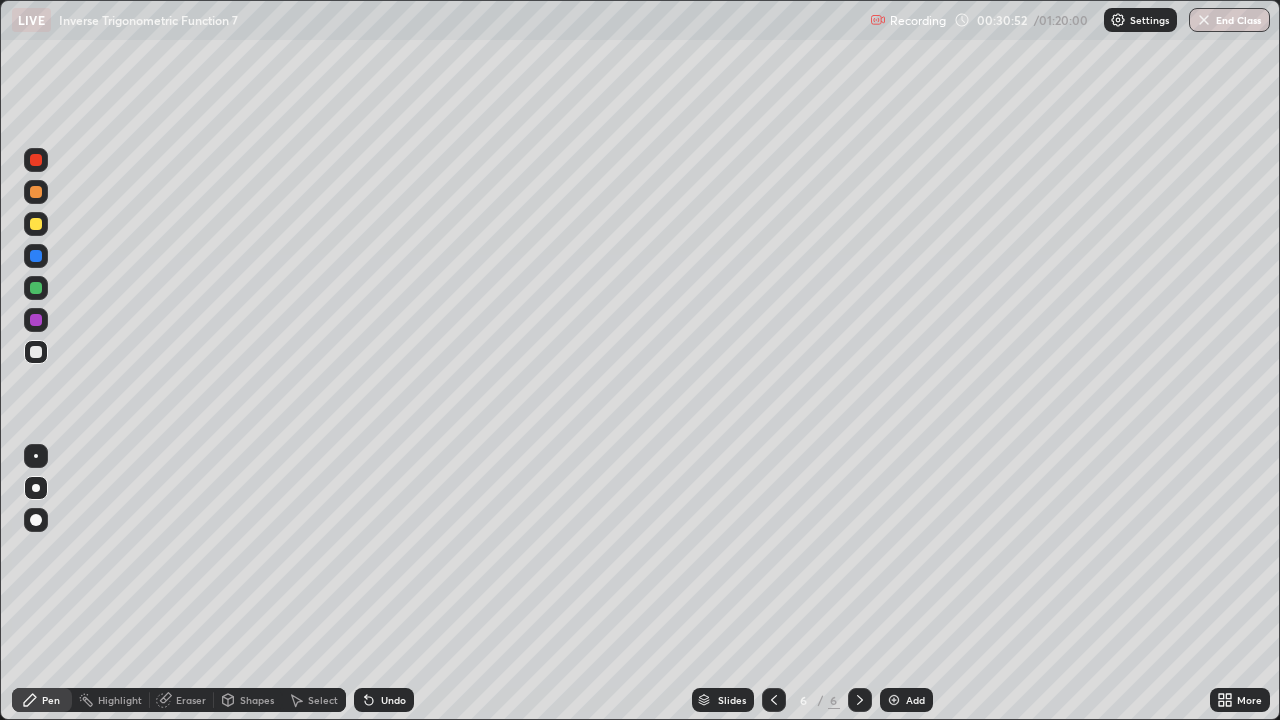 click on "Eraser" at bounding box center [191, 700] 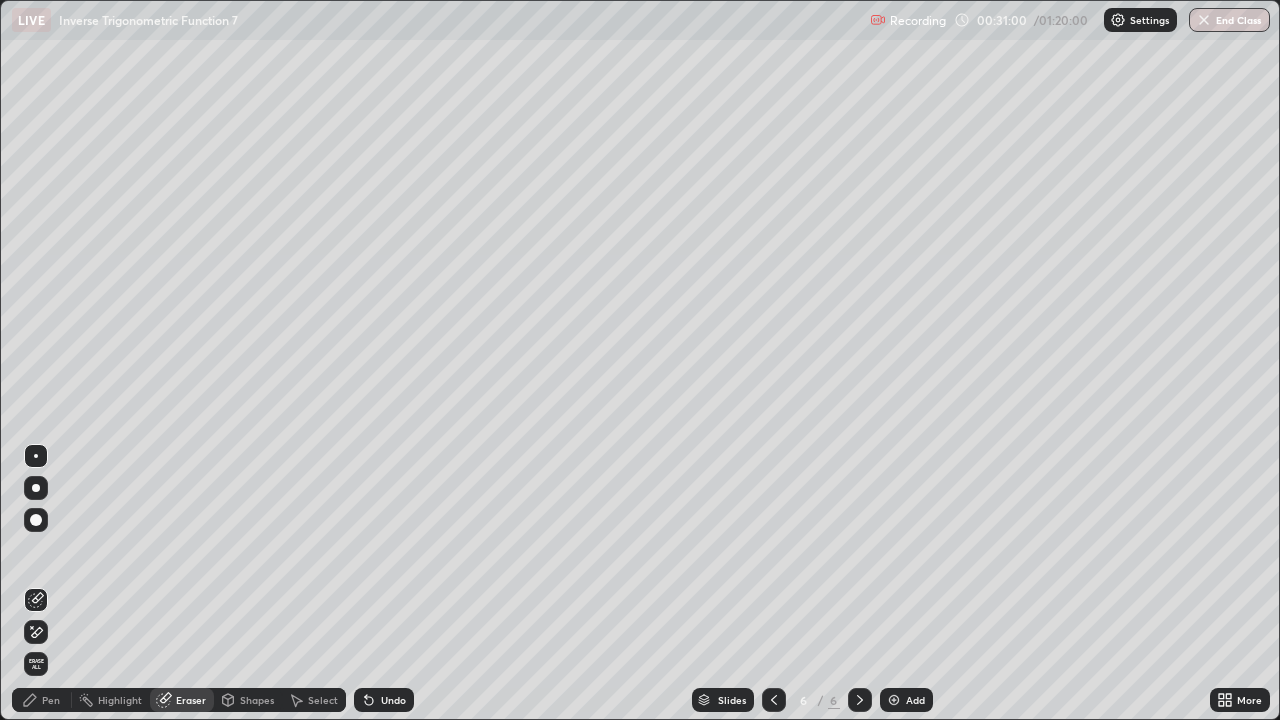 click on "Pen" at bounding box center (51, 700) 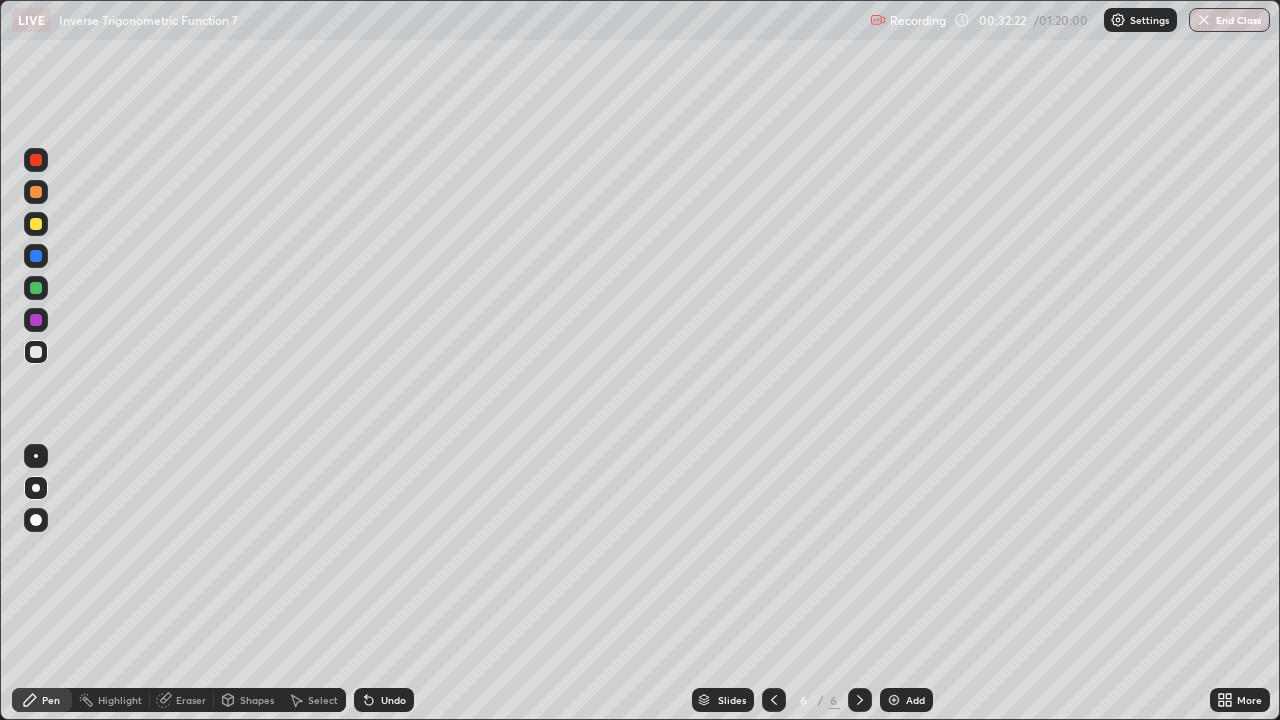 click at bounding box center [36, 160] 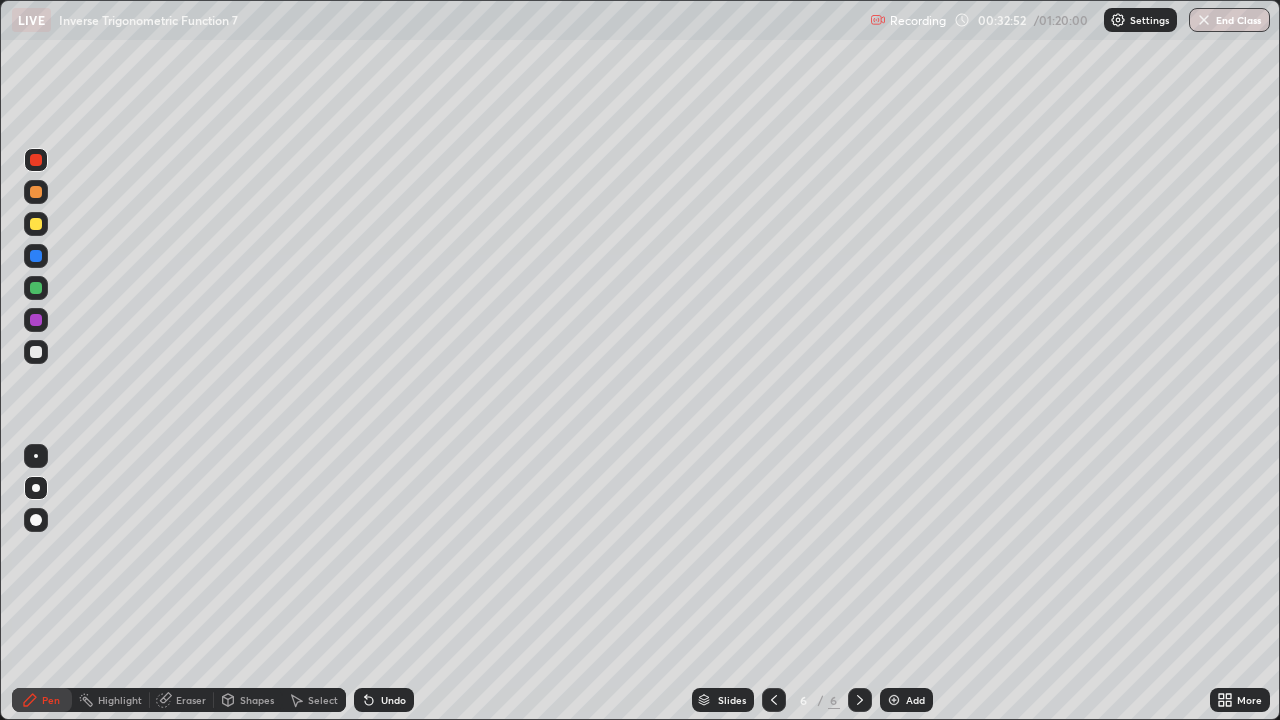 click on "Undo" at bounding box center [393, 700] 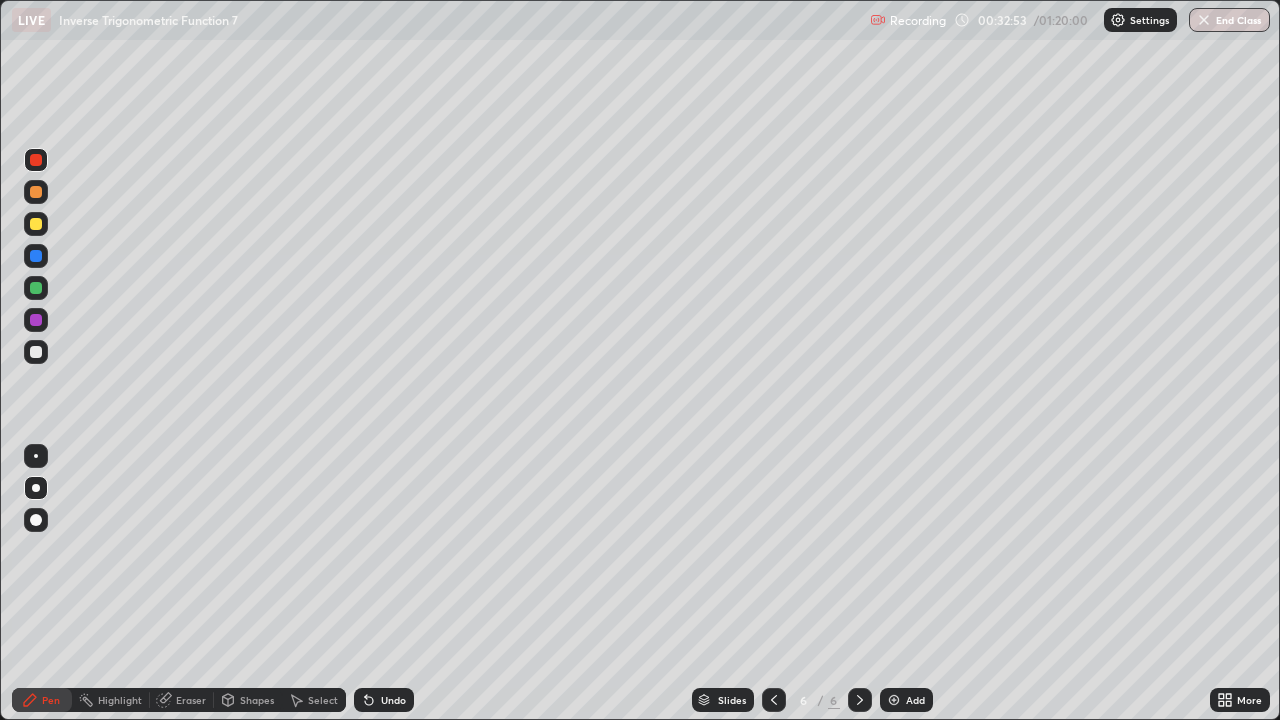 click on "Undo" at bounding box center [393, 700] 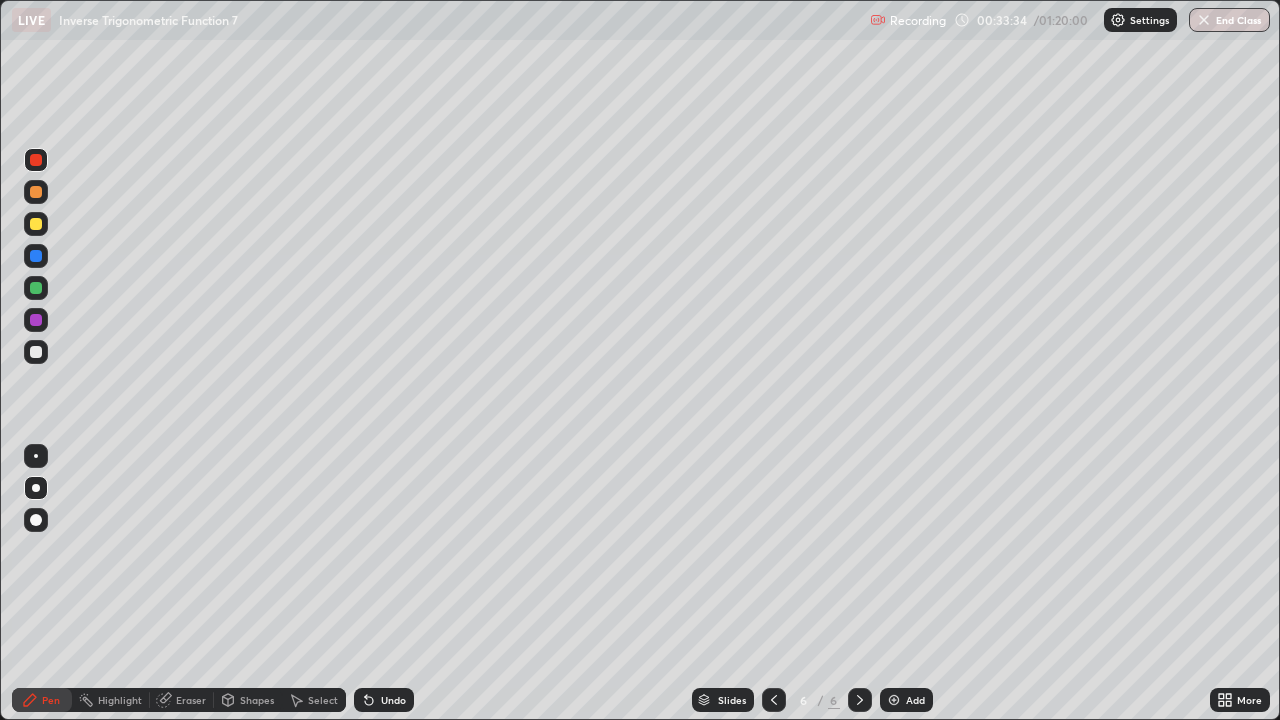 click on "Undo" at bounding box center [393, 700] 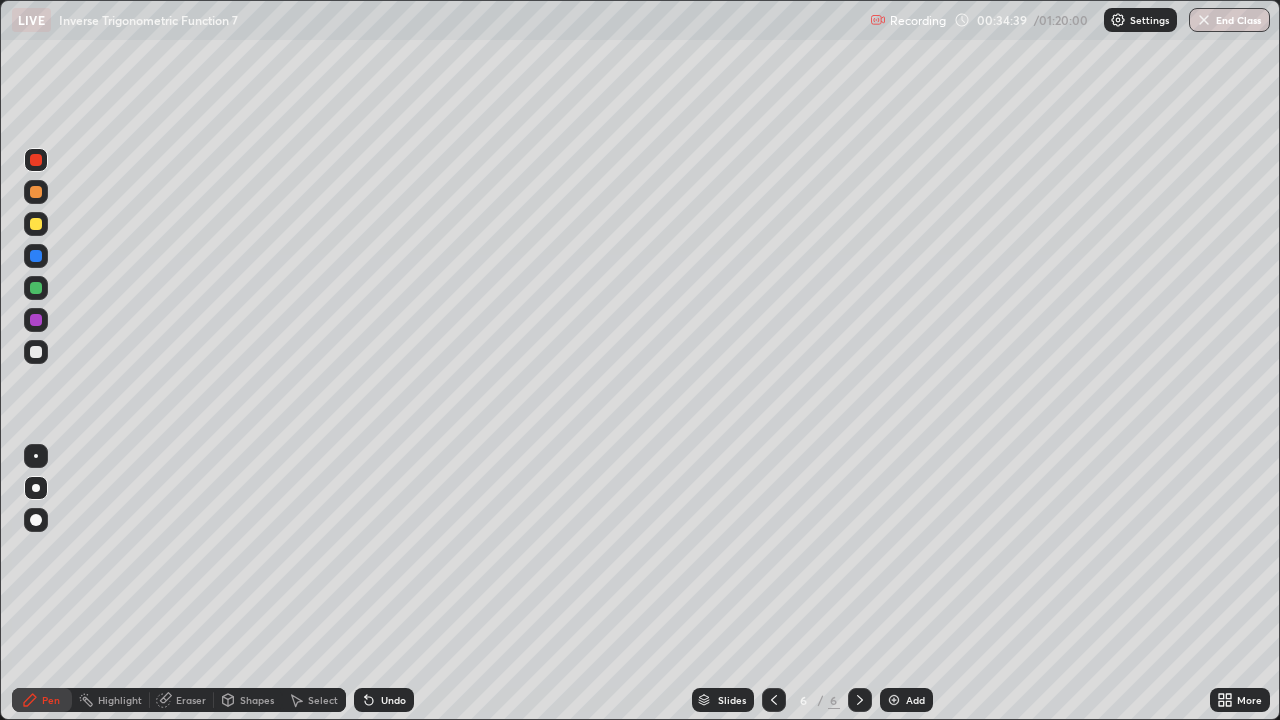click at bounding box center (36, 224) 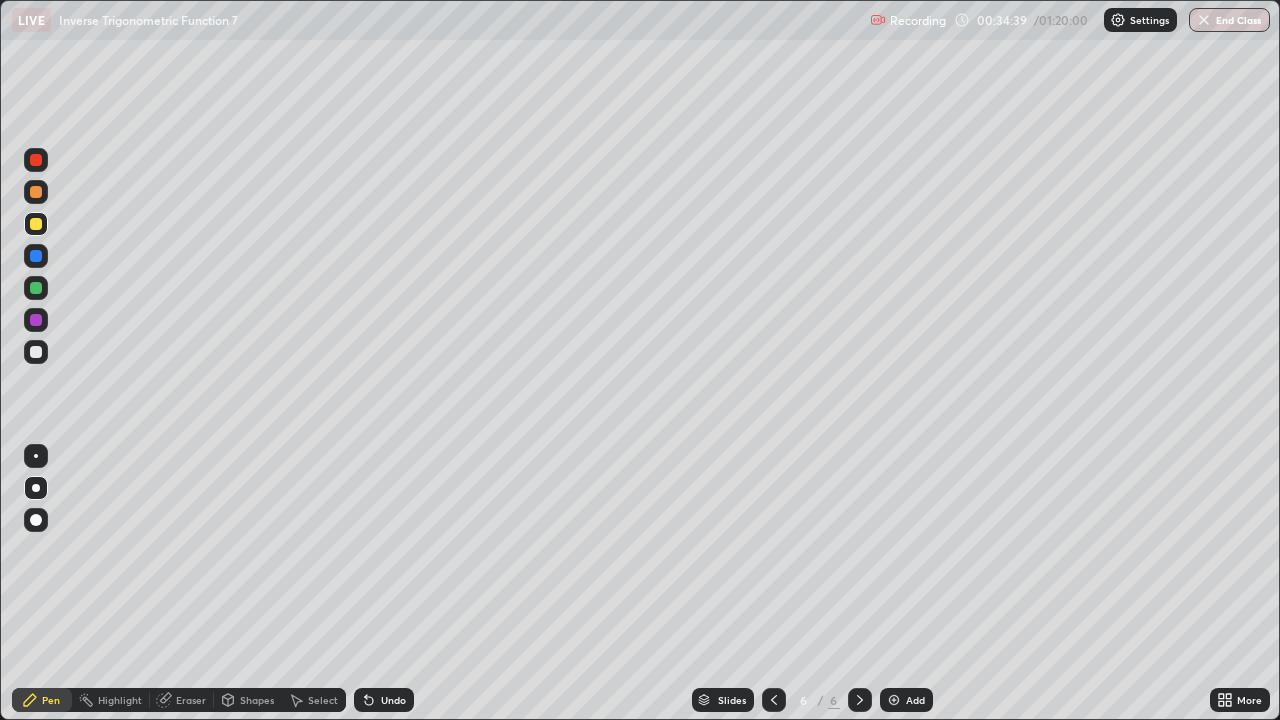 click at bounding box center [36, 488] 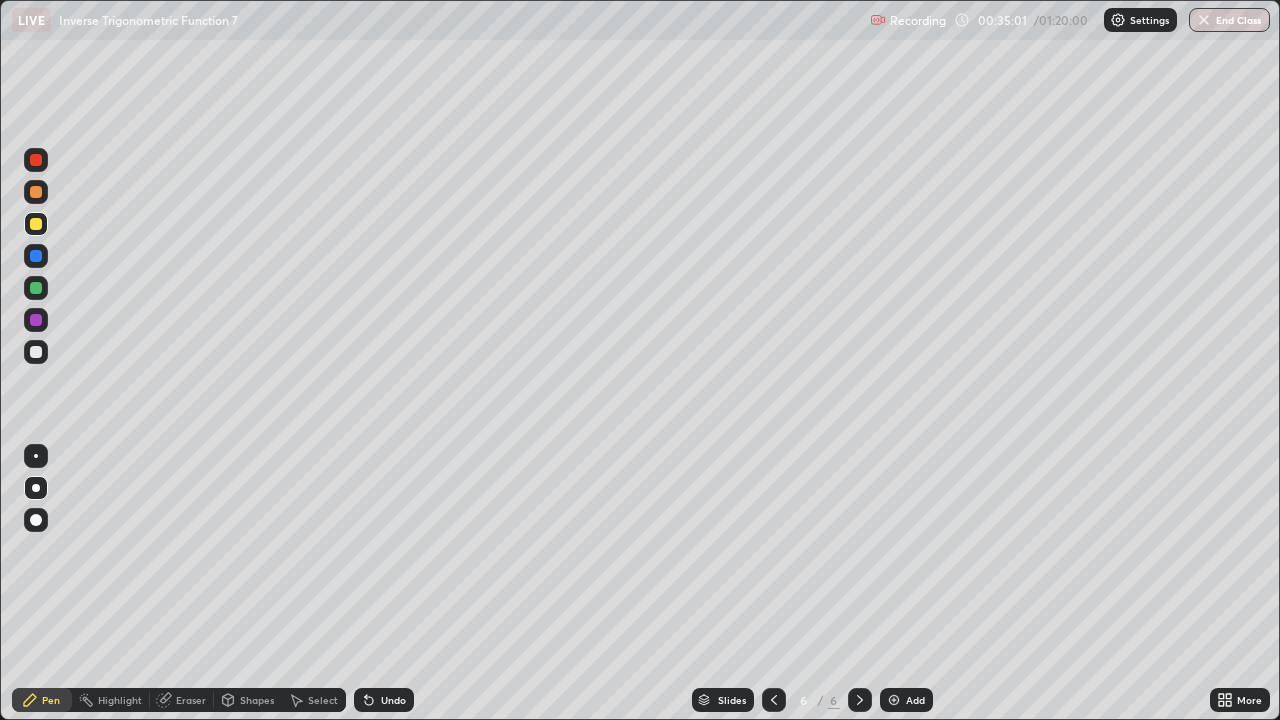 click 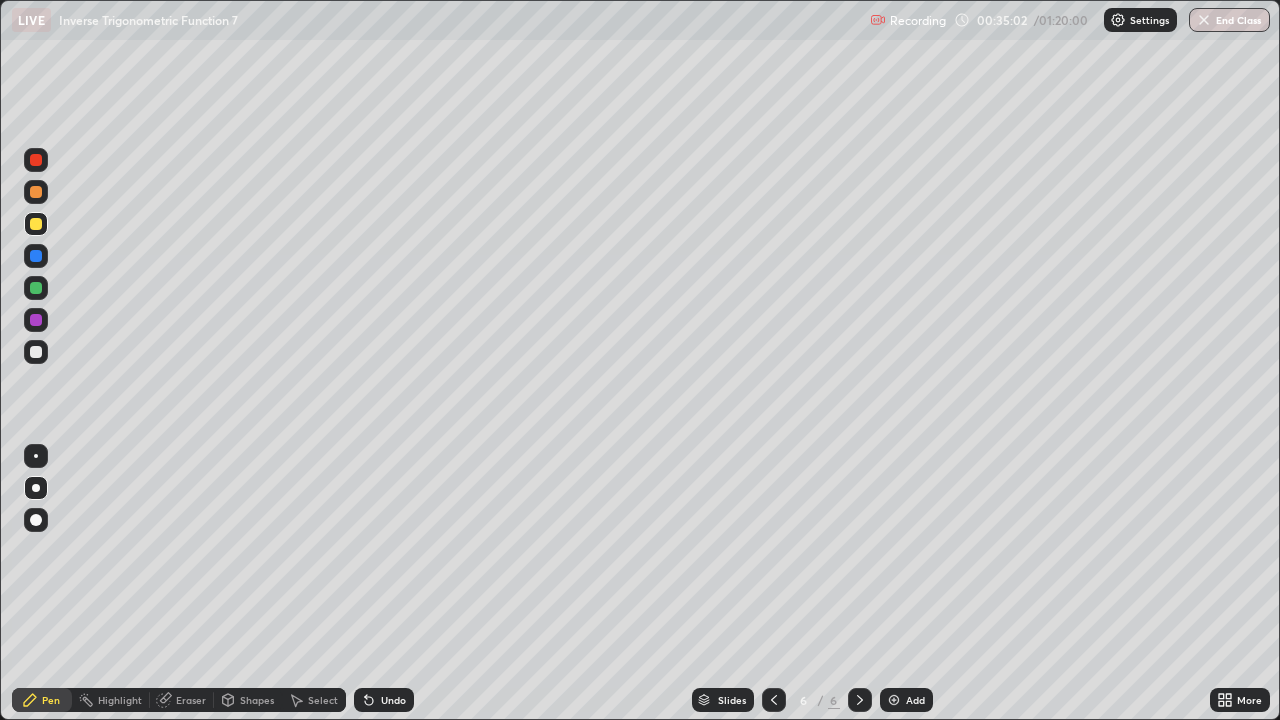 click on "Add" at bounding box center (915, 700) 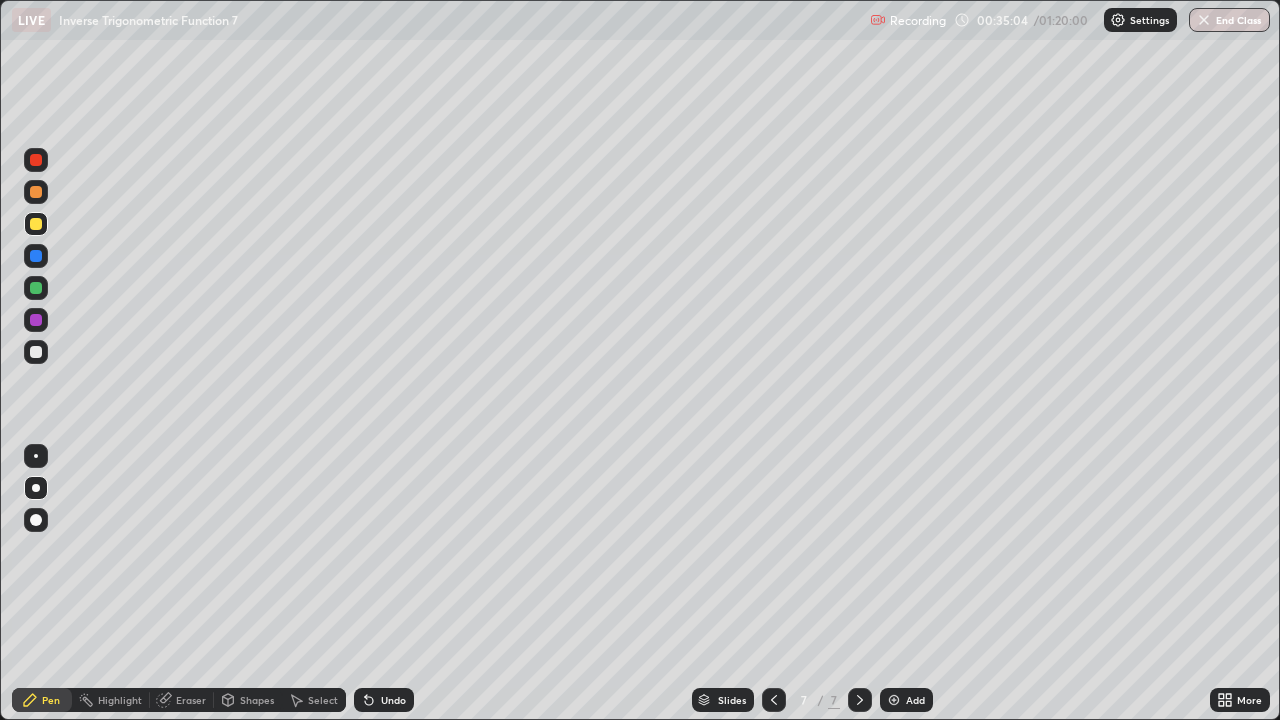 click at bounding box center (36, 224) 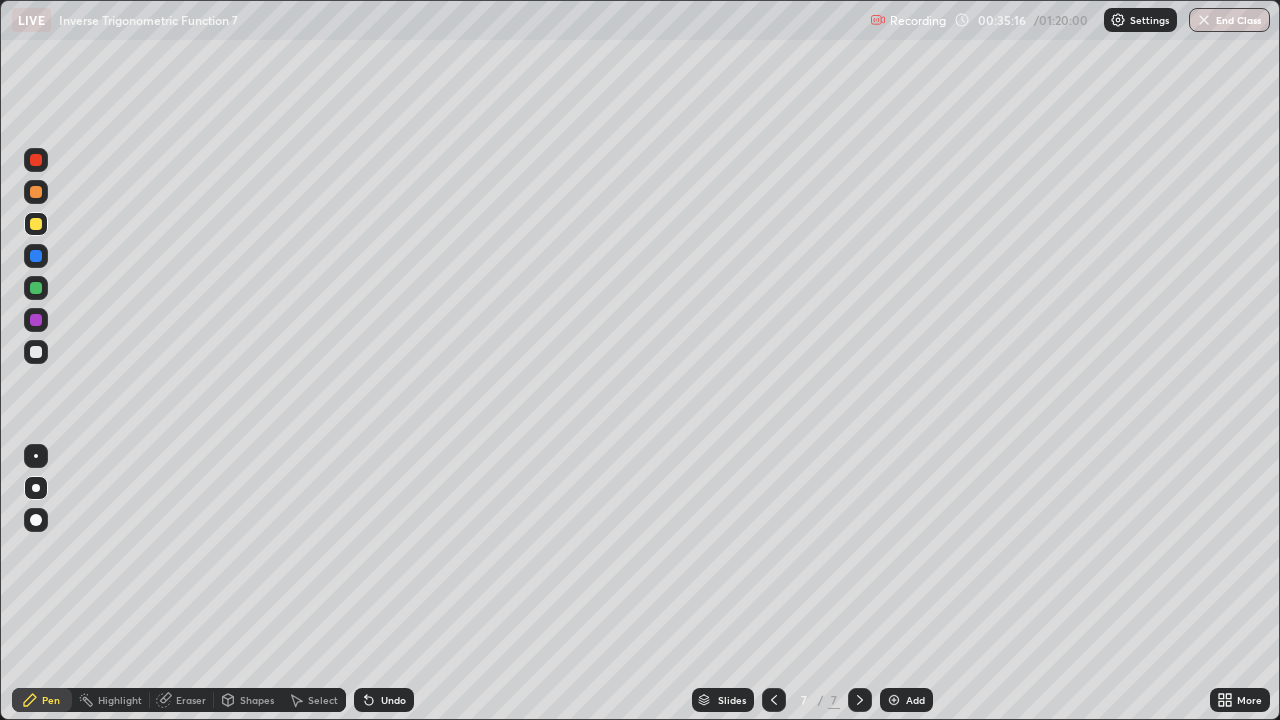 click on "Undo" at bounding box center (393, 700) 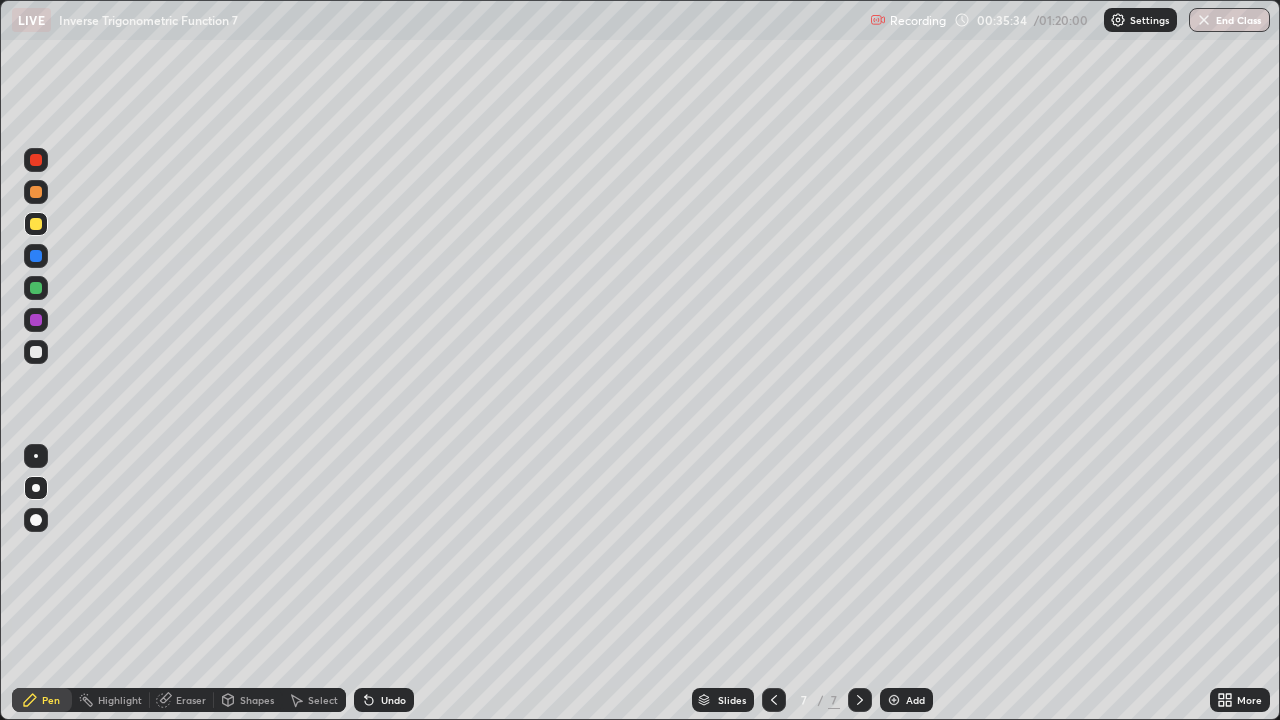 click on "Eraser" at bounding box center [191, 700] 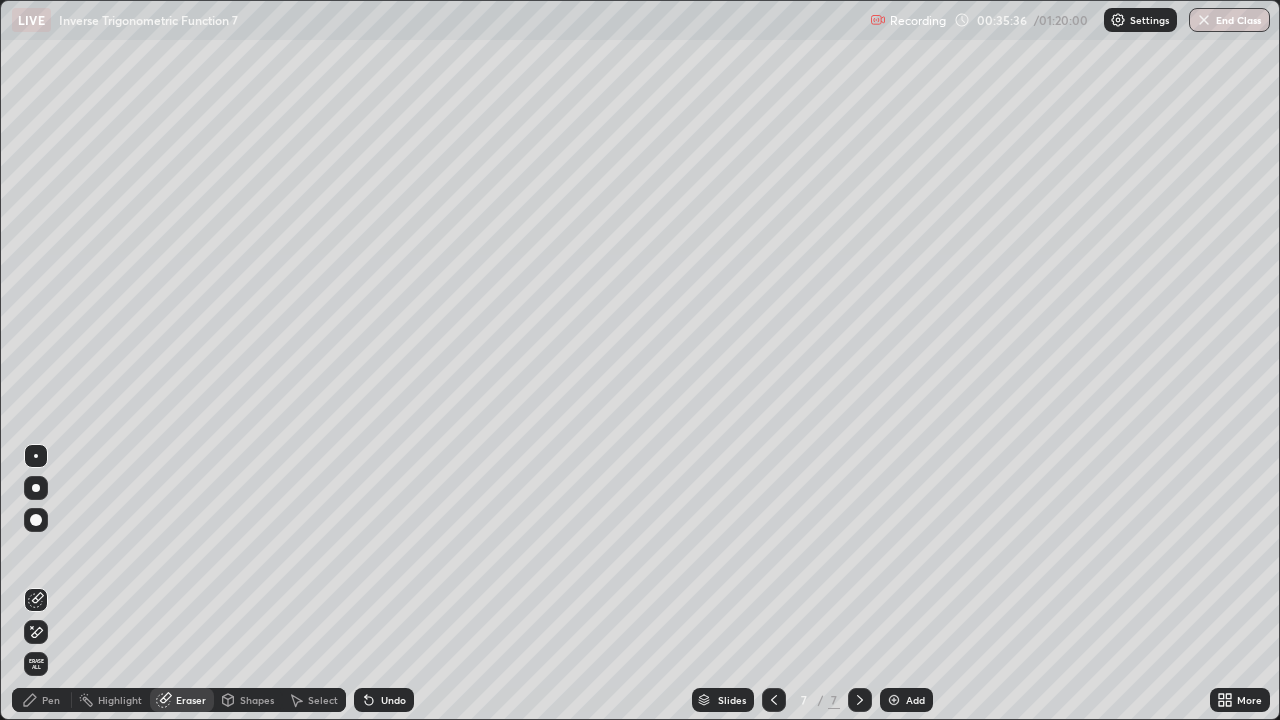 click on "Pen" at bounding box center [51, 700] 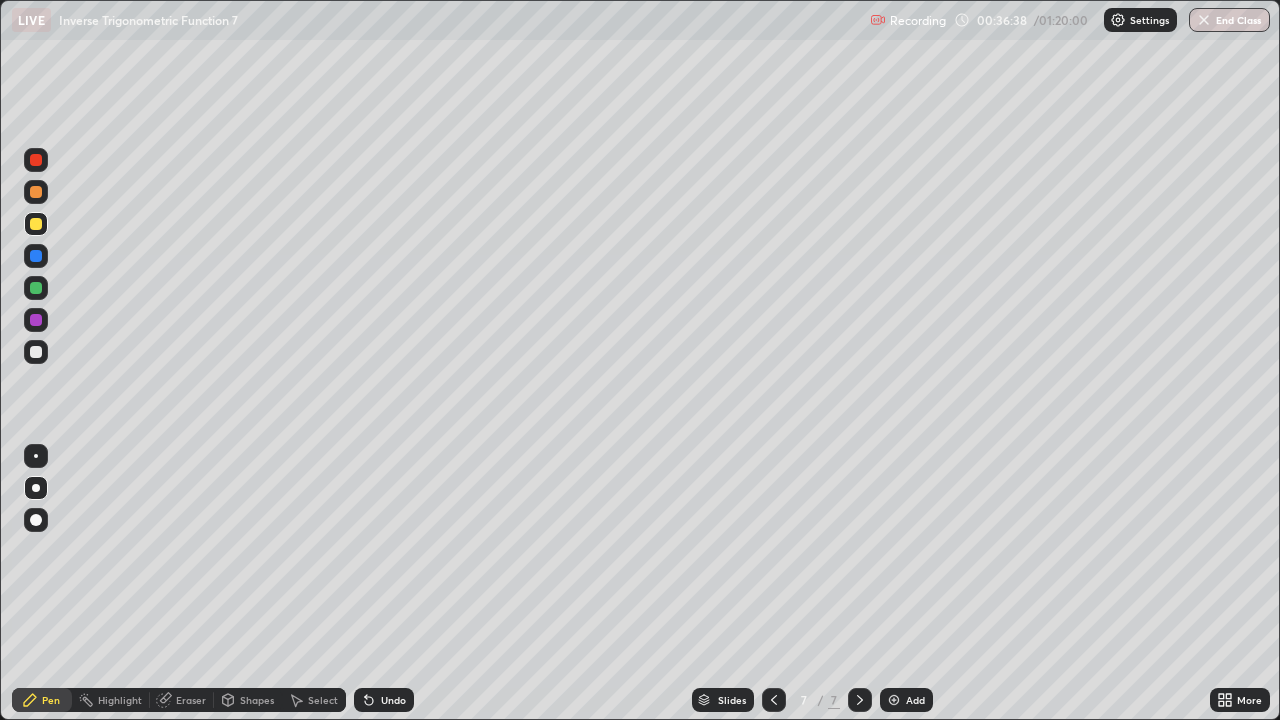 click at bounding box center (36, 352) 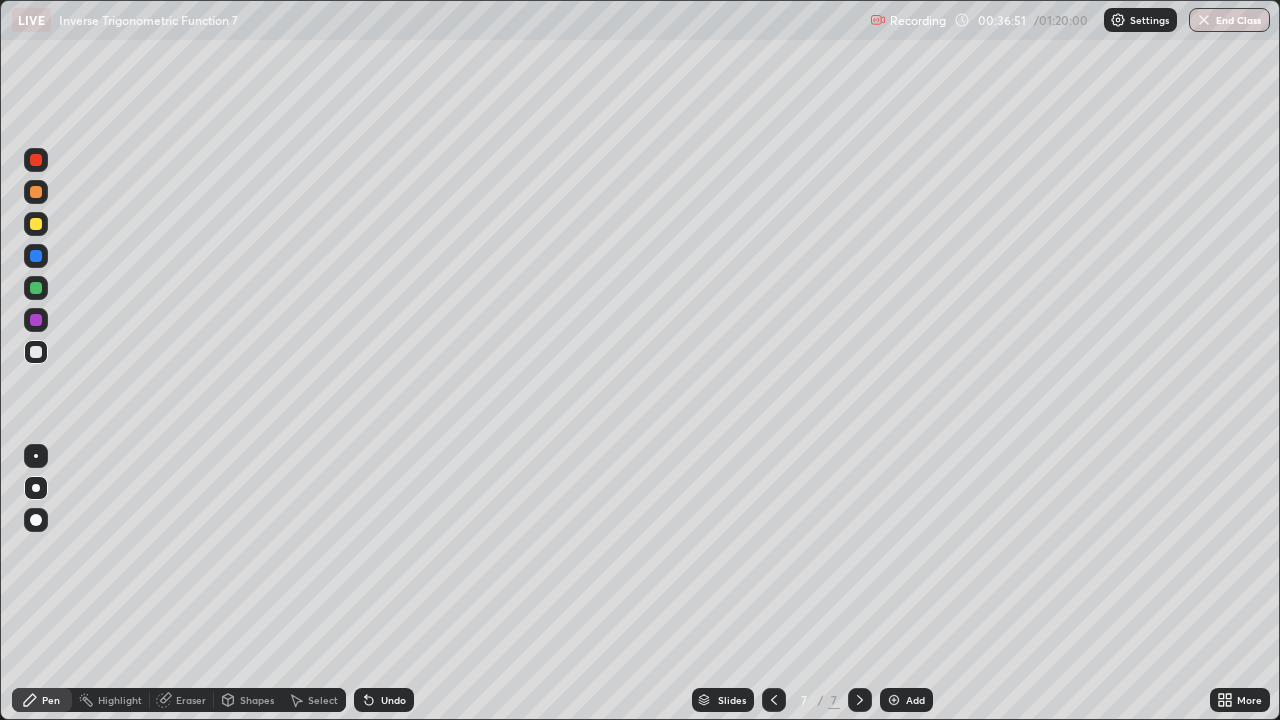 click at bounding box center [36, 320] 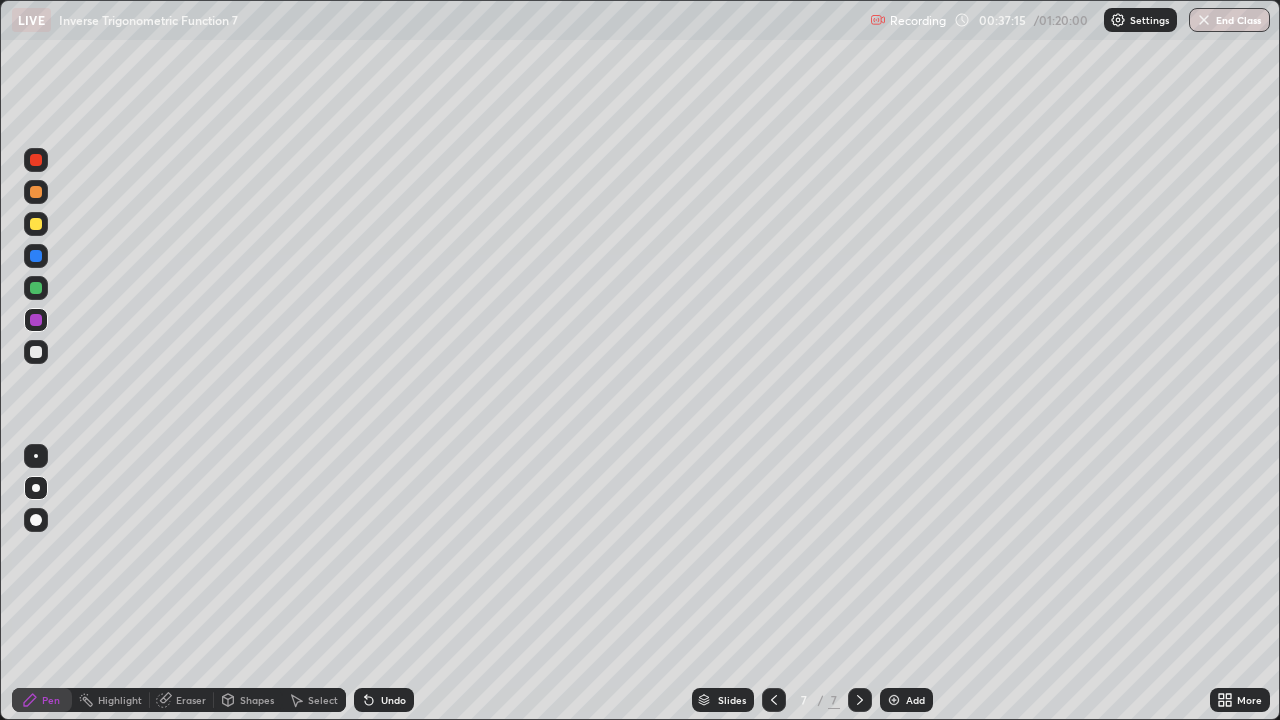 click 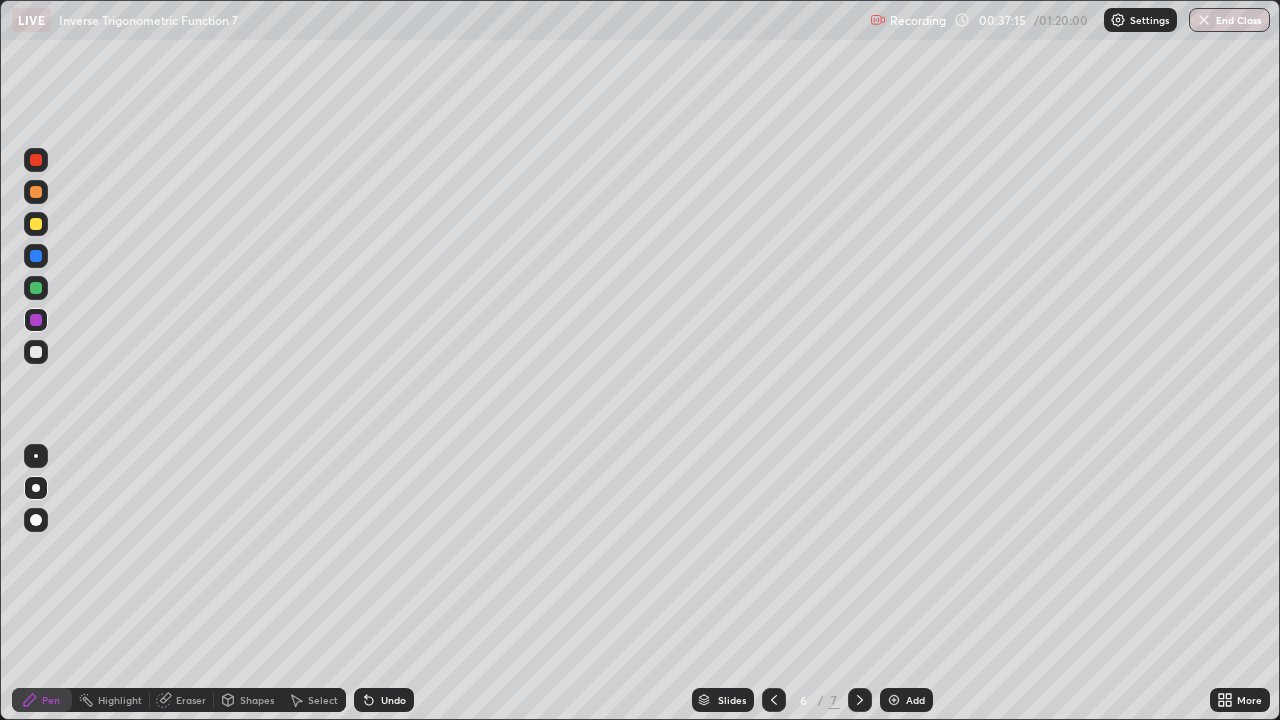 click at bounding box center (774, 700) 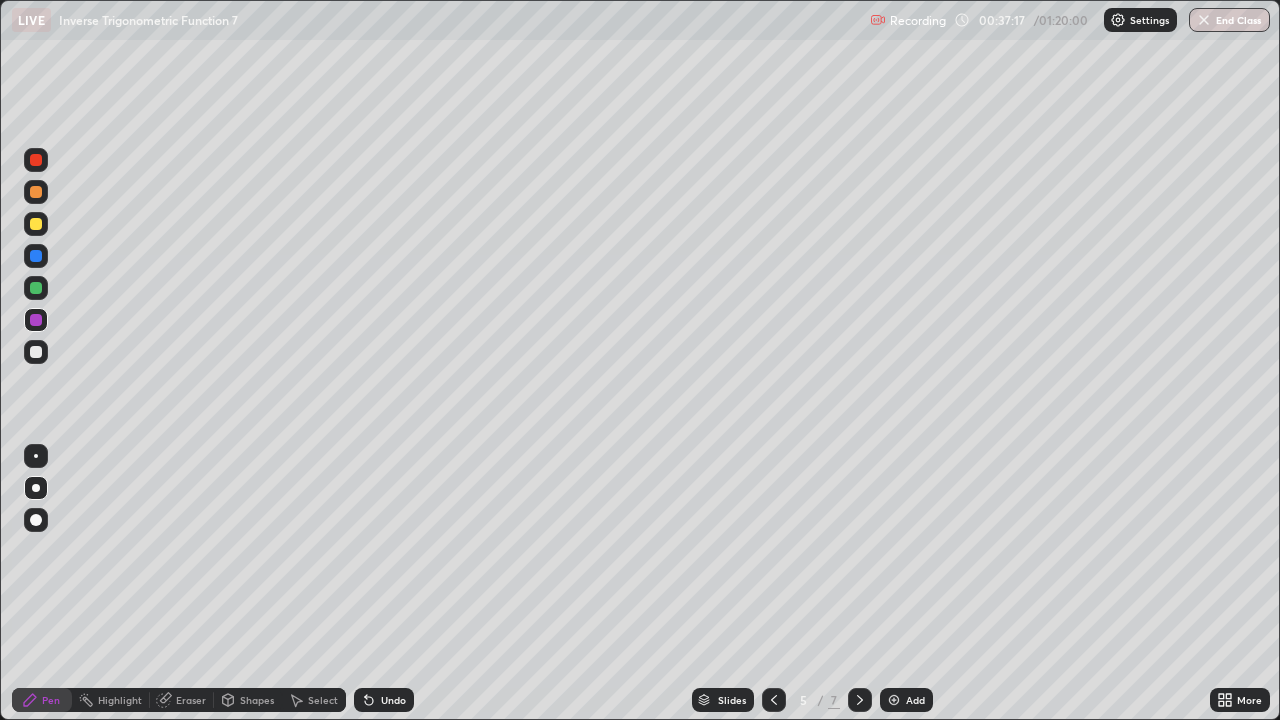 click 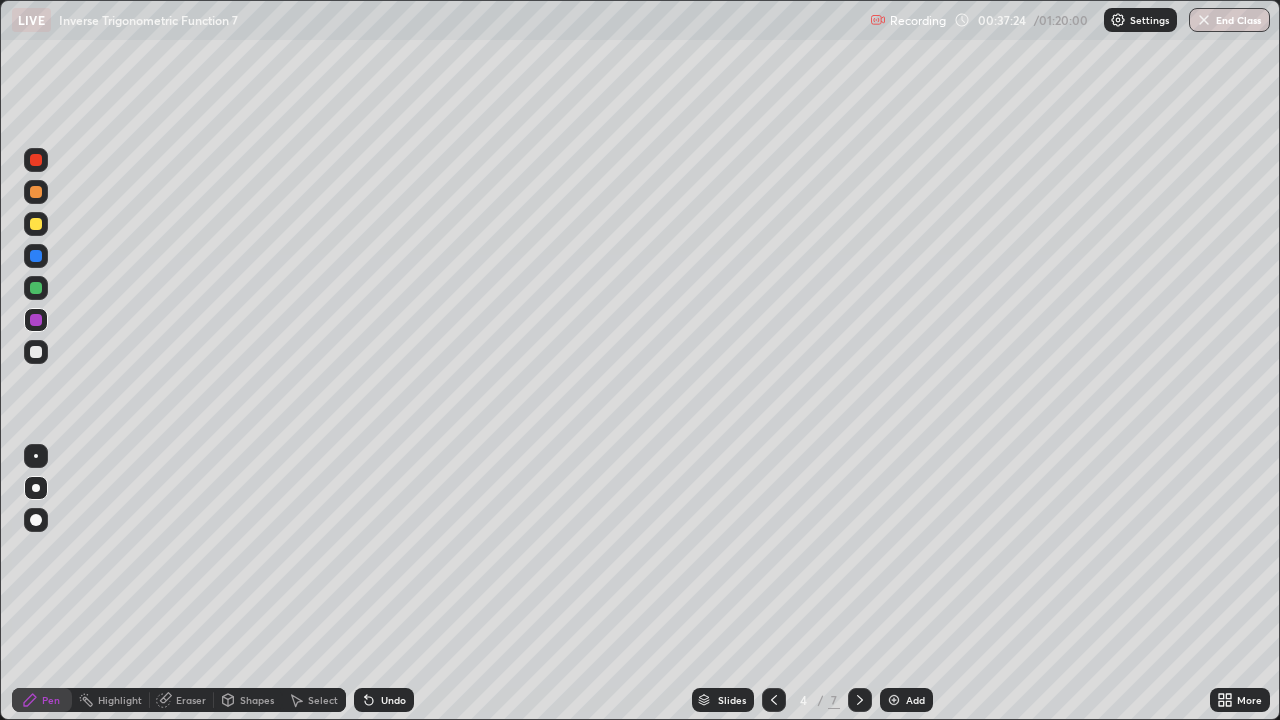 click 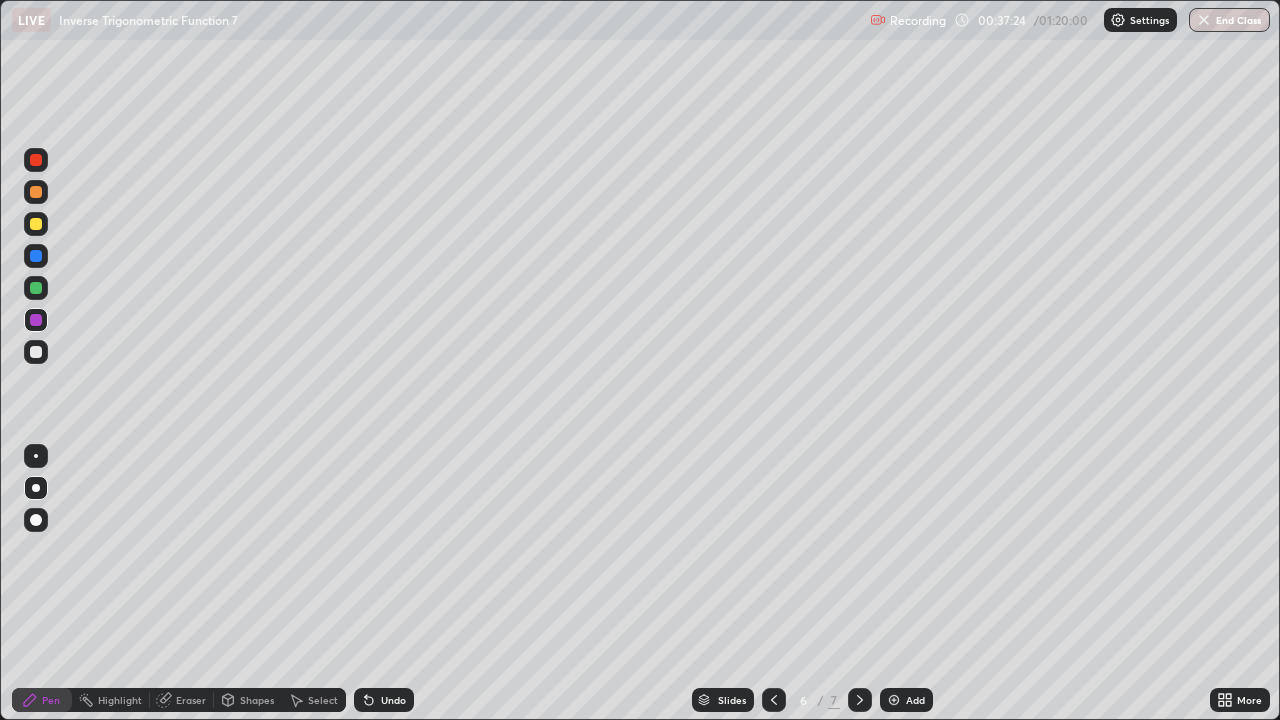 click 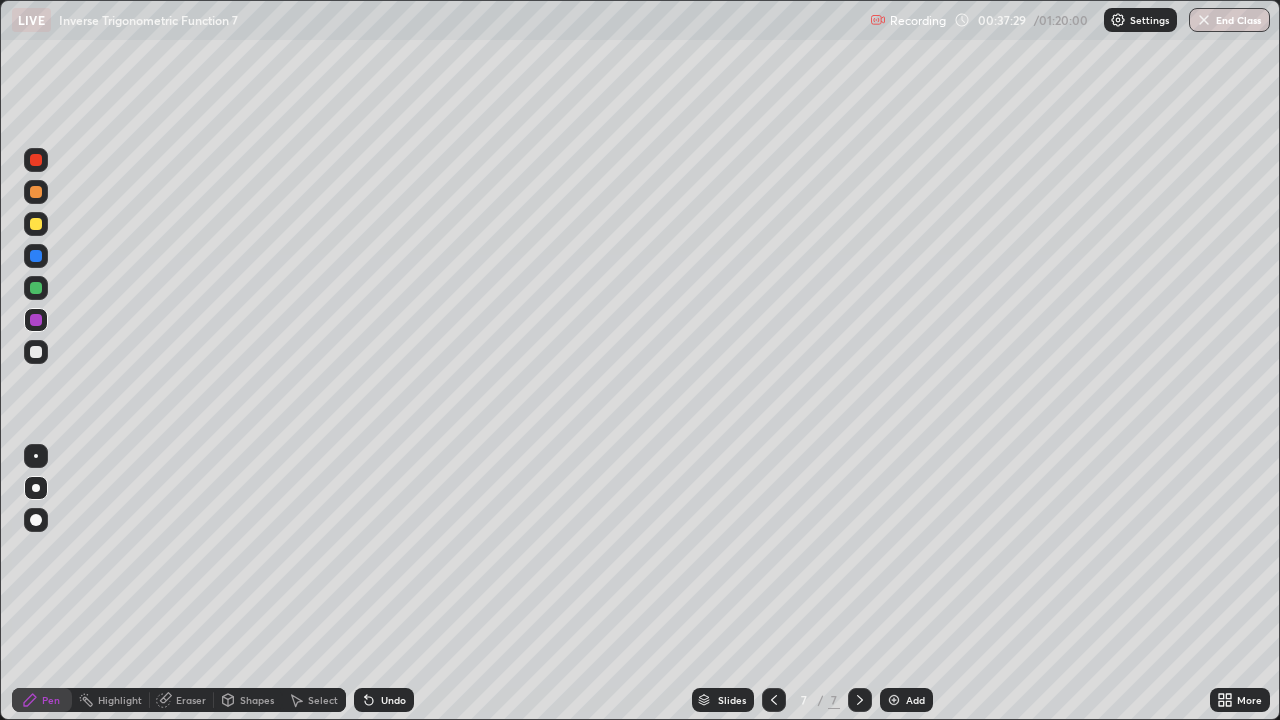 click at bounding box center [36, 352] 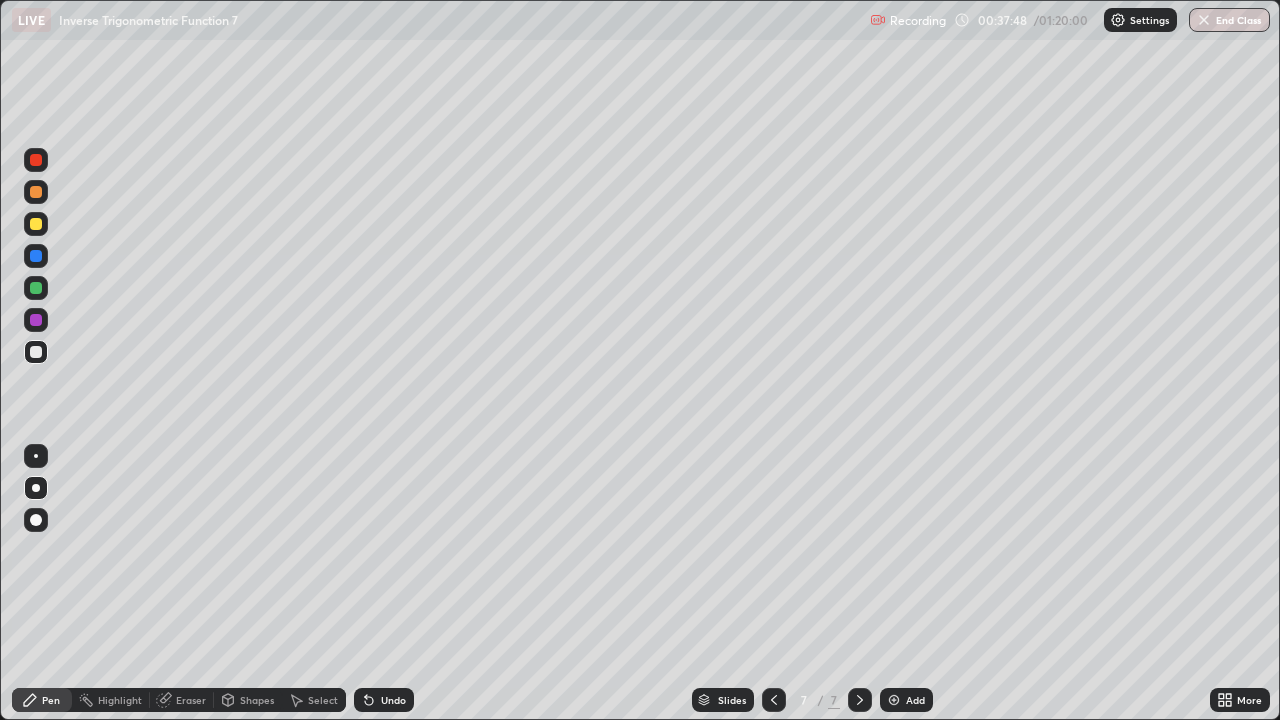 click at bounding box center [36, 288] 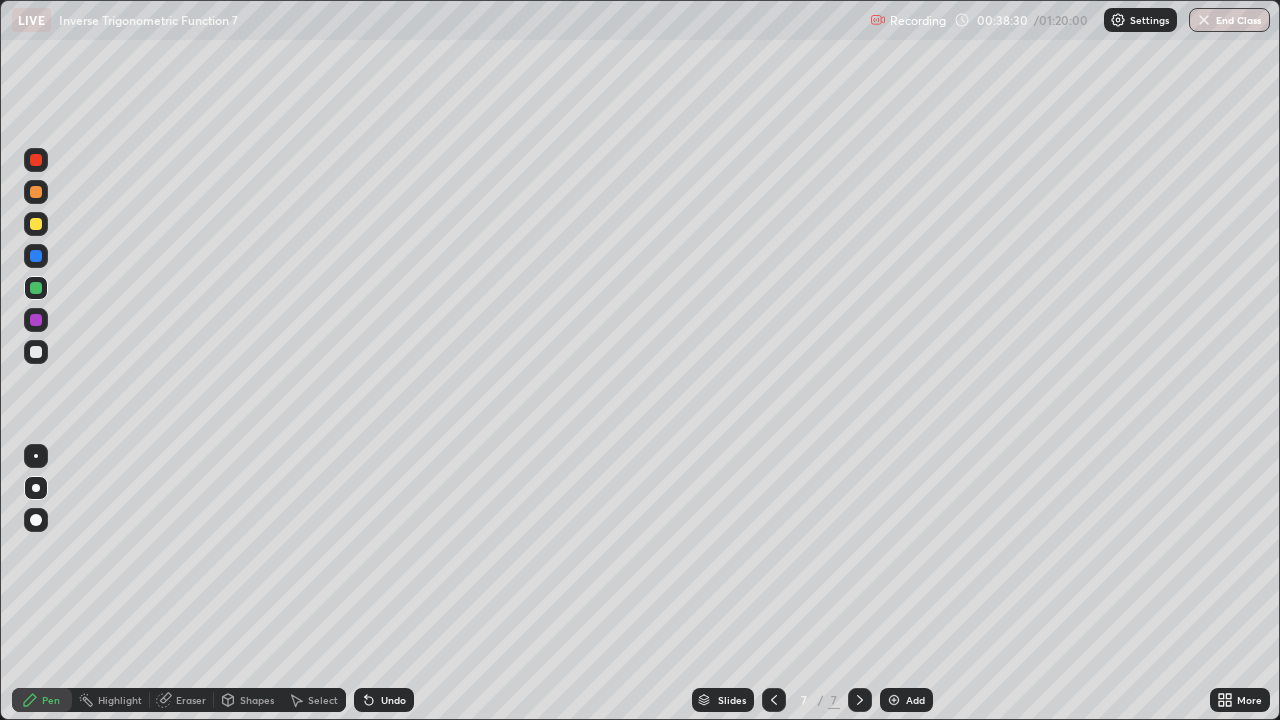 click on "Select" at bounding box center (323, 700) 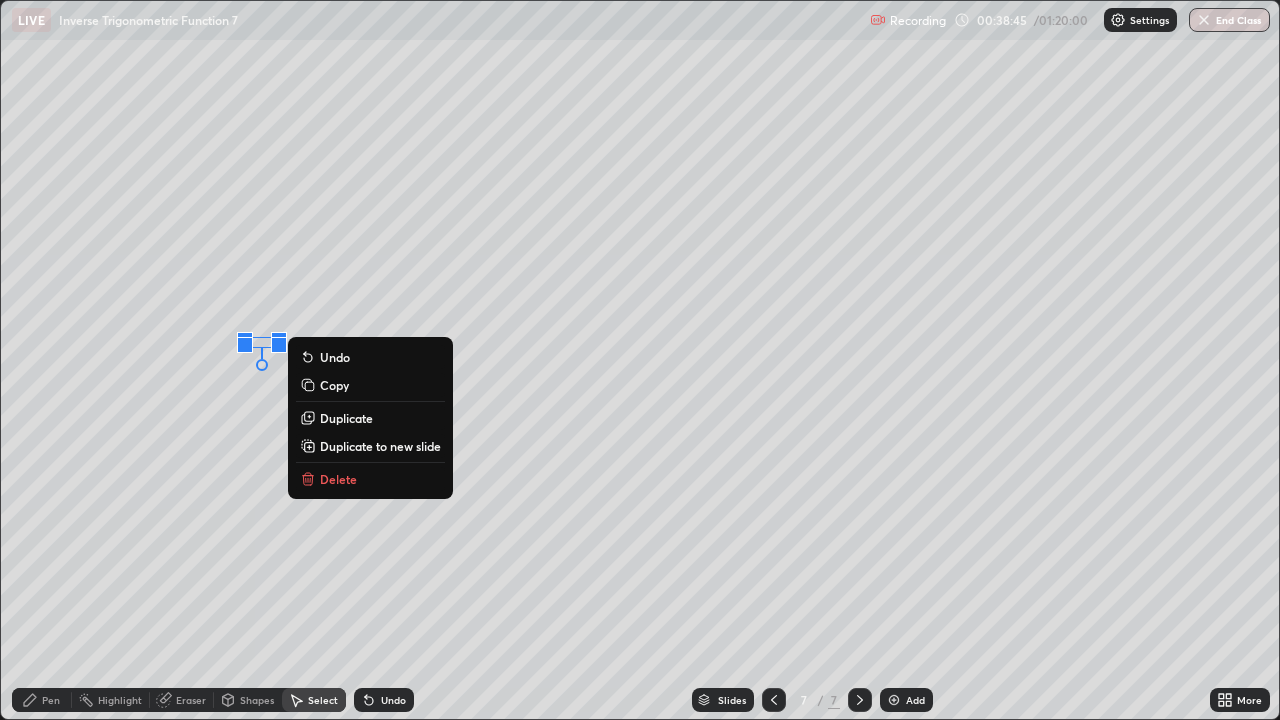 click on "Eraser" at bounding box center [191, 700] 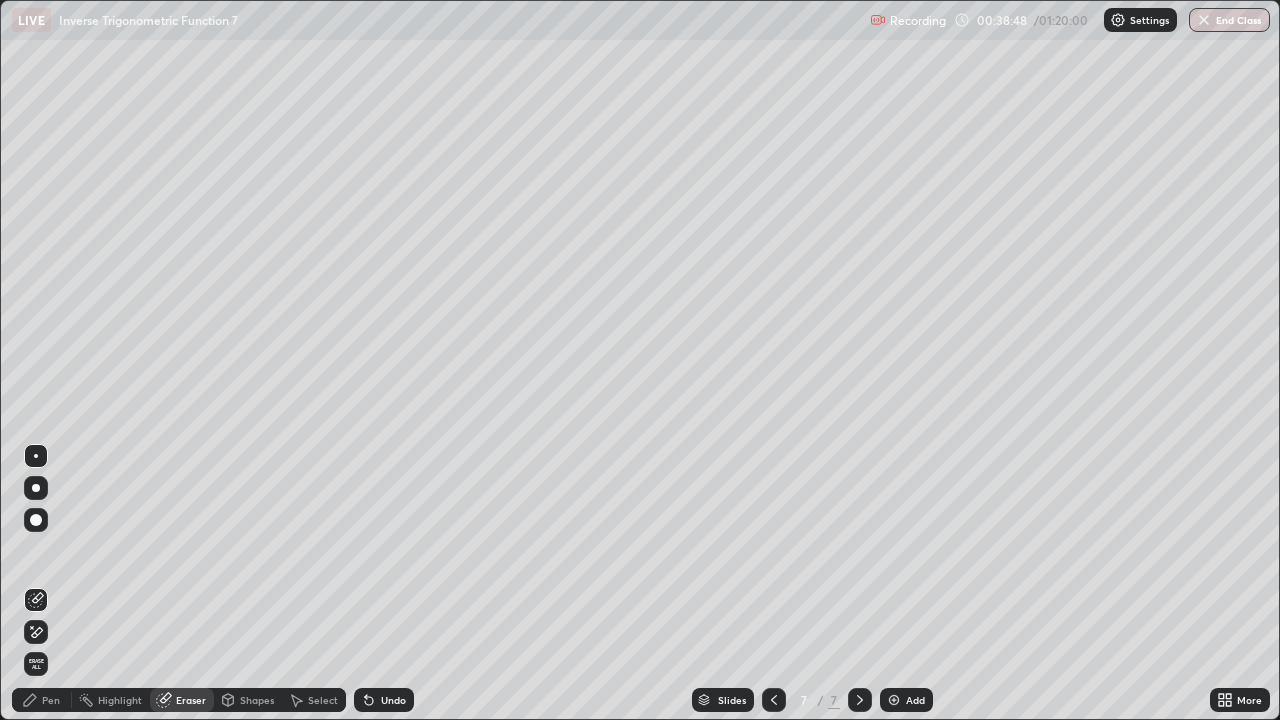 click on "Pen" at bounding box center [51, 700] 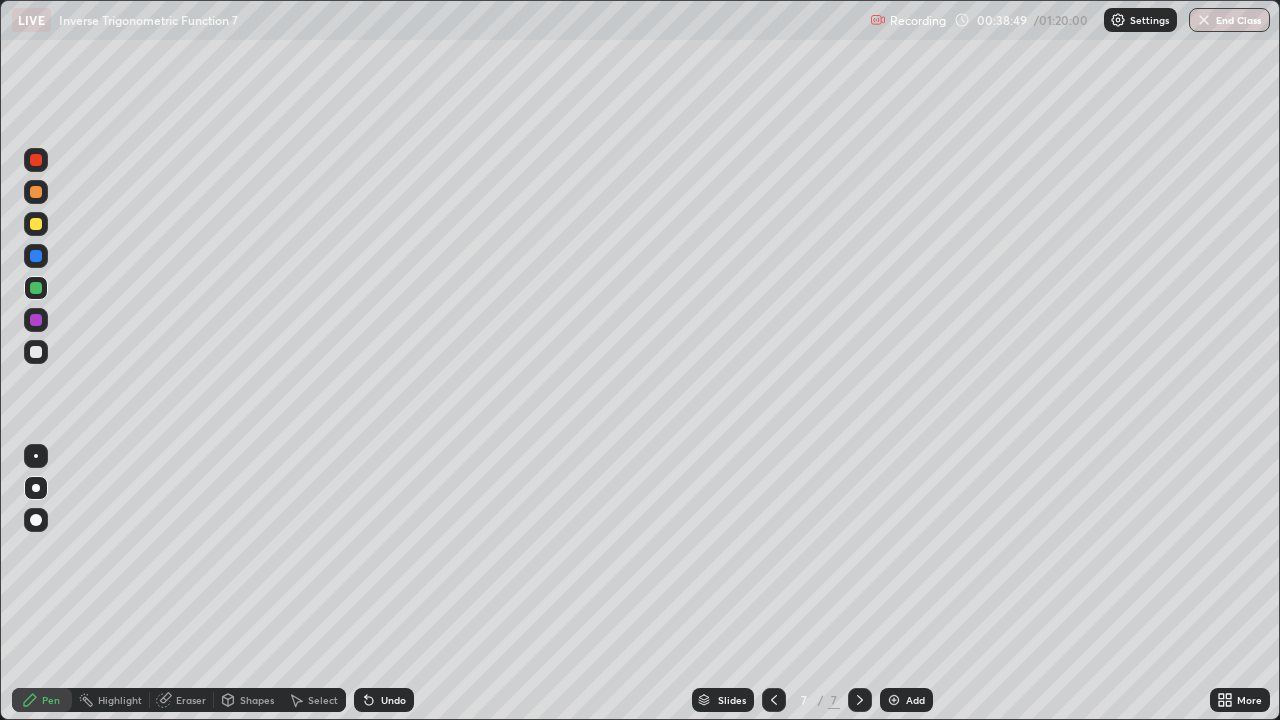 click at bounding box center [36, 320] 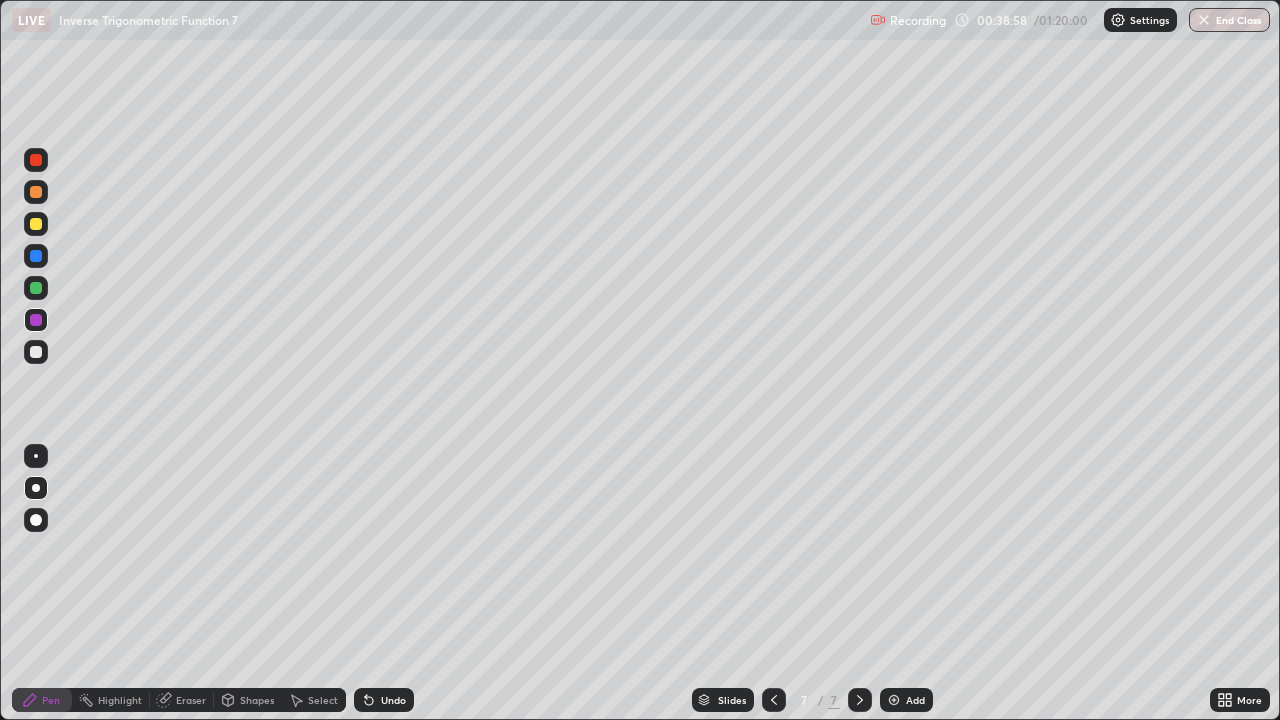 click 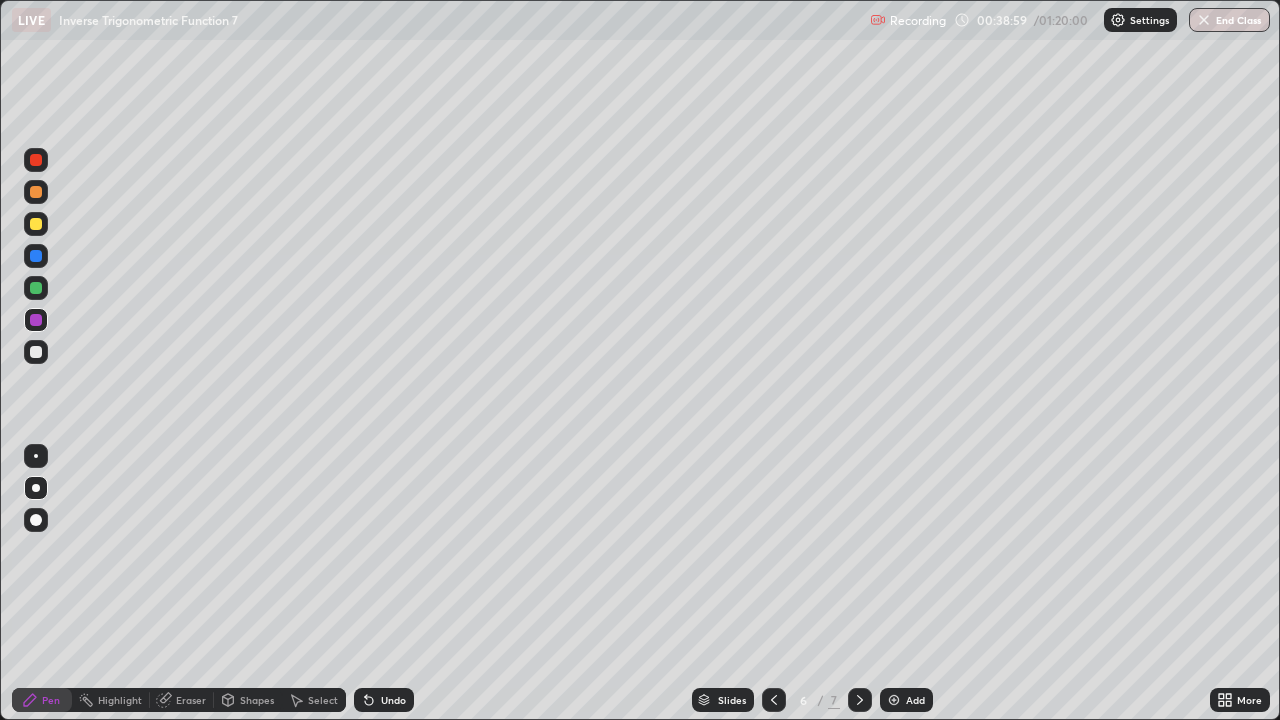 click 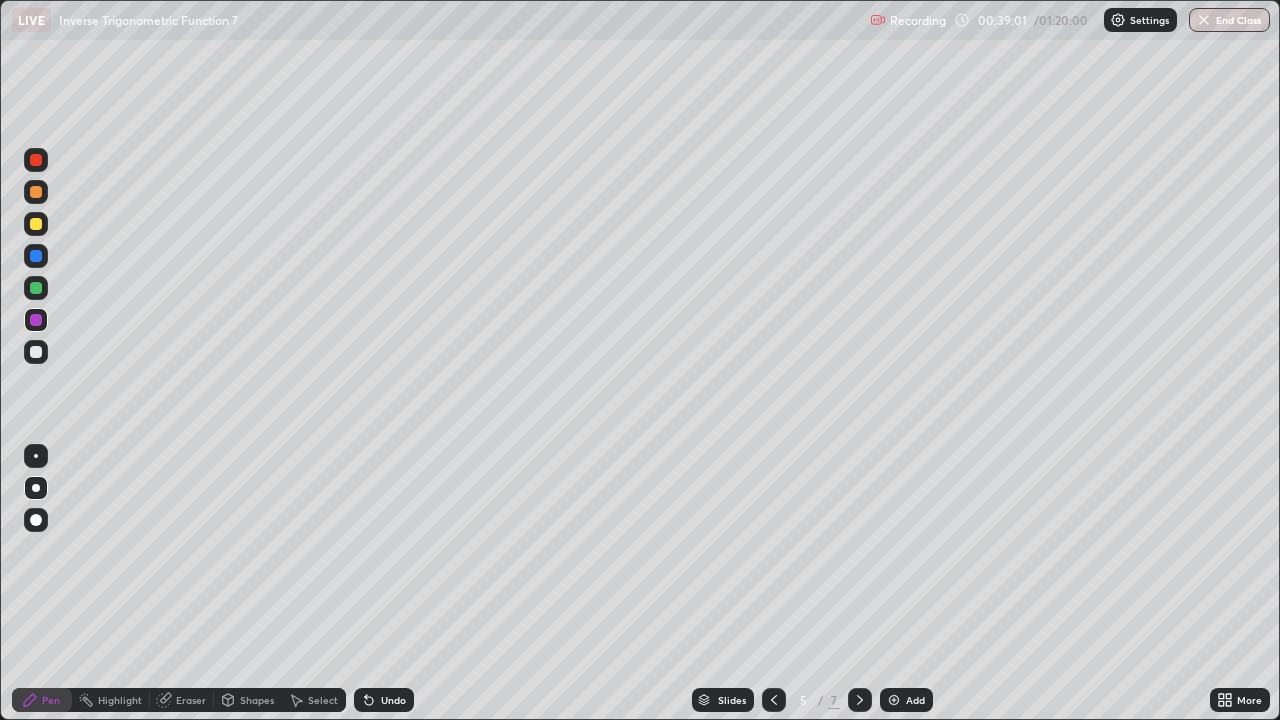 click 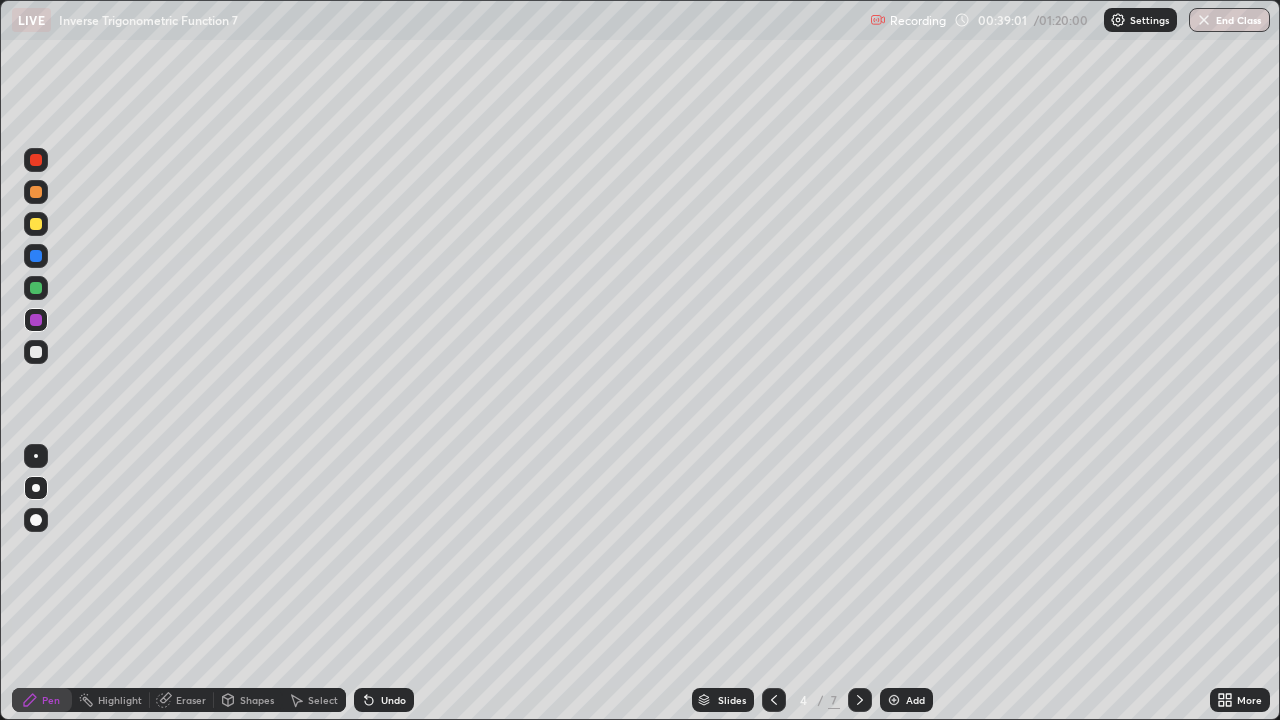 click 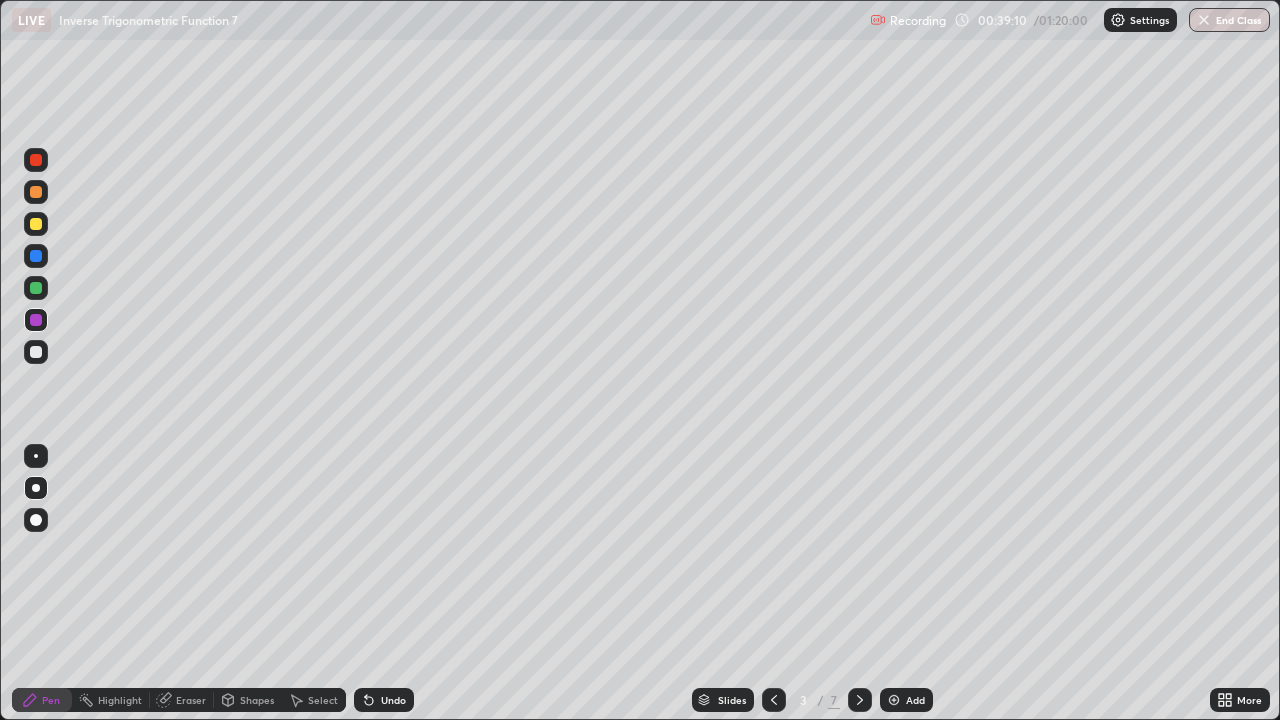 click 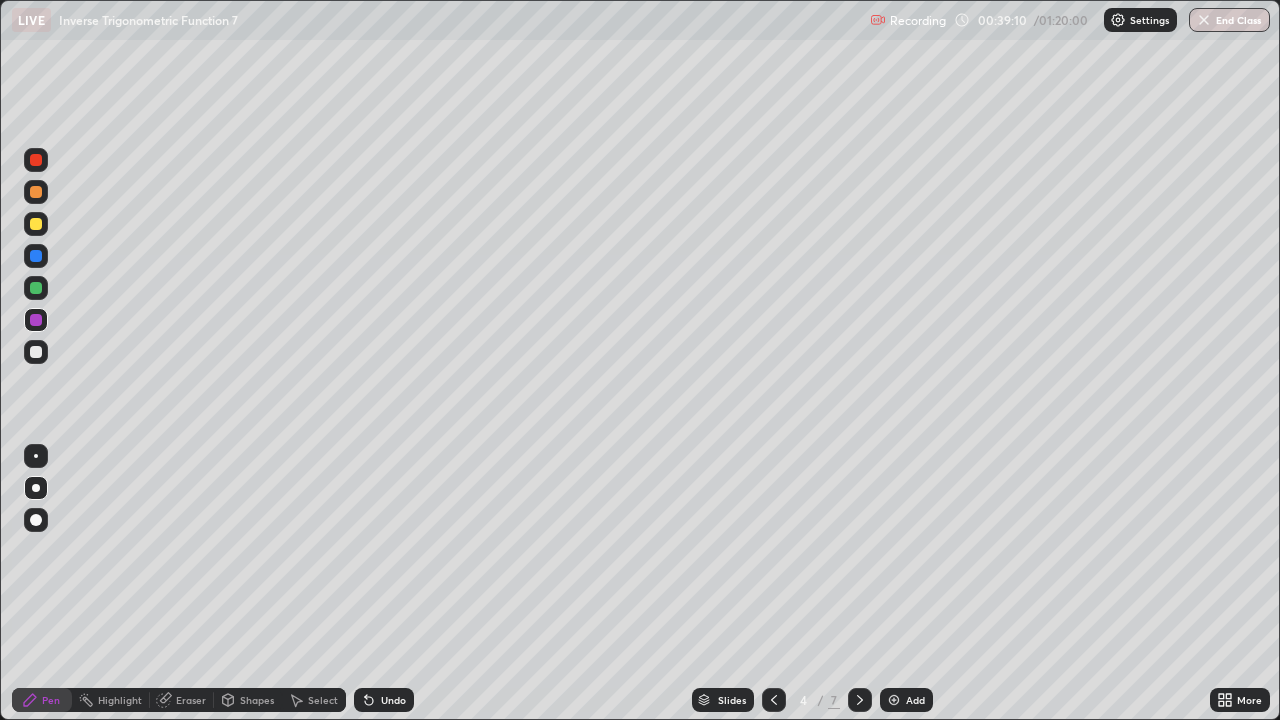 click 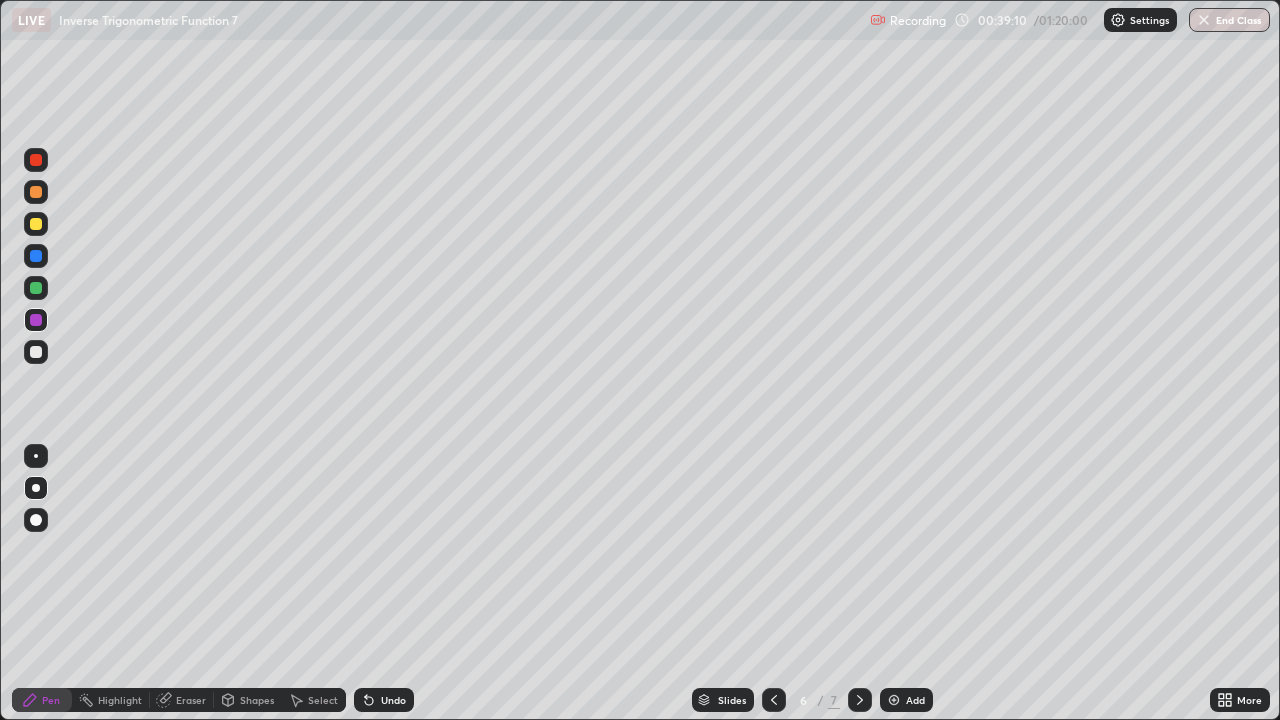 click 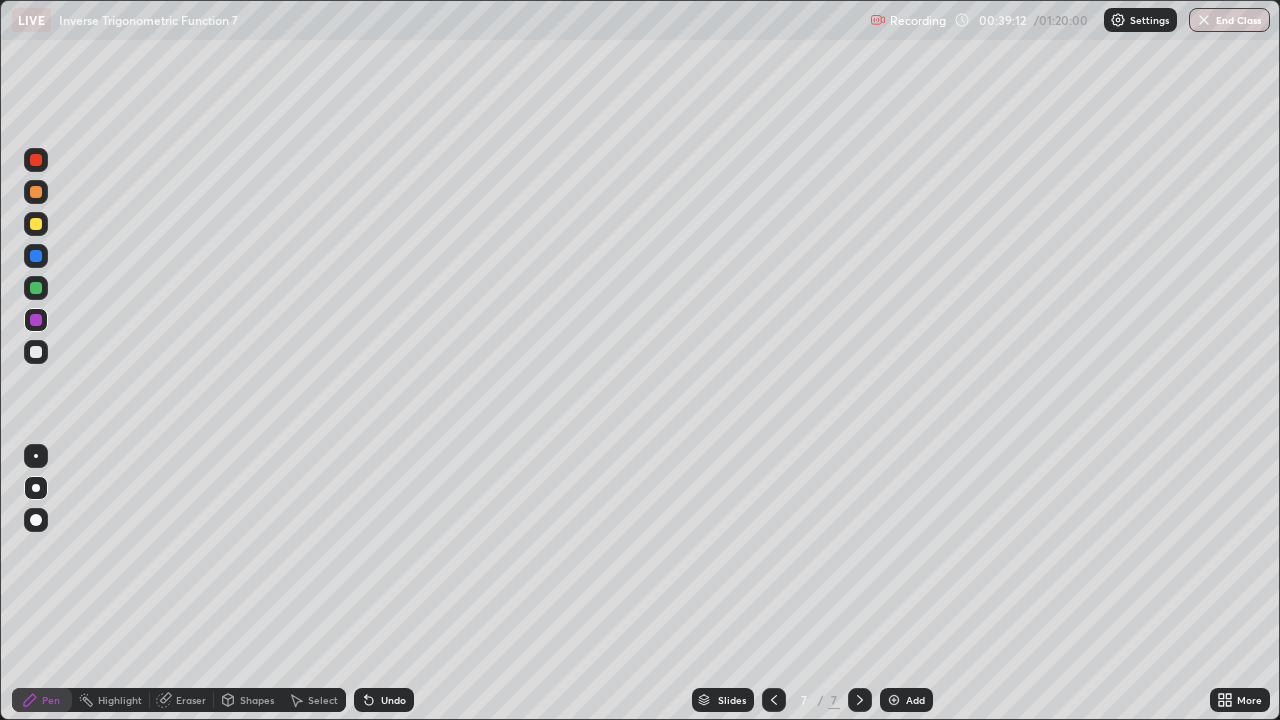 click on "Eraser" at bounding box center (191, 700) 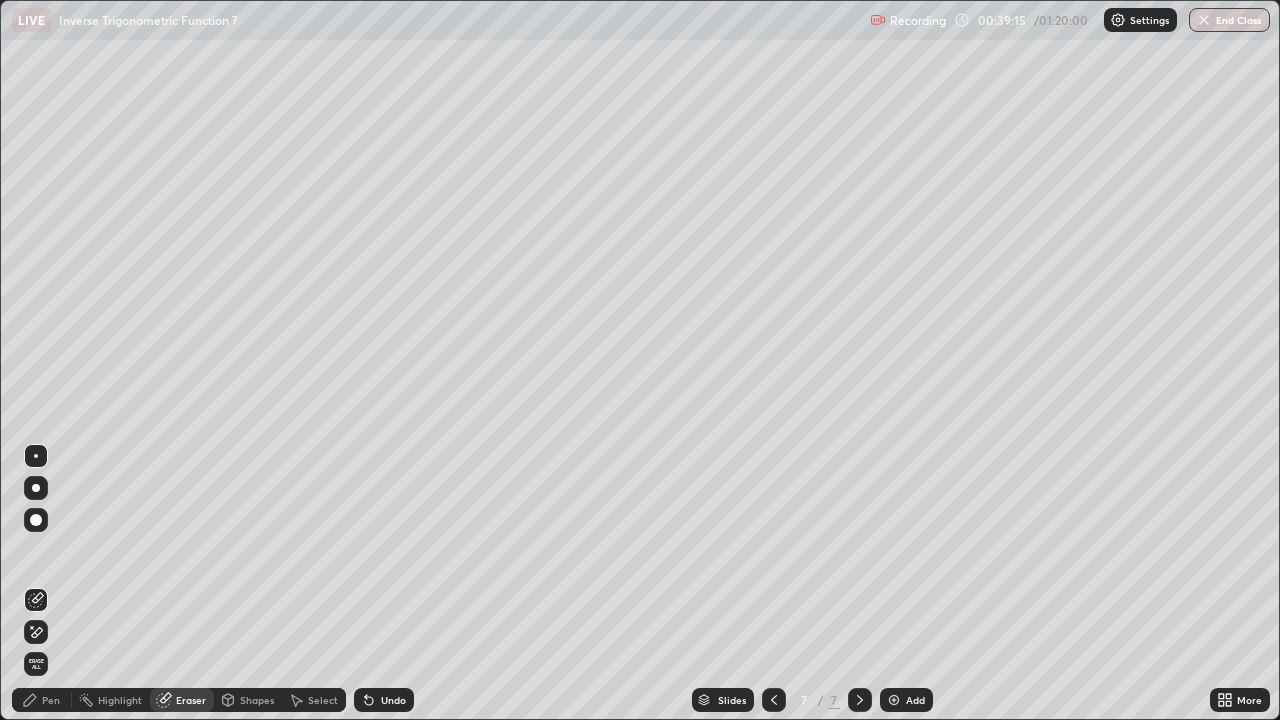 click on "Pen" at bounding box center (51, 700) 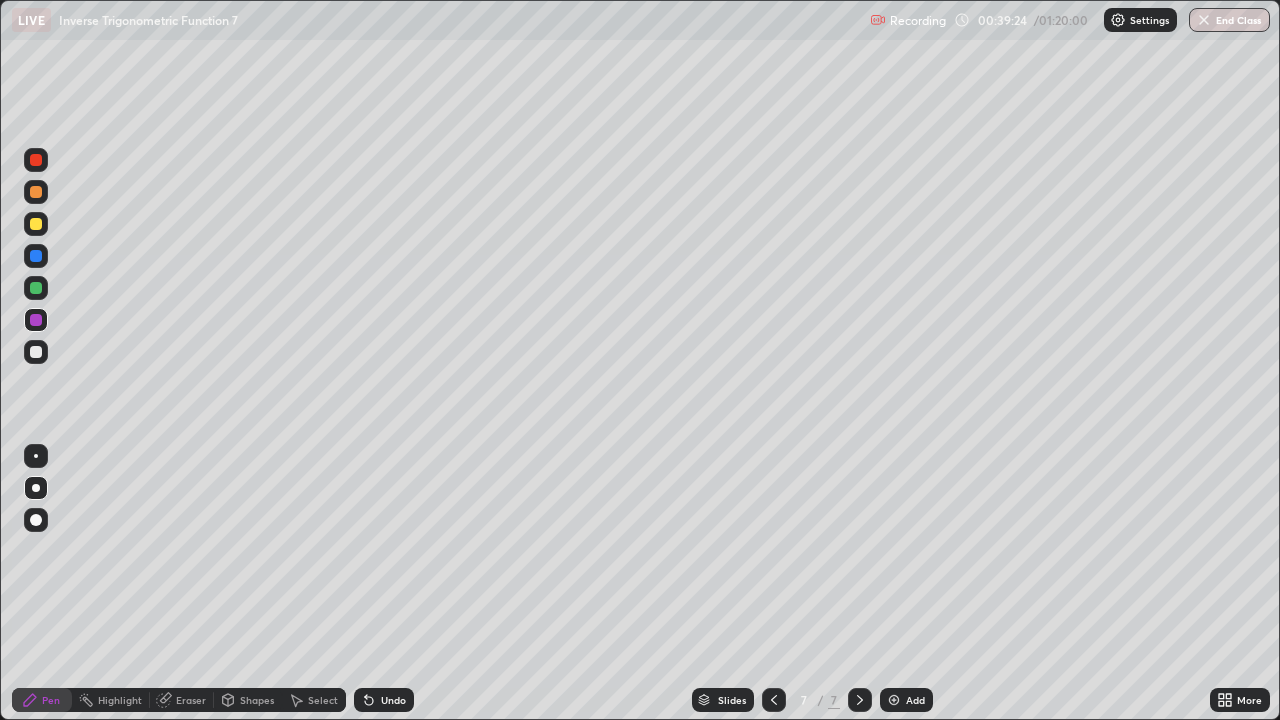 click on "Eraser" at bounding box center [191, 700] 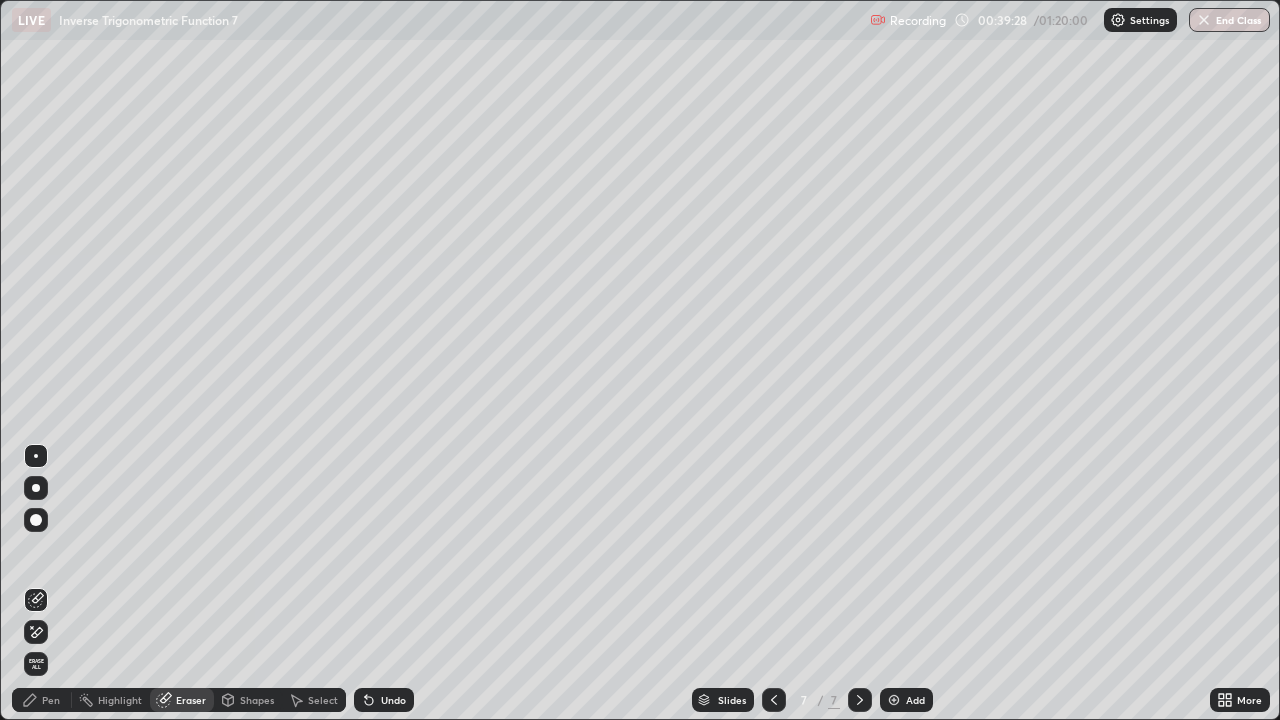 click on "Pen" at bounding box center (42, 700) 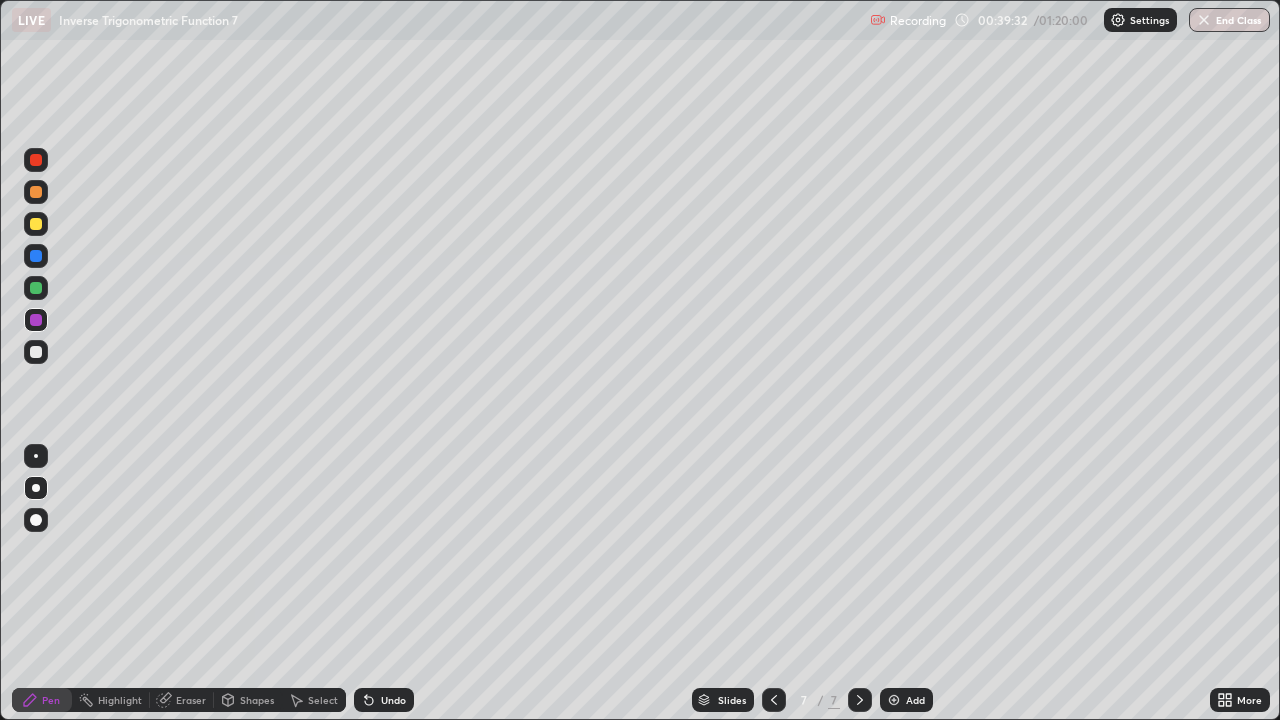 click at bounding box center (36, 288) 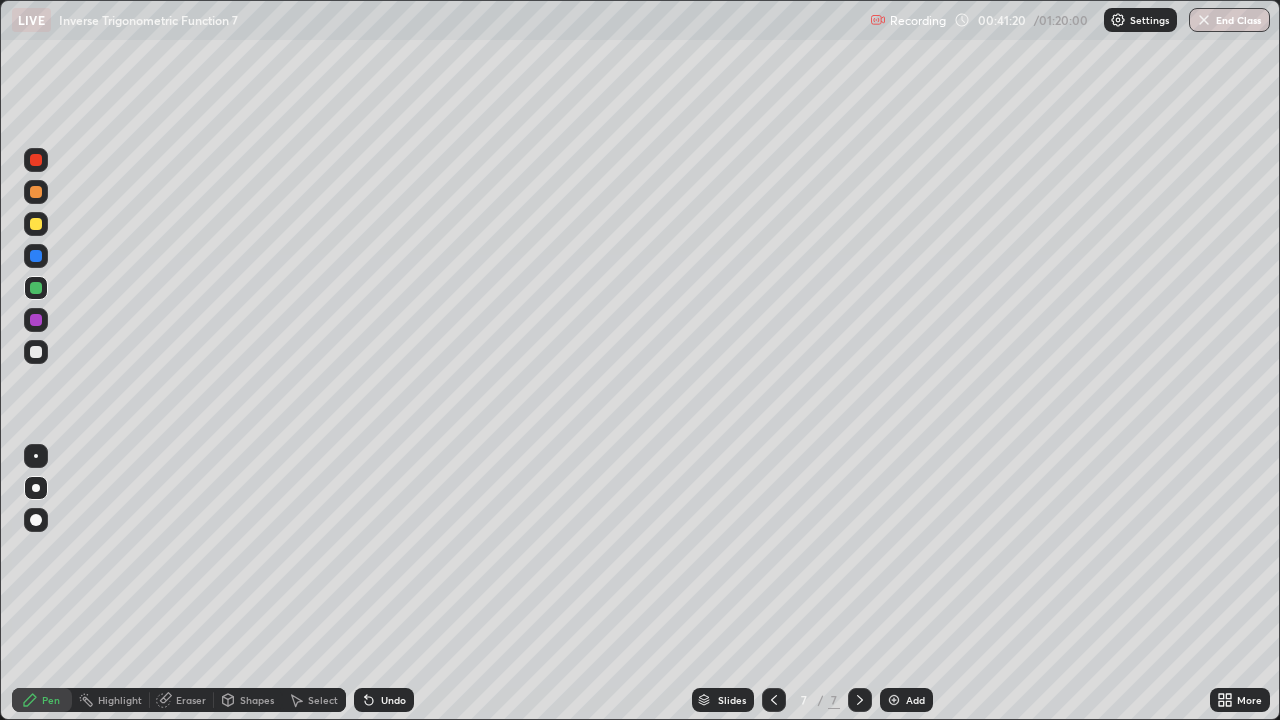 click at bounding box center (36, 352) 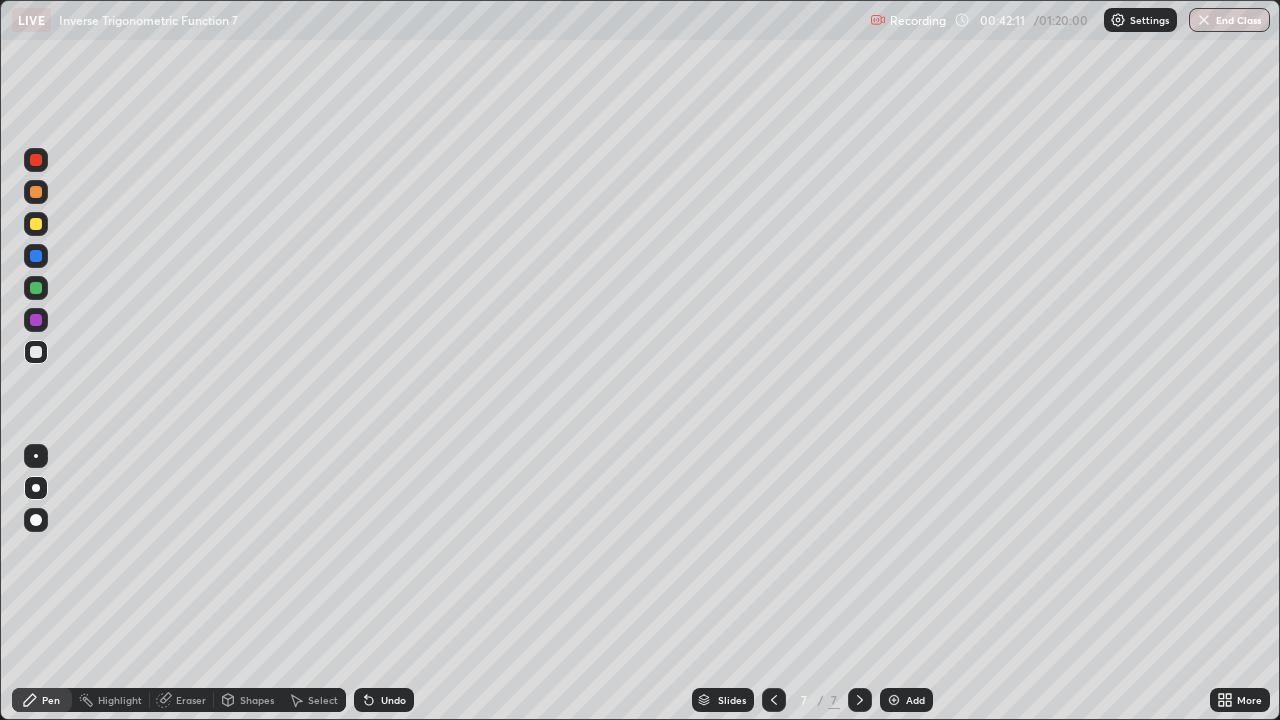 click on "Eraser" at bounding box center (191, 700) 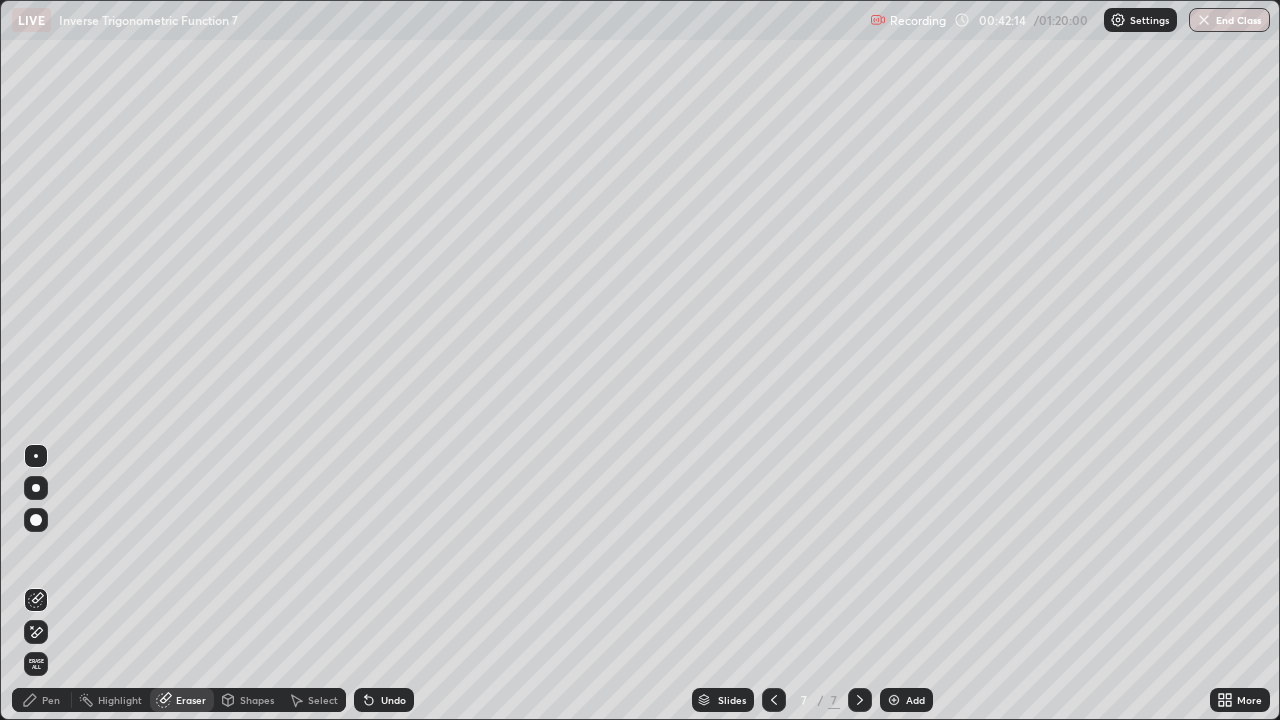 click on "Pen" at bounding box center (51, 700) 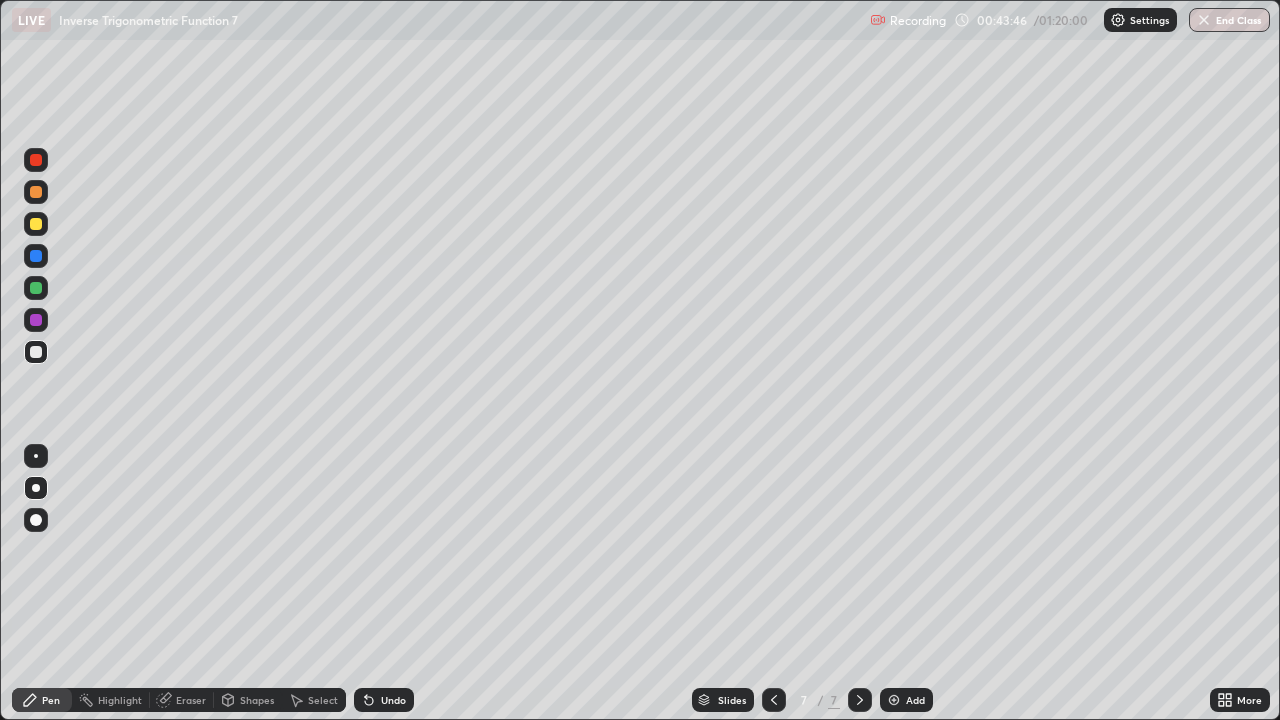 click at bounding box center (36, 224) 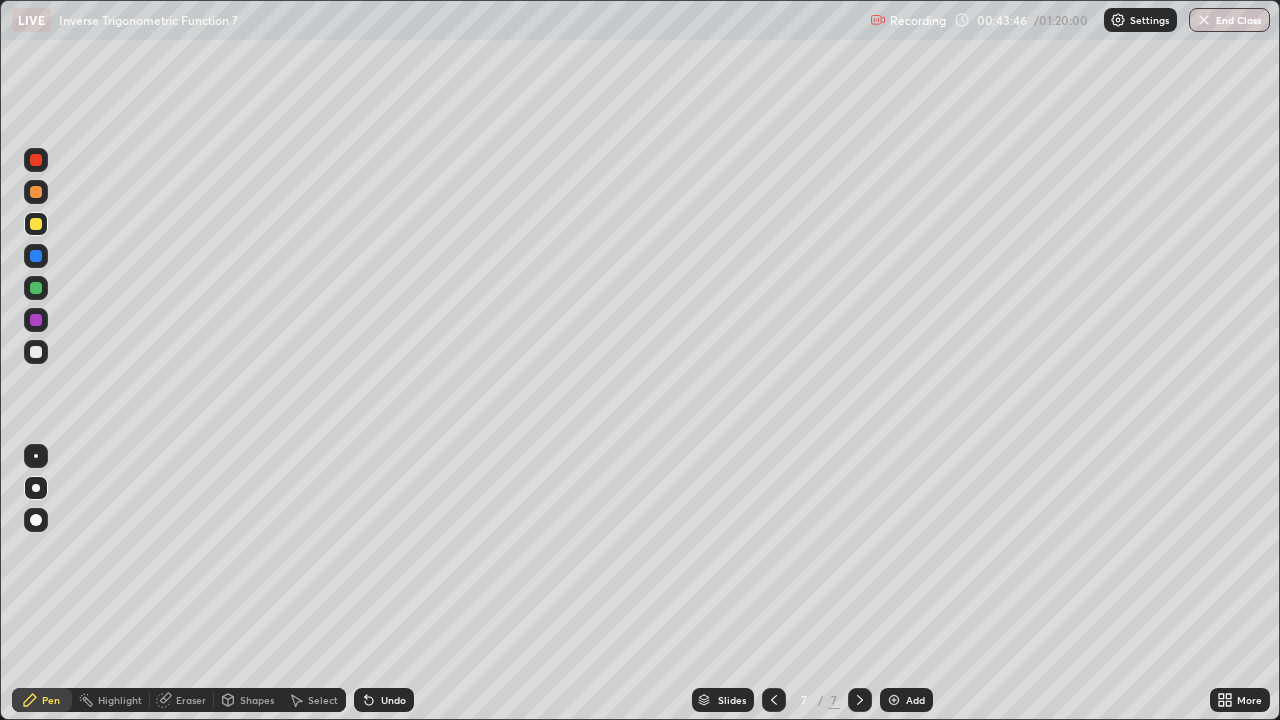 click at bounding box center (36, 488) 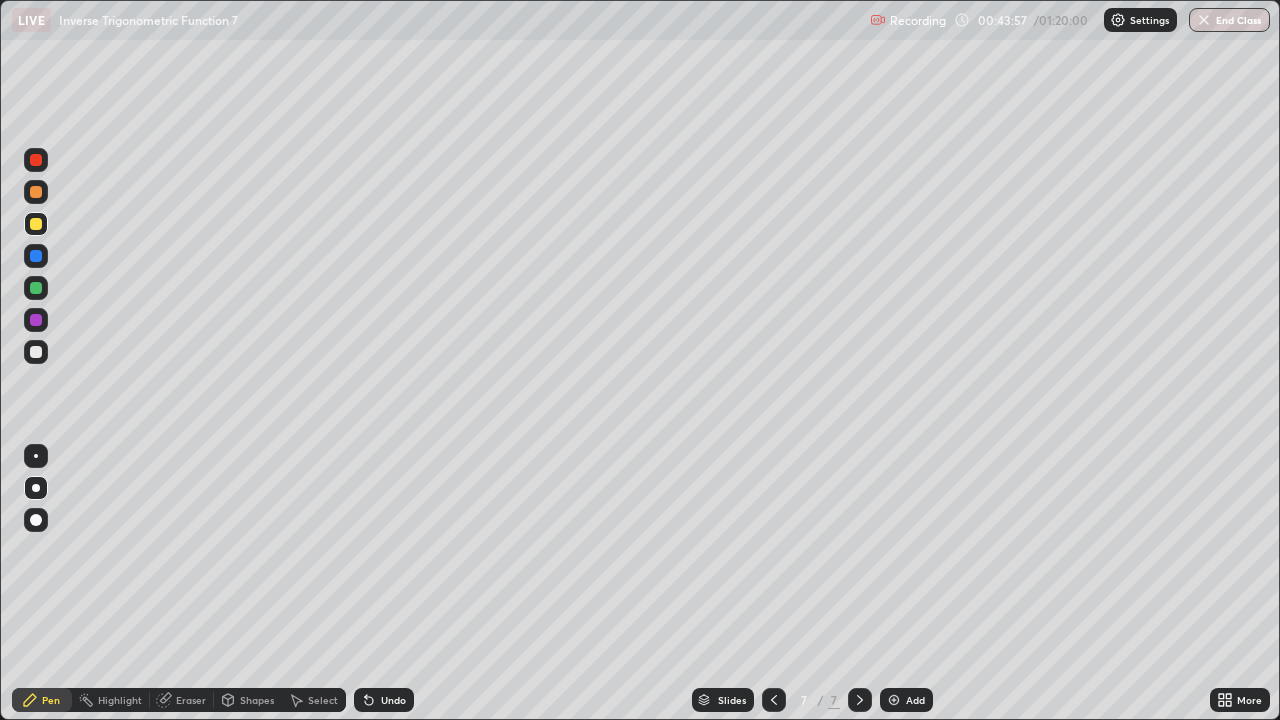 click at bounding box center (36, 256) 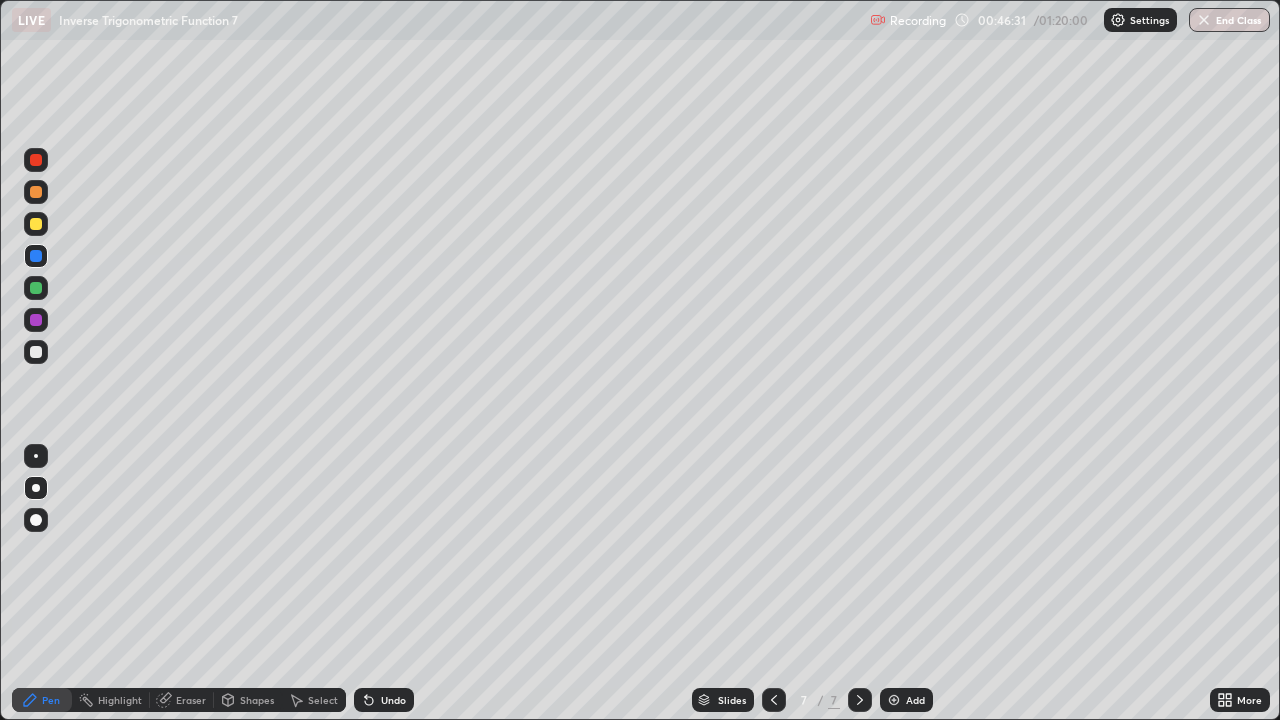 click on "Select" at bounding box center [323, 700] 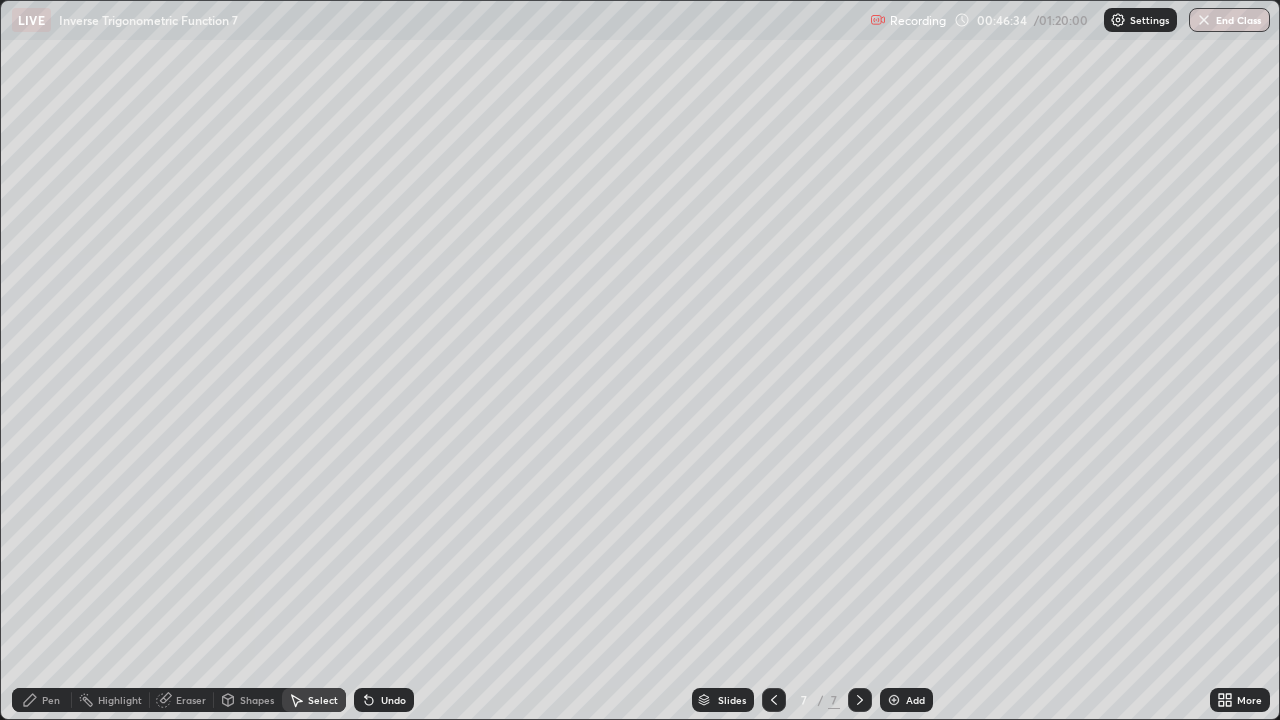 click 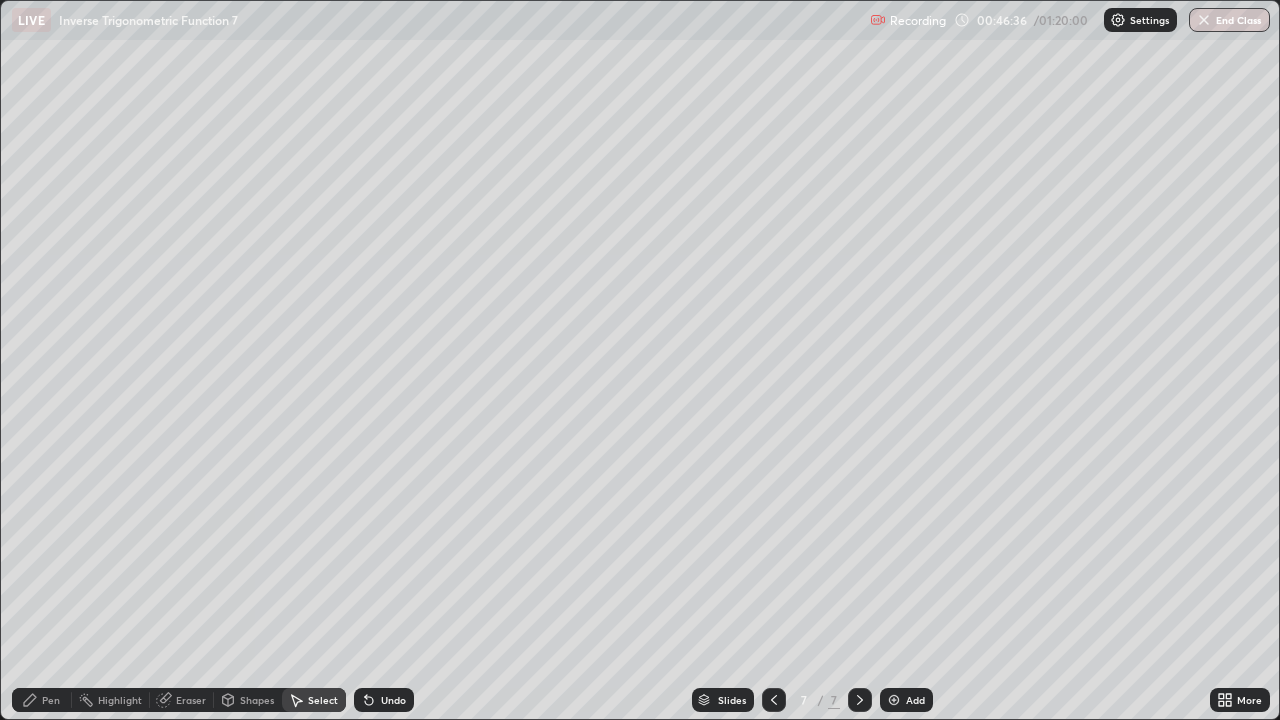 click at bounding box center (894, 700) 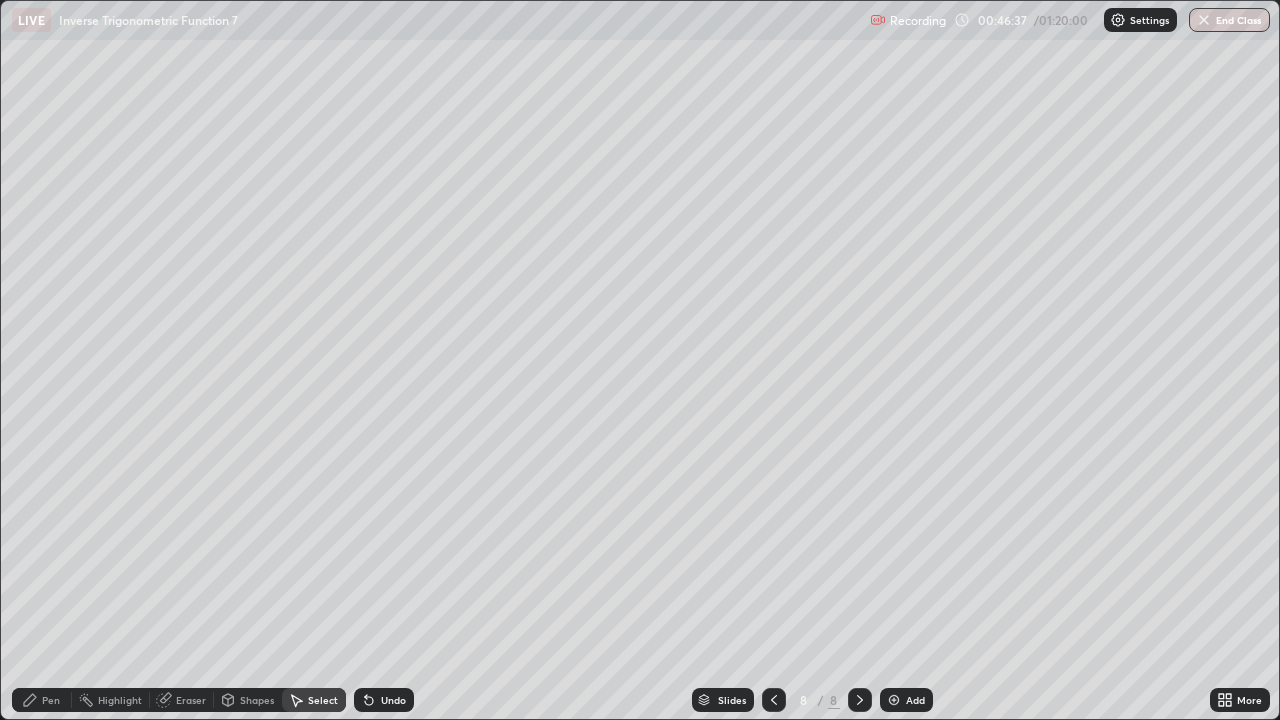 click on "Pen" at bounding box center [51, 700] 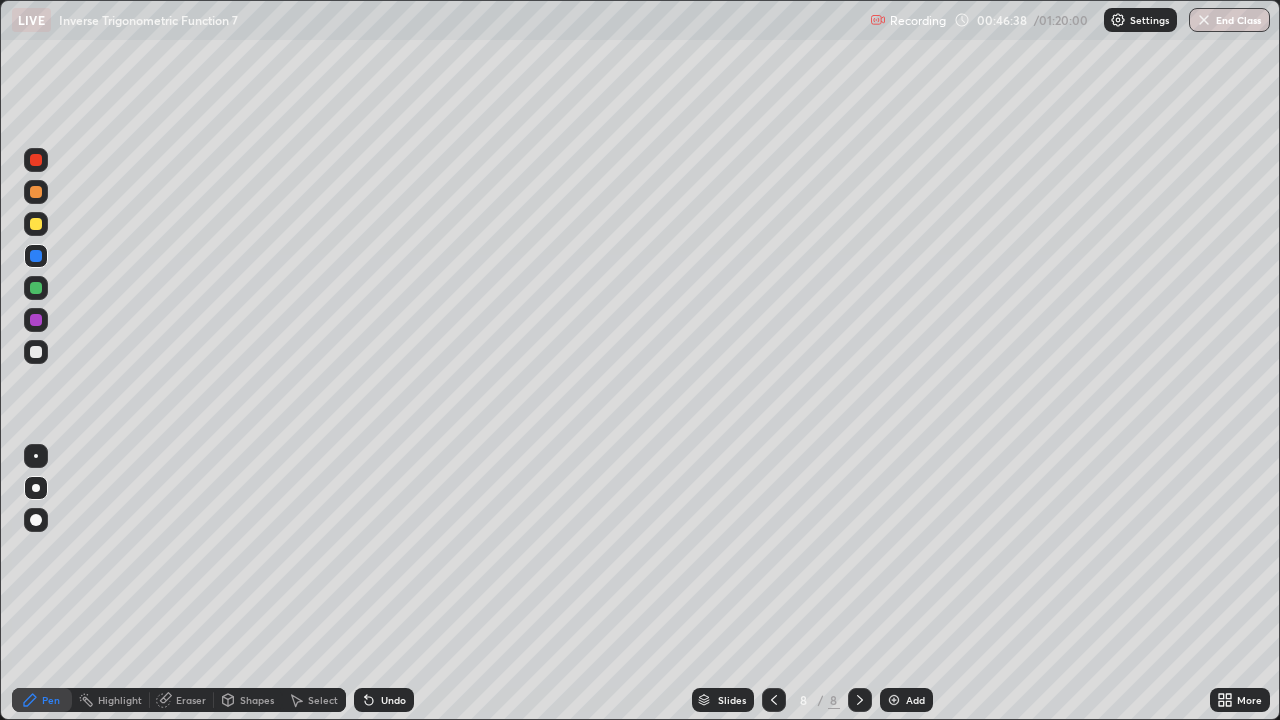 click at bounding box center [36, 224] 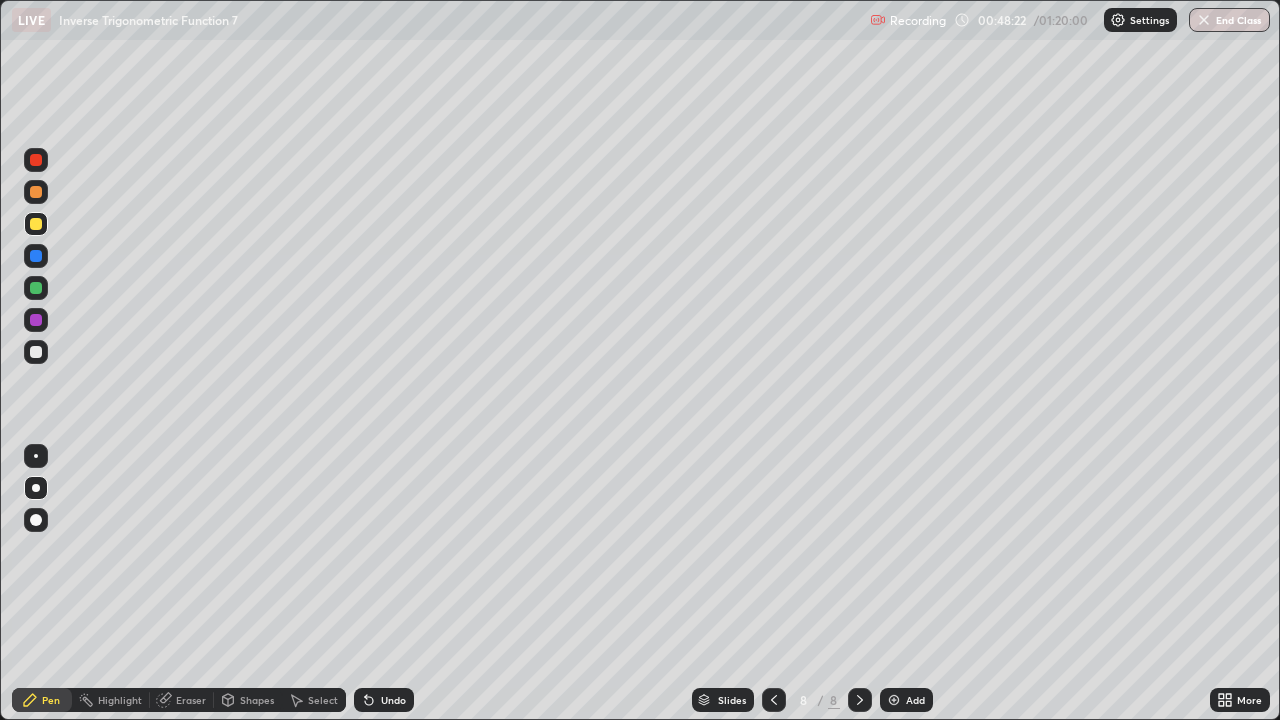 click at bounding box center (36, 352) 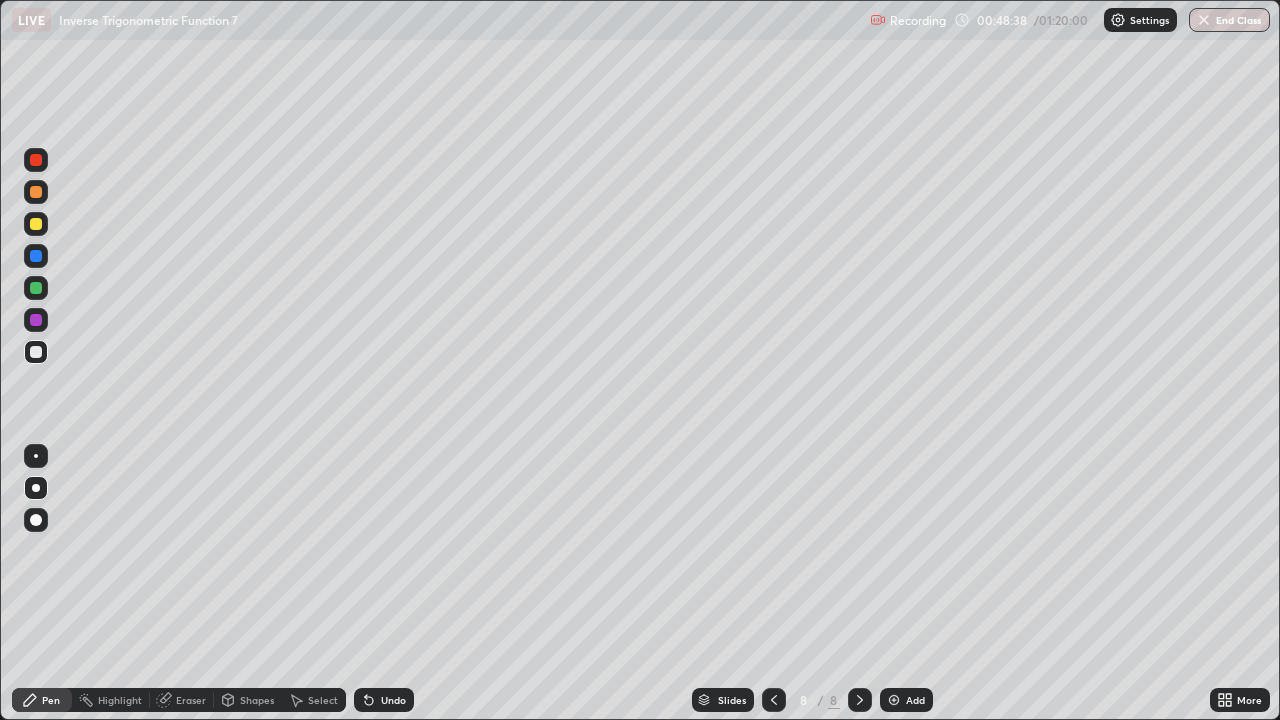 click on "Undo" at bounding box center [393, 700] 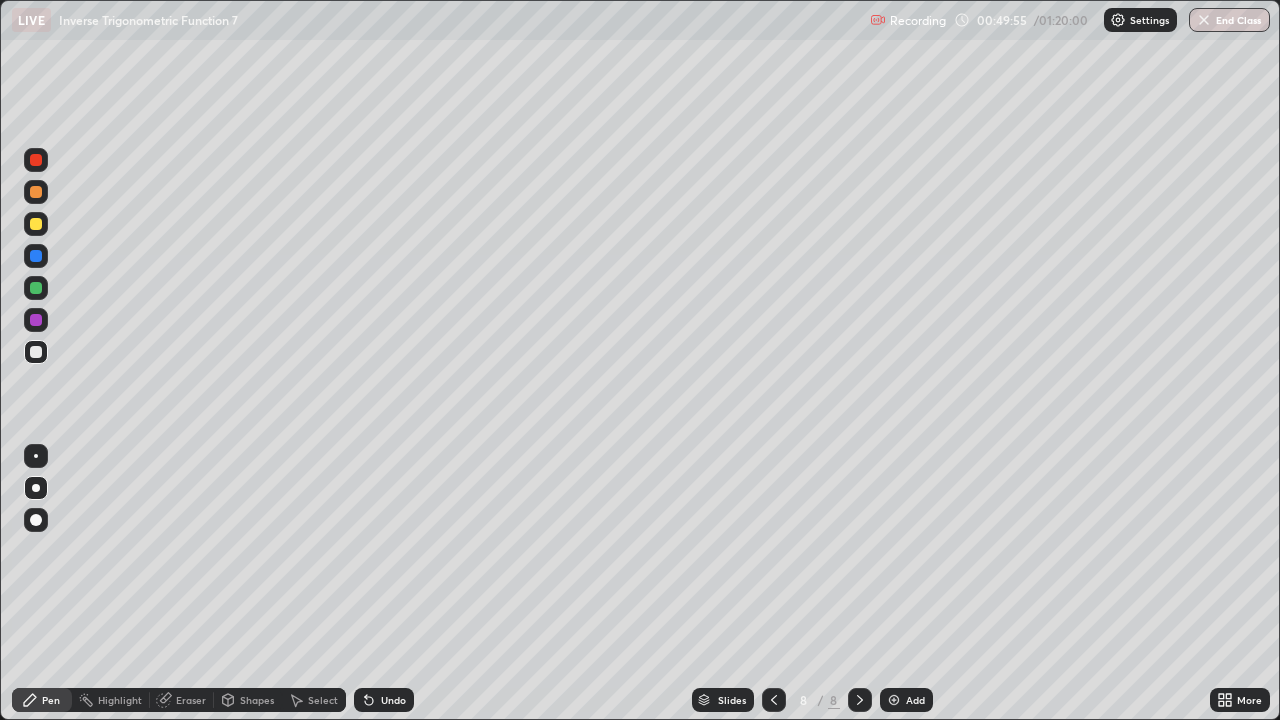 click on "Undo" at bounding box center [384, 700] 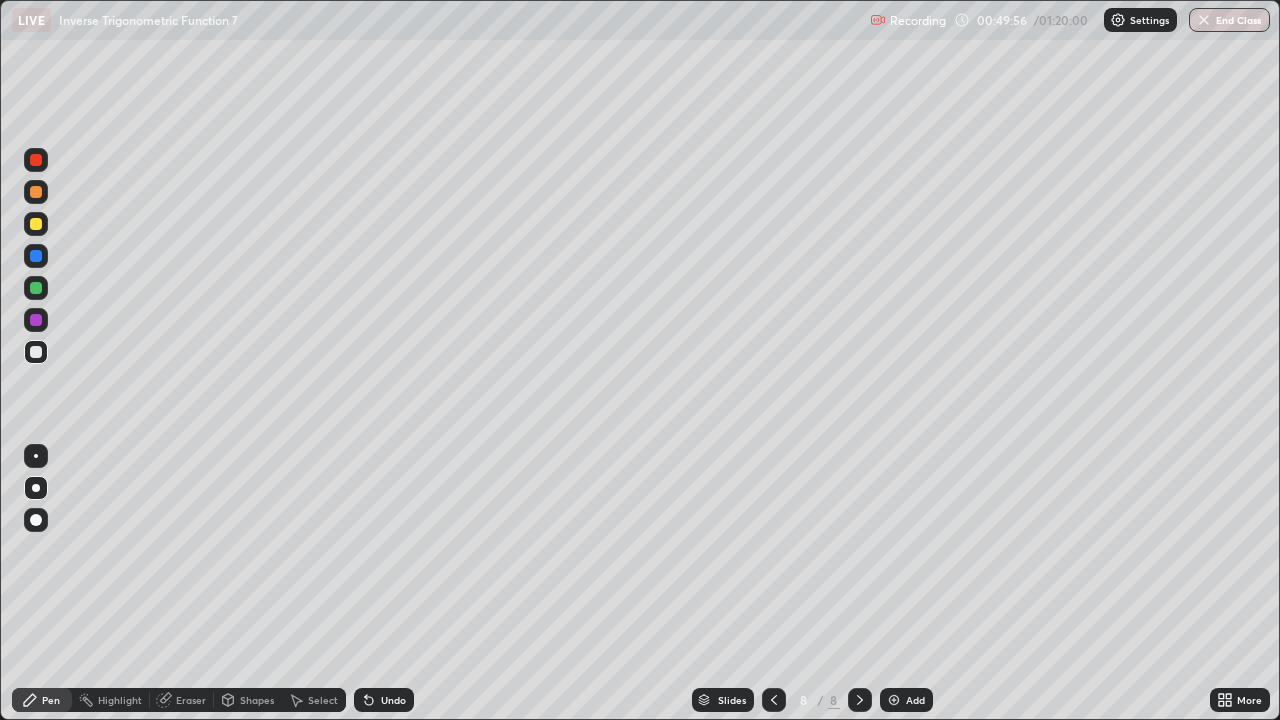 click on "Undo" at bounding box center [384, 700] 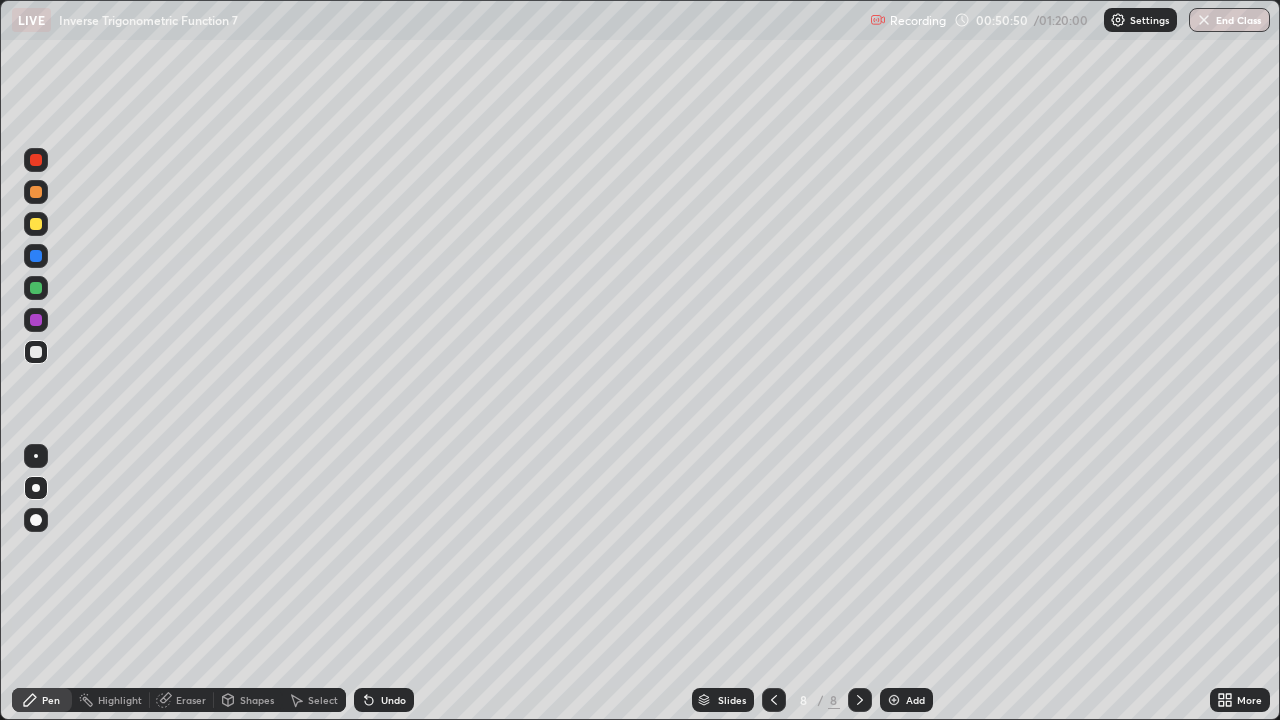 click on "Eraser" at bounding box center [191, 700] 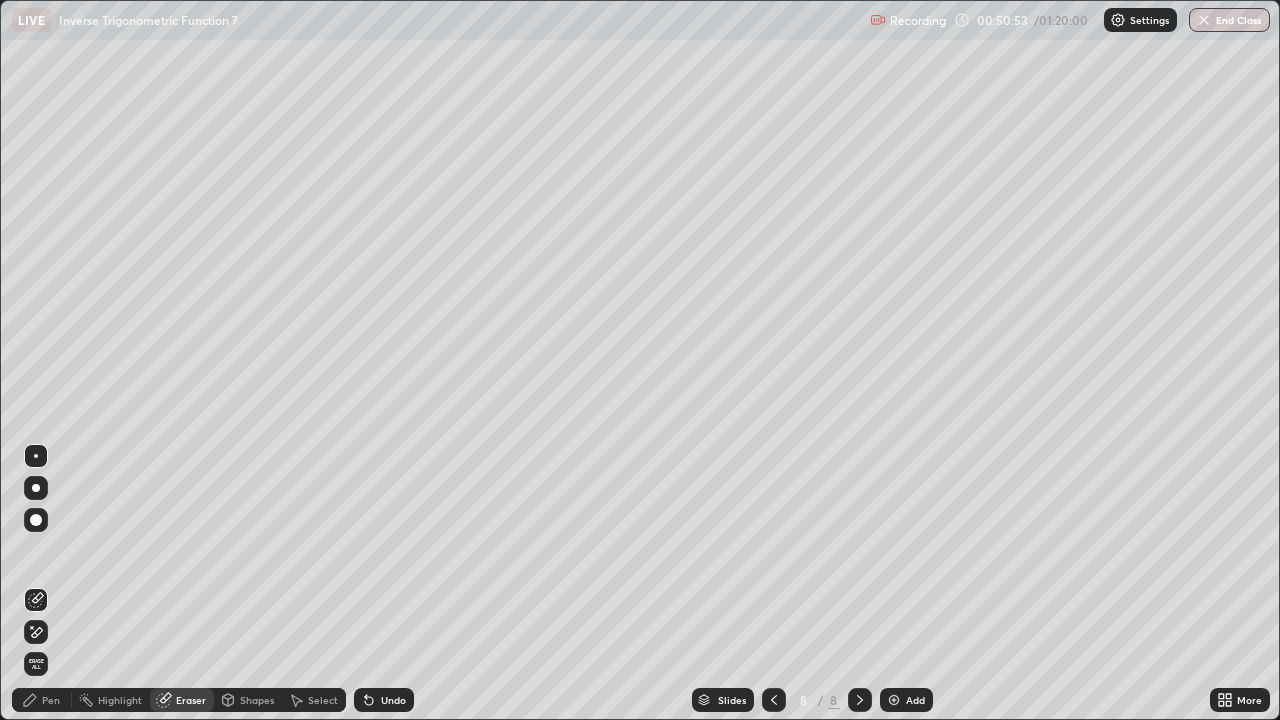 click on "Pen" at bounding box center (51, 700) 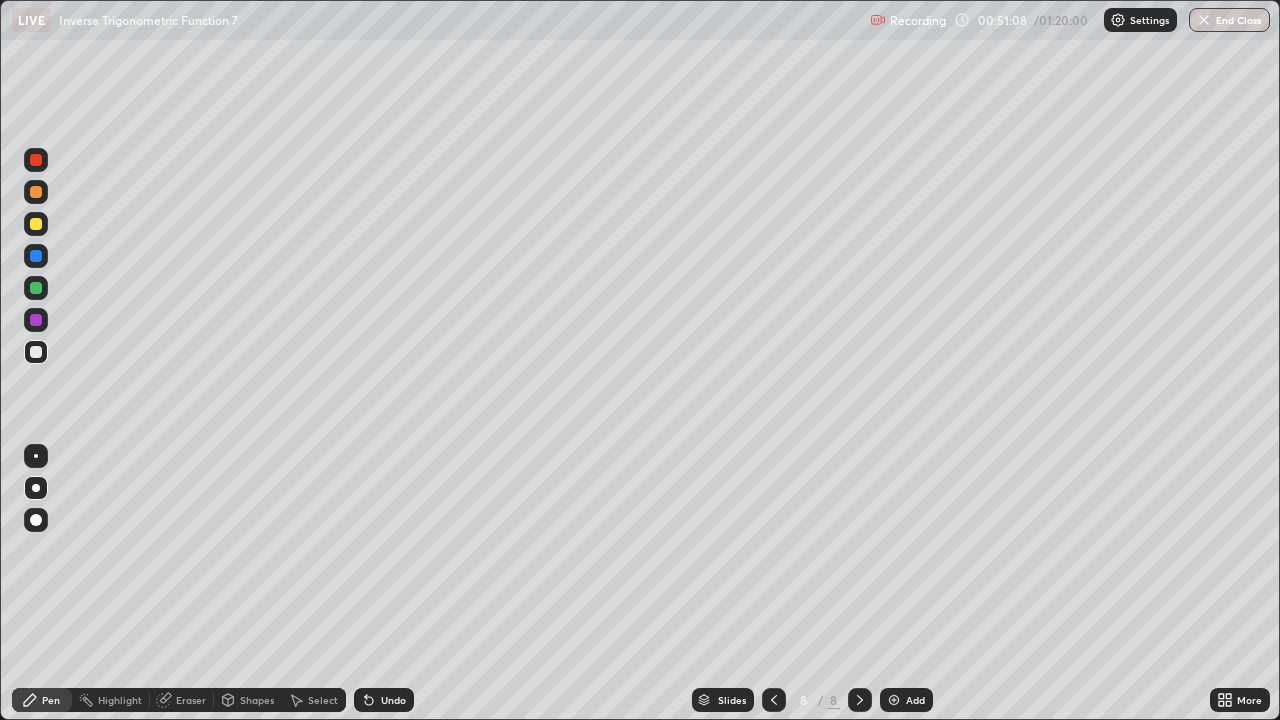 click 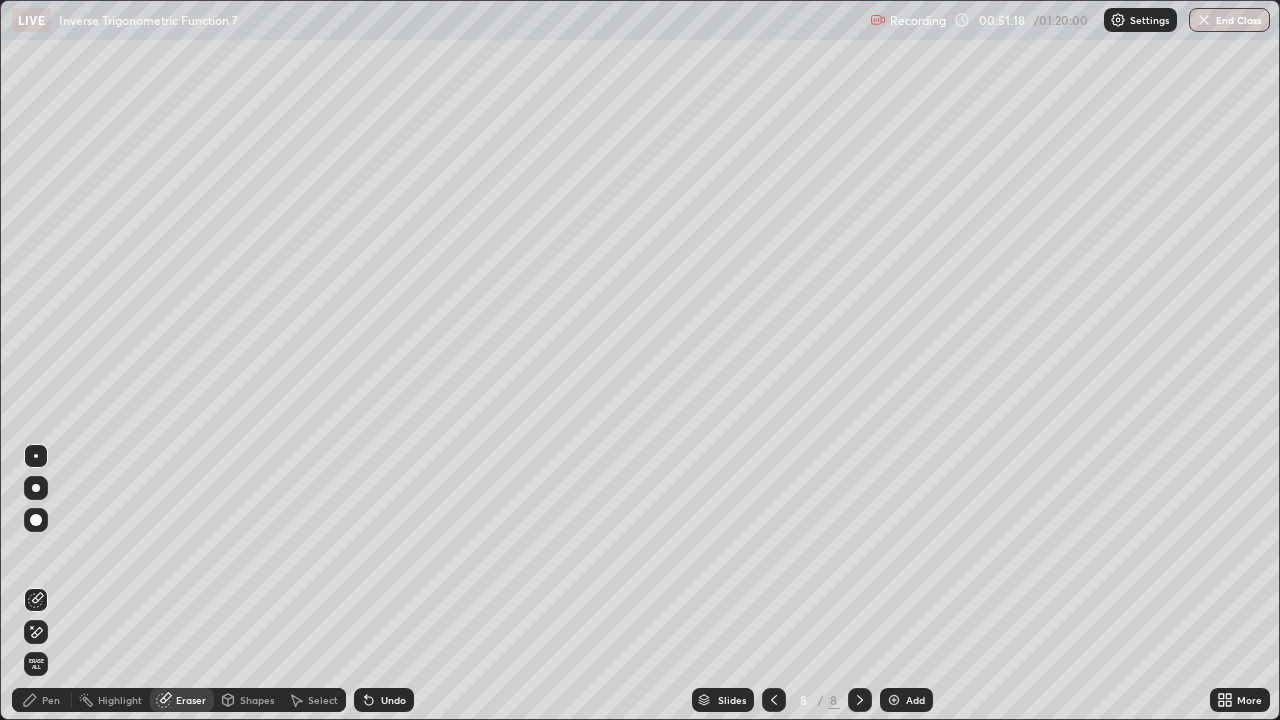 click on "Pen" at bounding box center [51, 700] 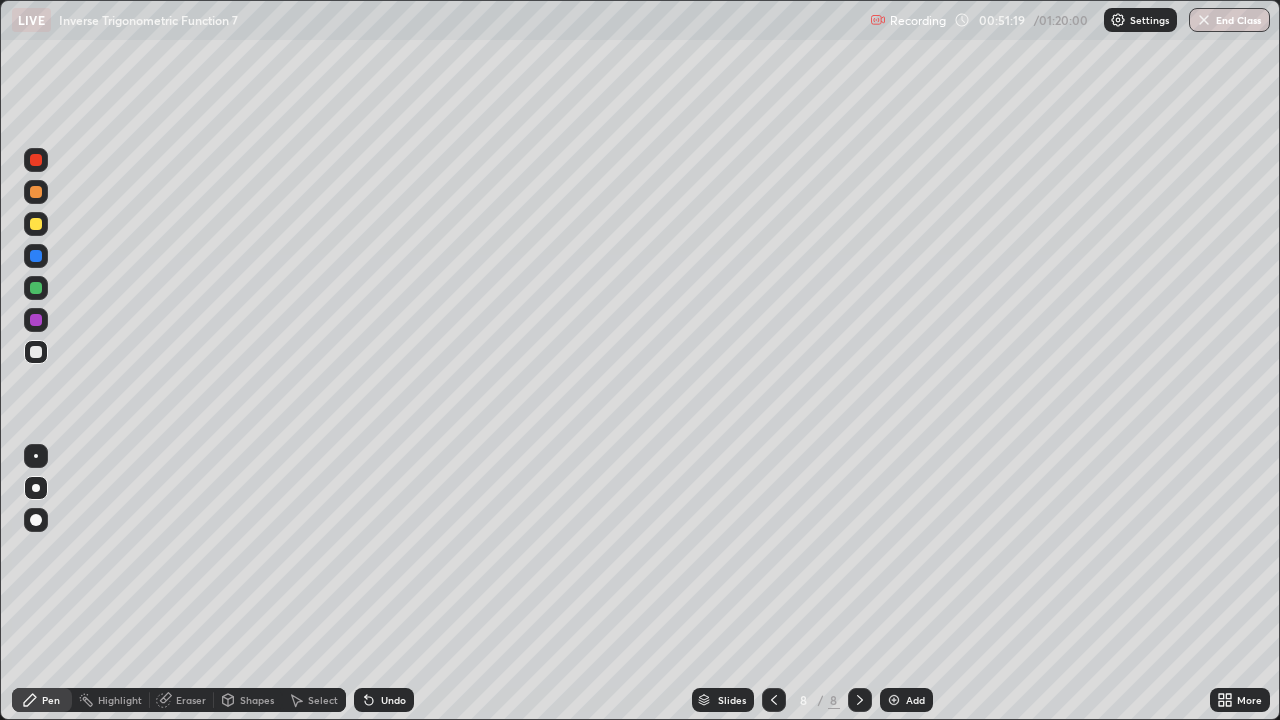 click at bounding box center (36, 288) 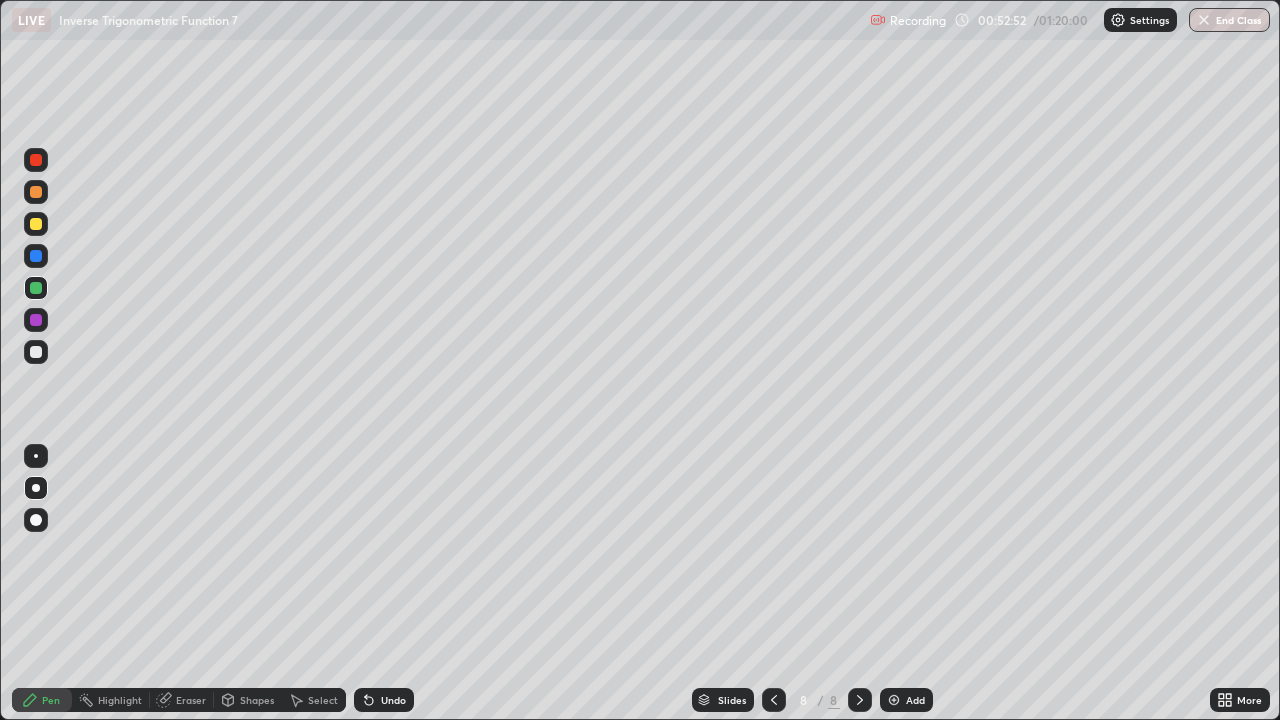 click at bounding box center [36, 192] 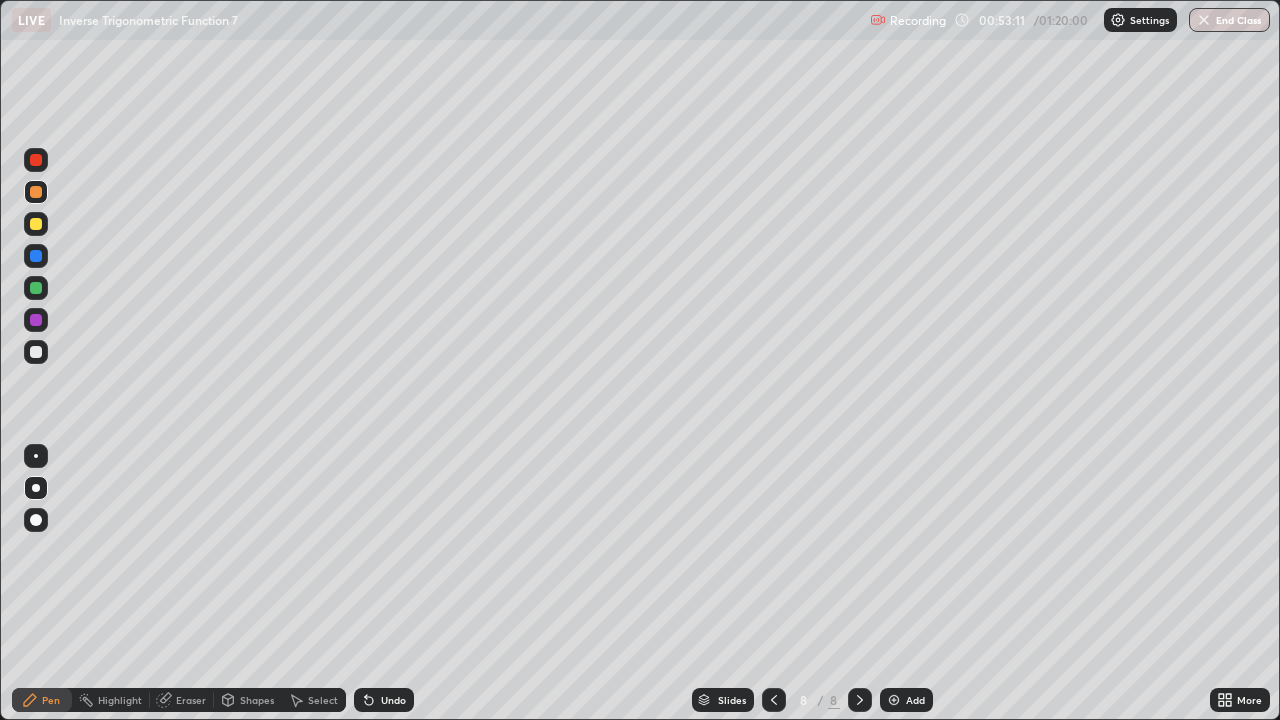 click at bounding box center (36, 224) 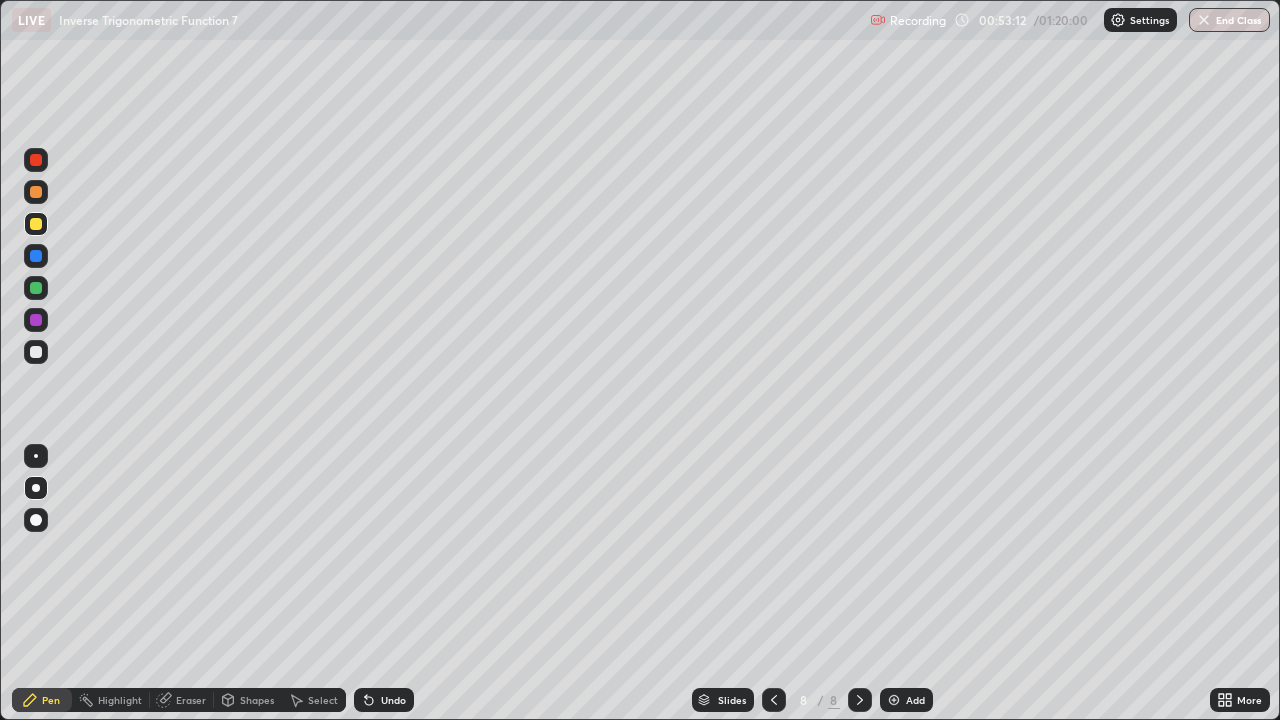click at bounding box center [36, 488] 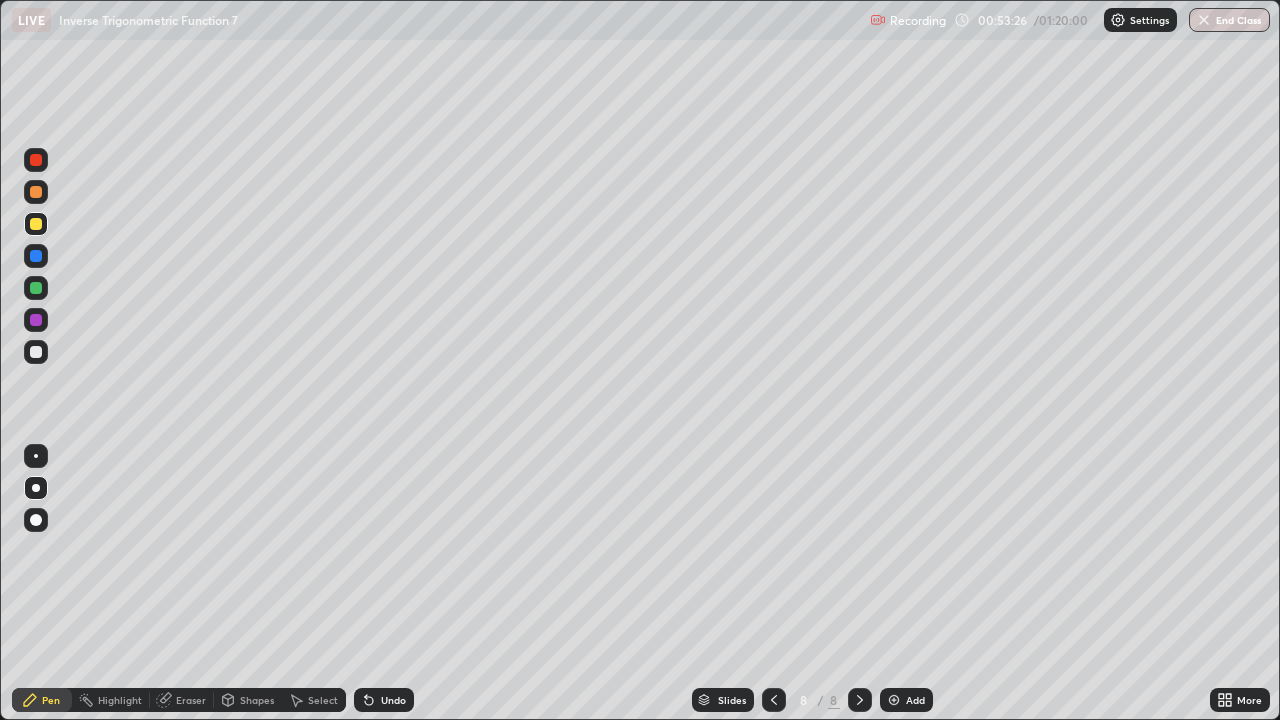 click 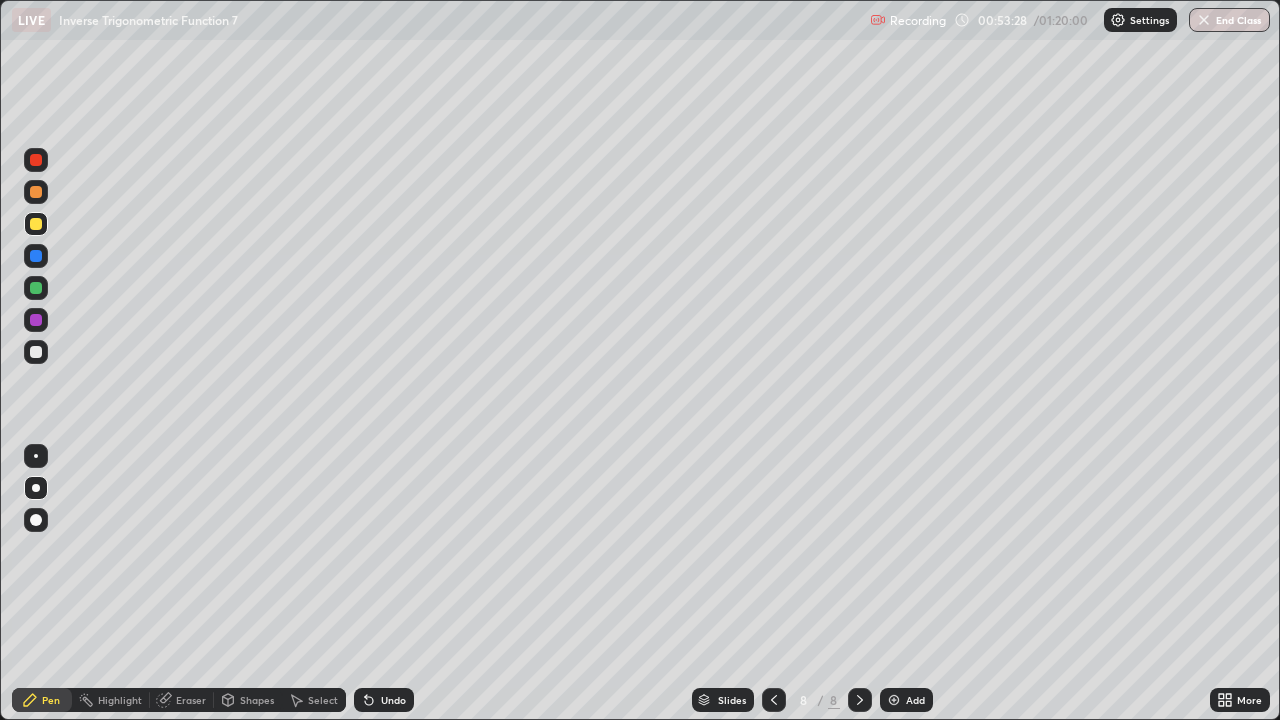 click at bounding box center [36, 224] 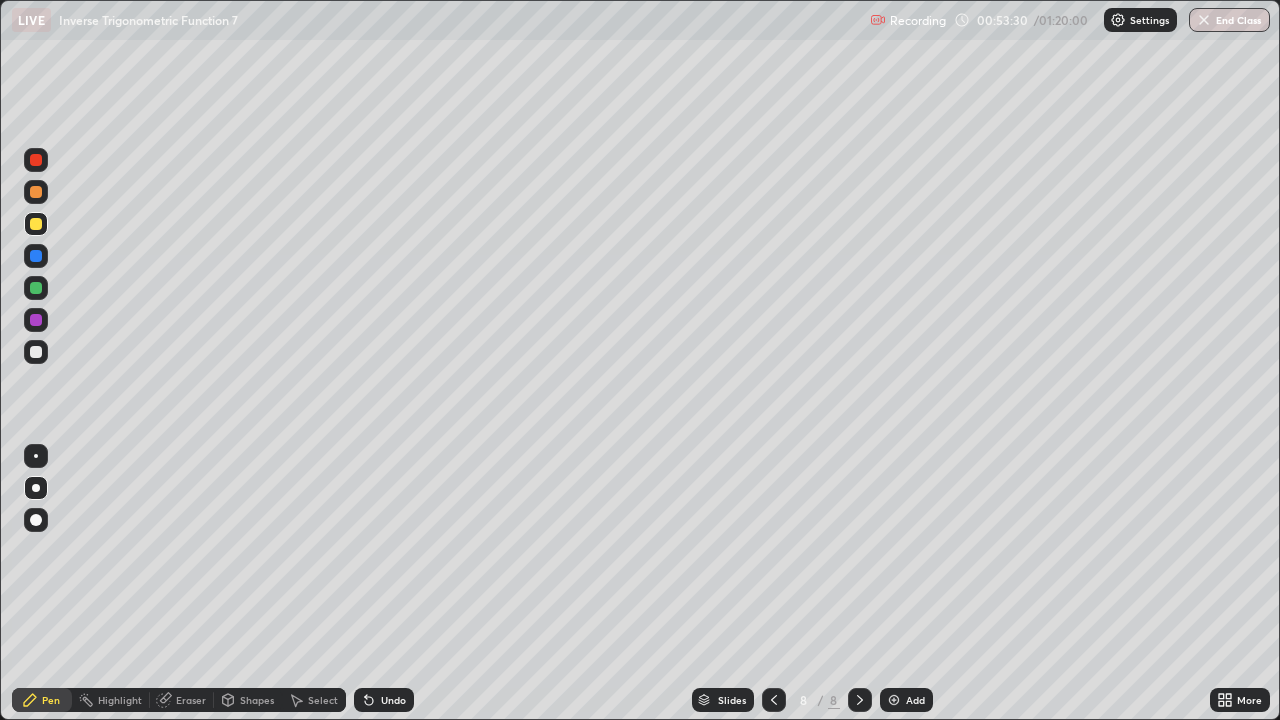 click at bounding box center (36, 224) 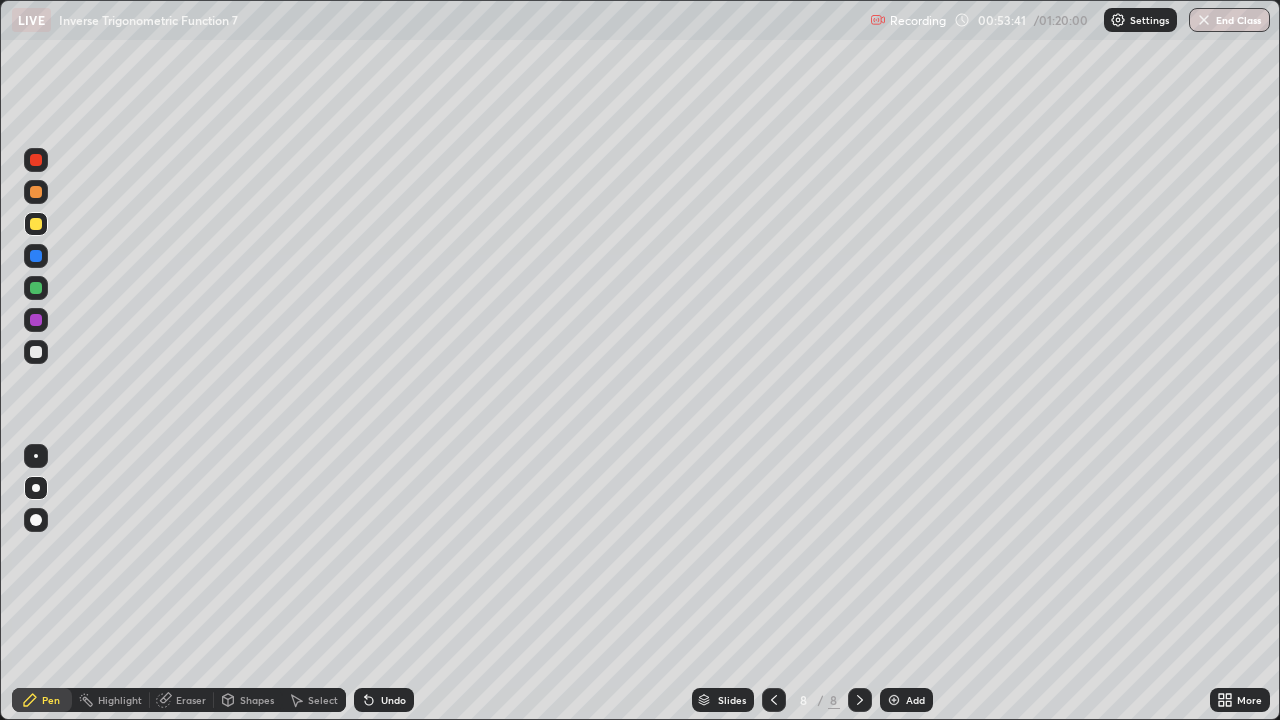 click on "Undo" at bounding box center [393, 700] 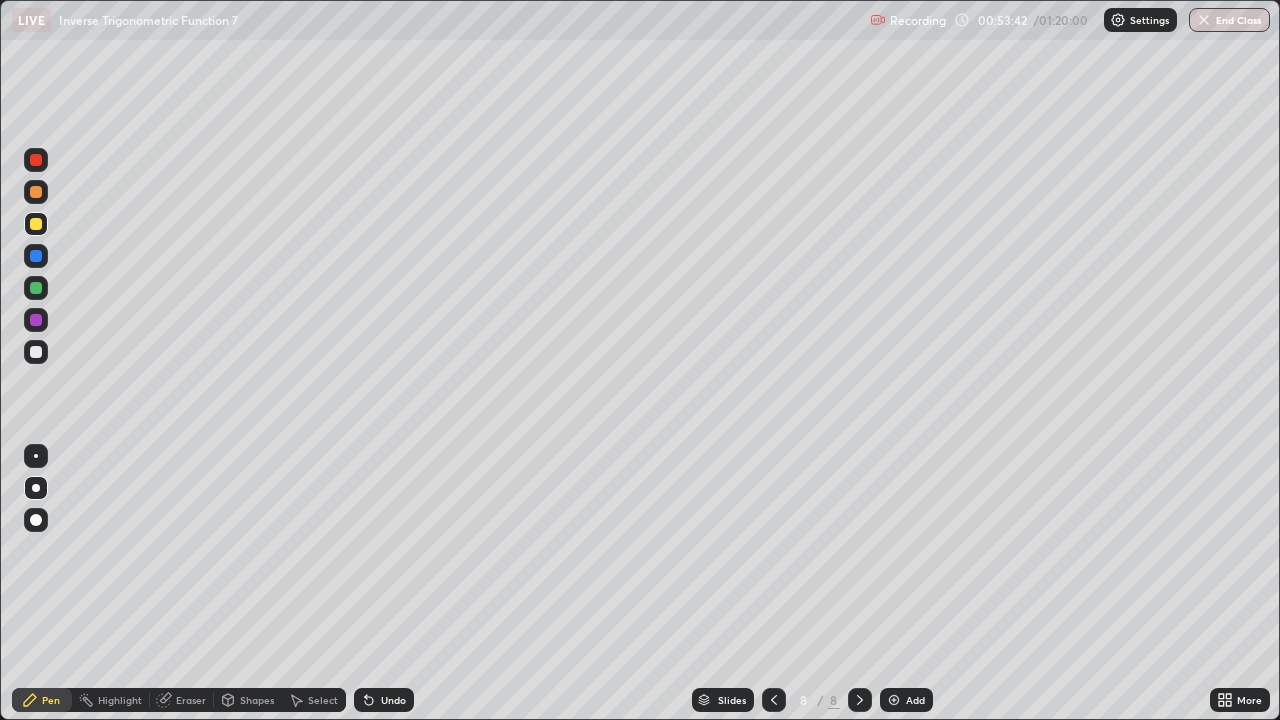 click on "Undo" at bounding box center [393, 700] 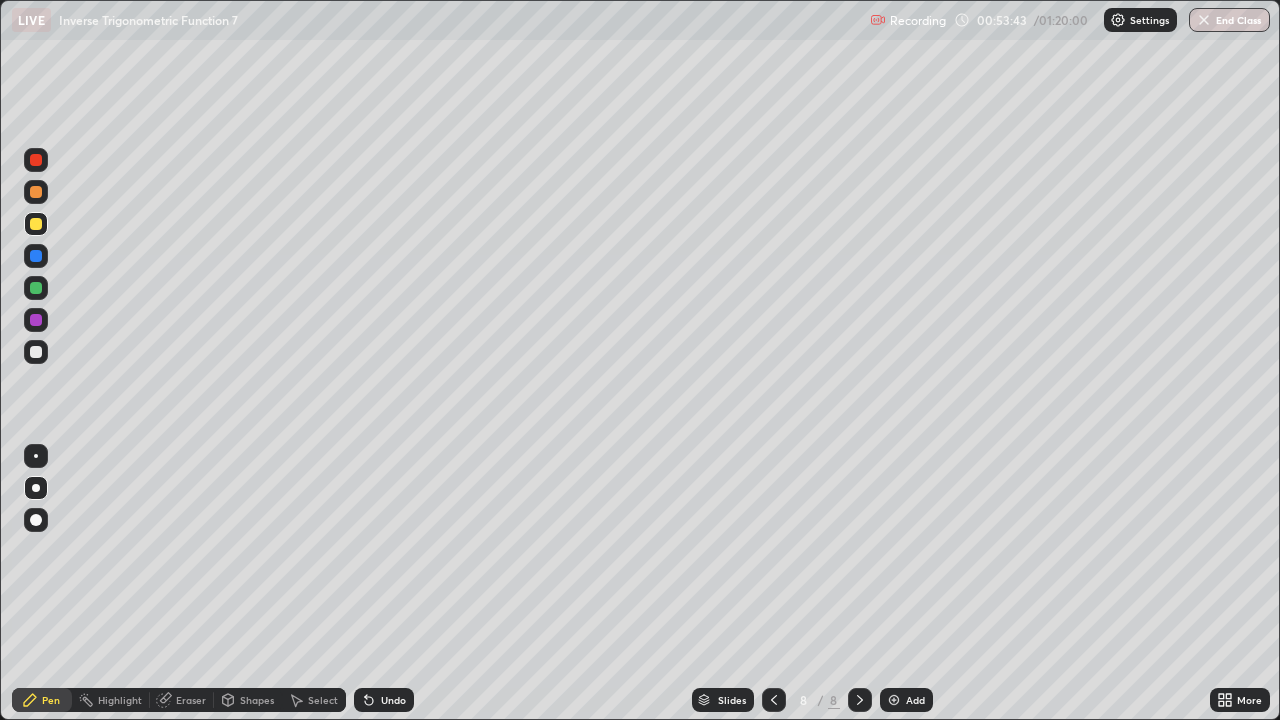 click on "Undo" at bounding box center [393, 700] 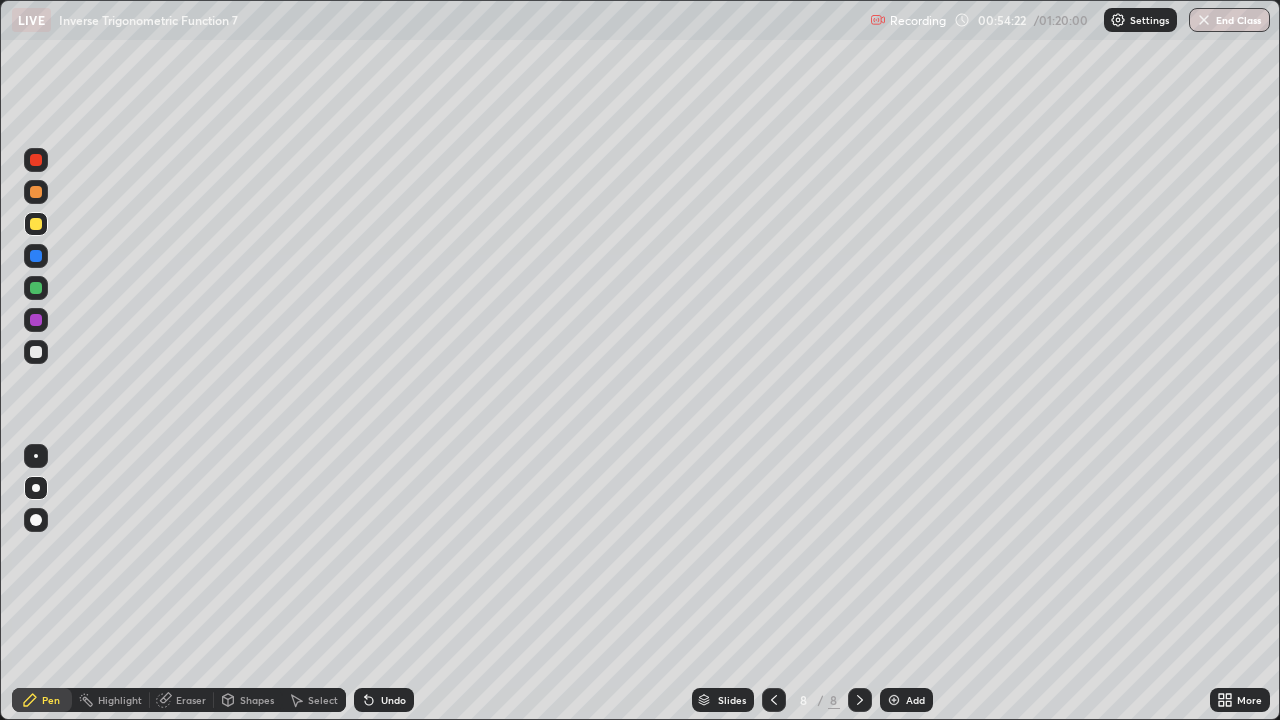 click at bounding box center (36, 352) 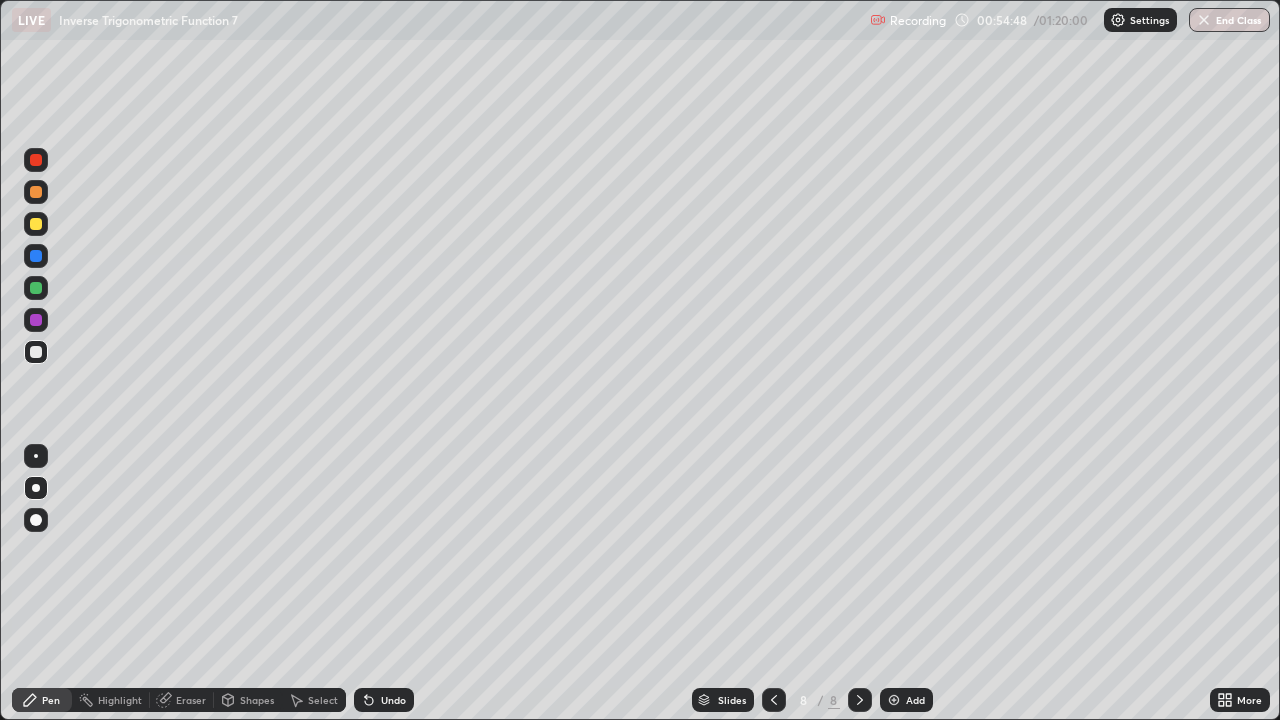 click on "Eraser" at bounding box center (191, 700) 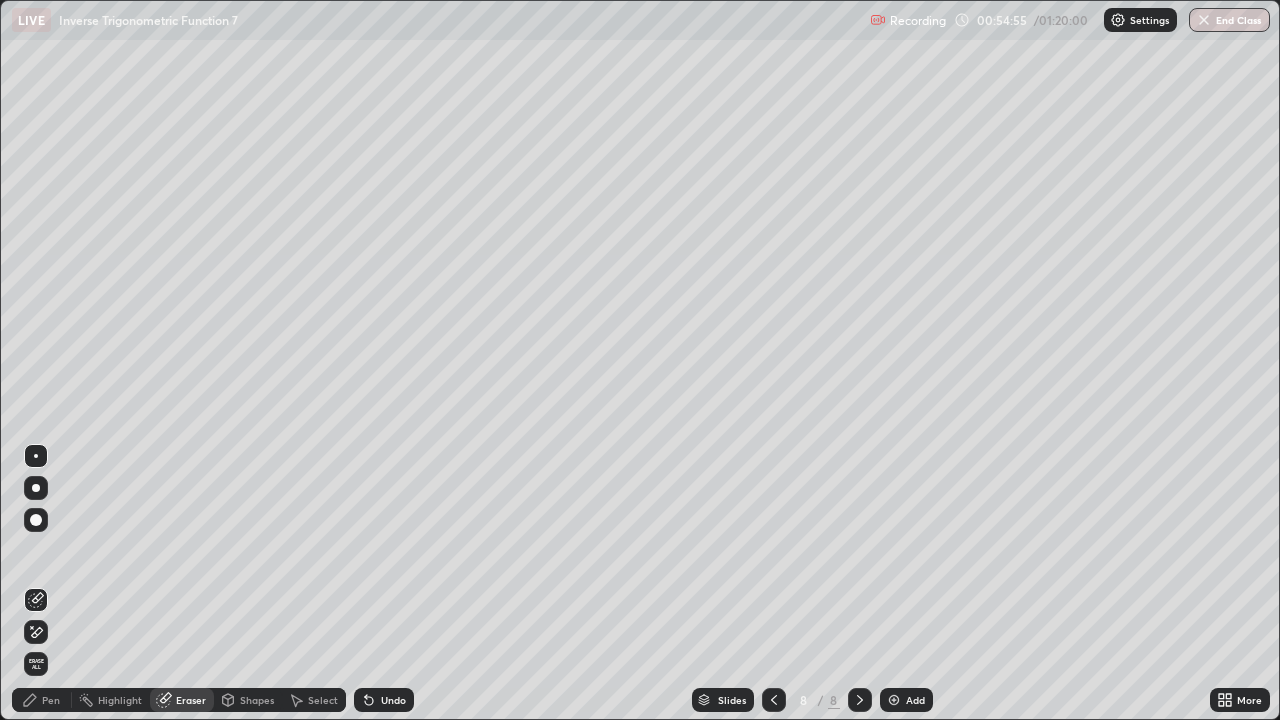 click on "Pen" at bounding box center [51, 700] 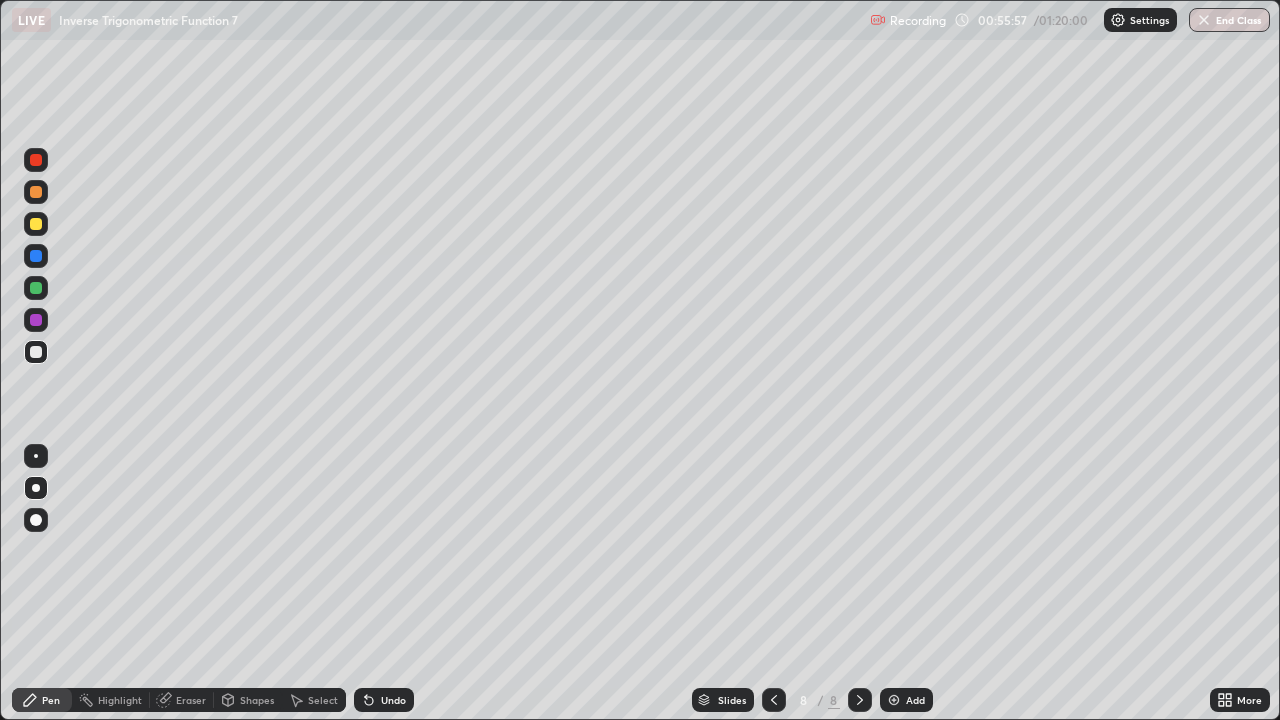 click on "Undo" at bounding box center (393, 700) 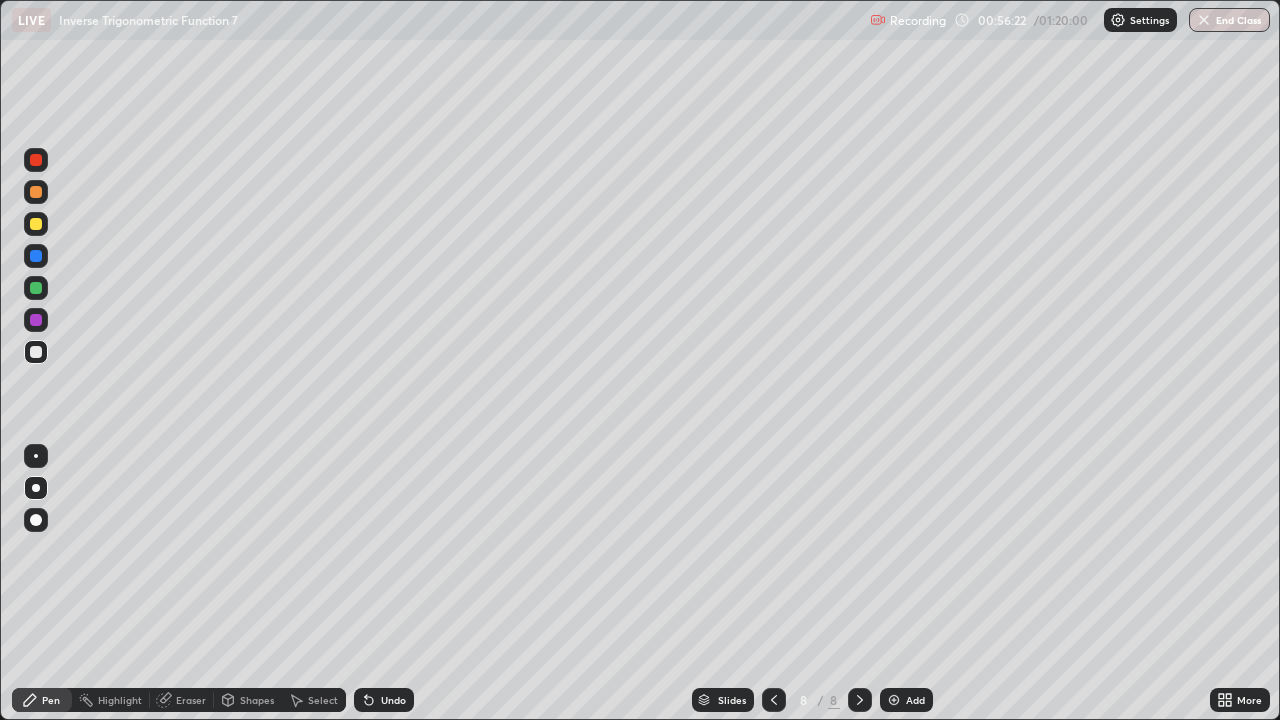 click on "Select" at bounding box center (323, 700) 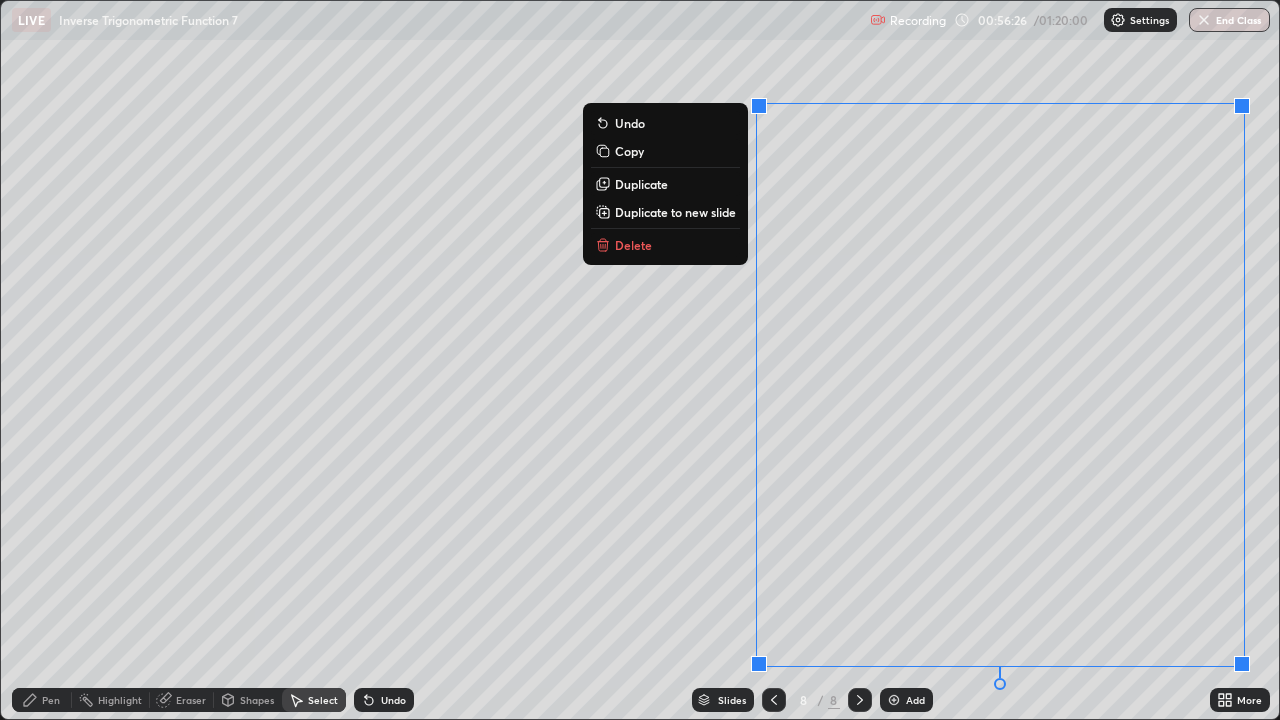 click on "Duplicate to new slide" at bounding box center [675, 212] 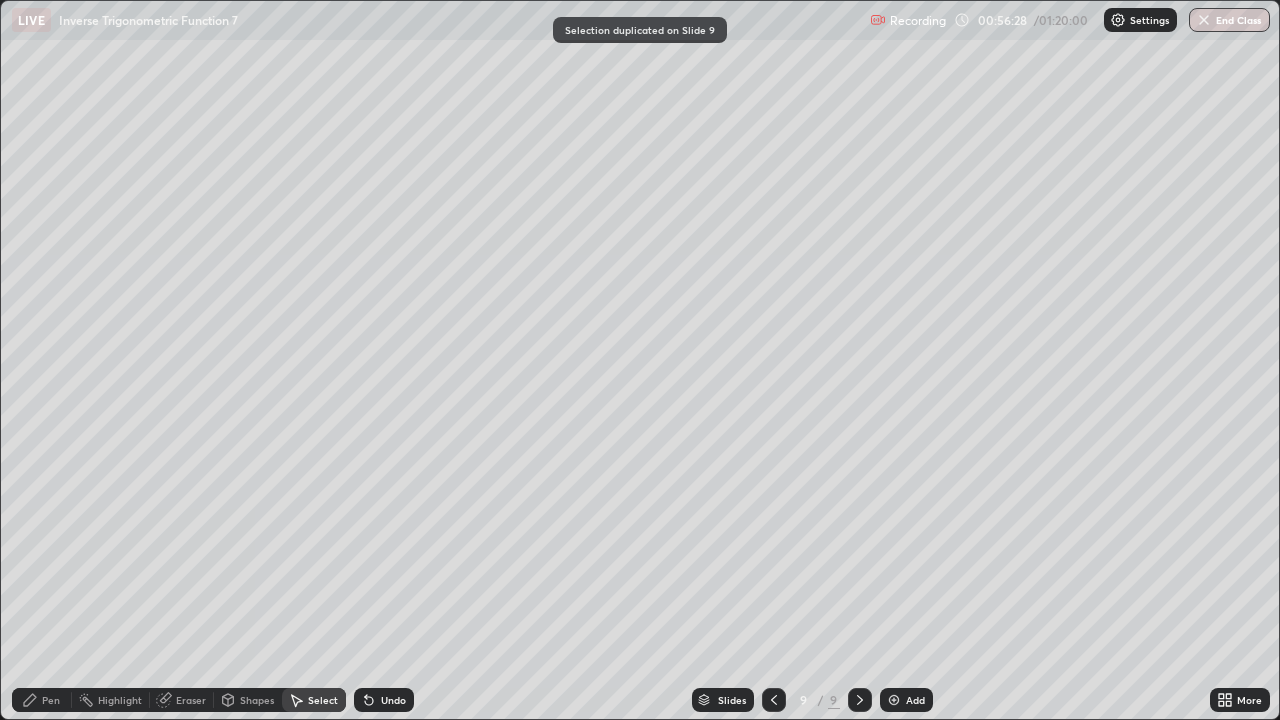 click on "Eraser" at bounding box center [191, 700] 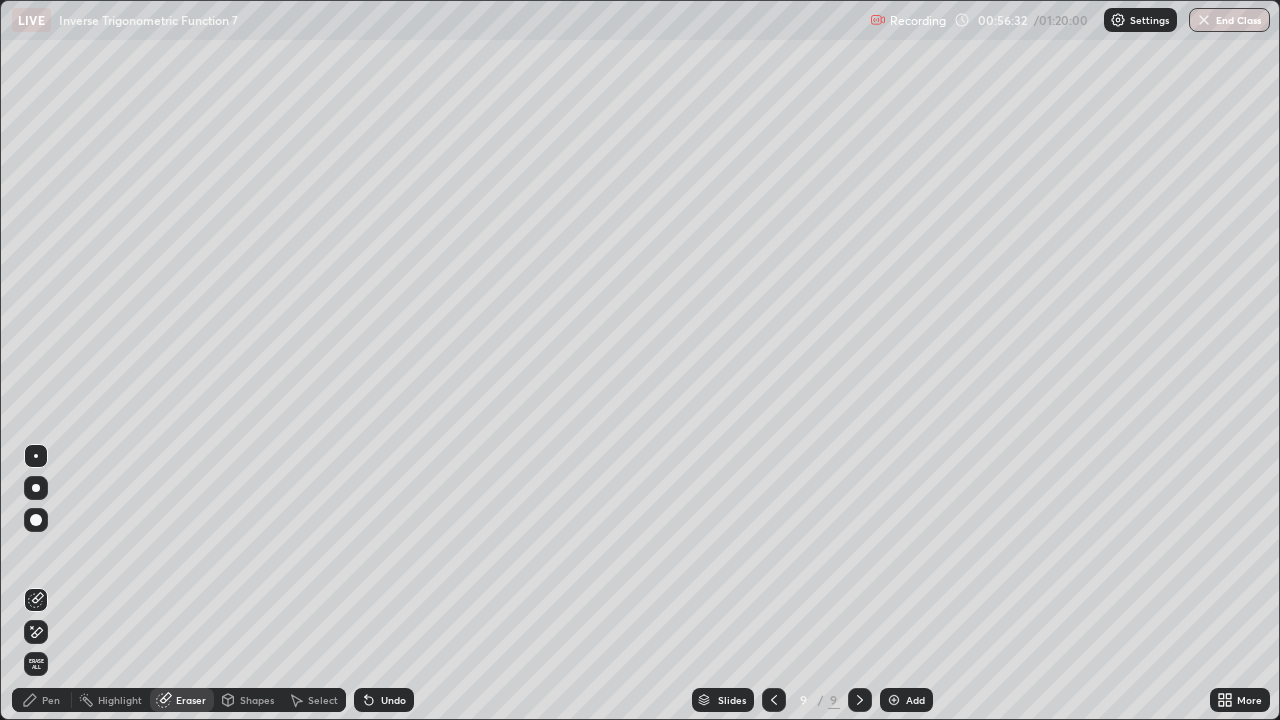 click on "Pen" at bounding box center [51, 700] 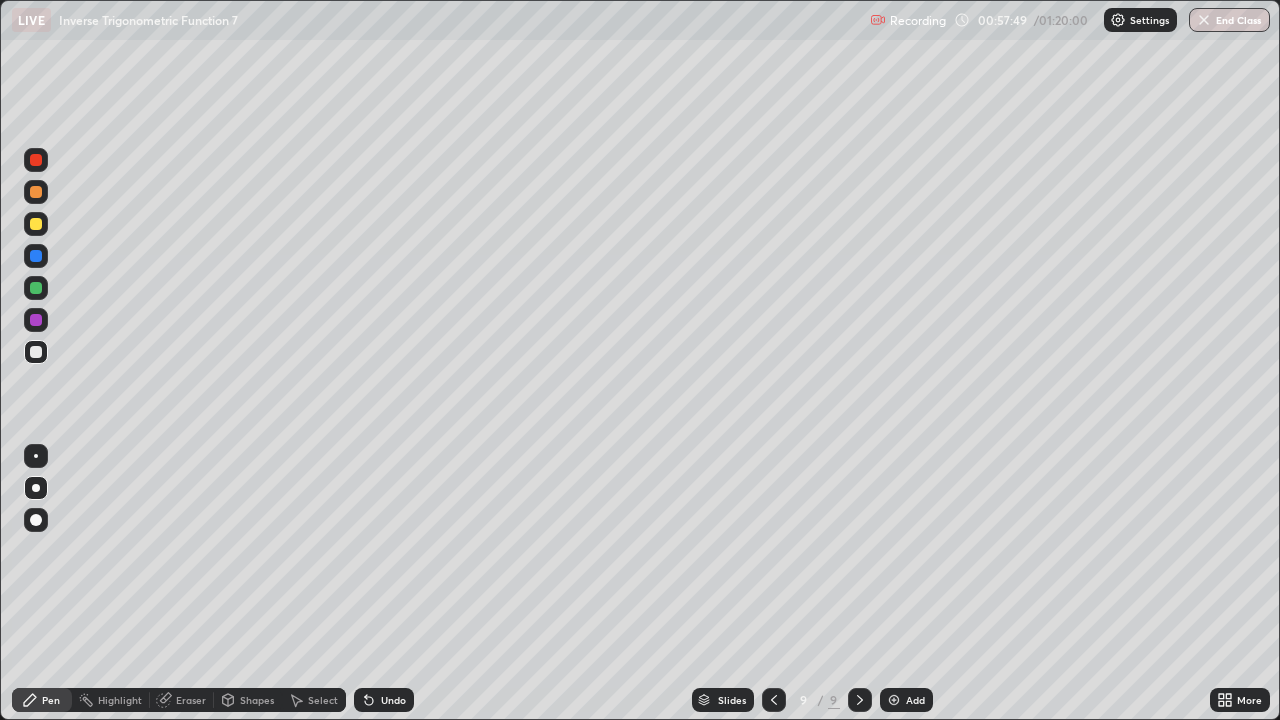 click at bounding box center [36, 320] 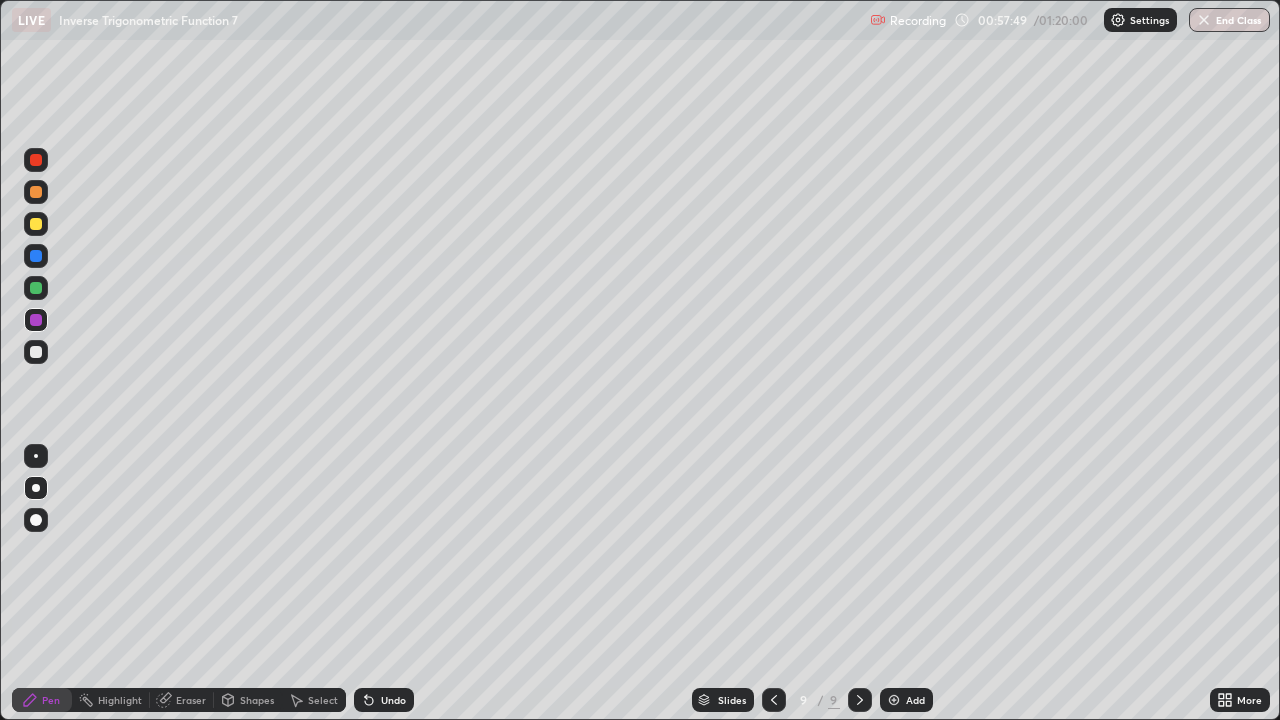 click at bounding box center [36, 288] 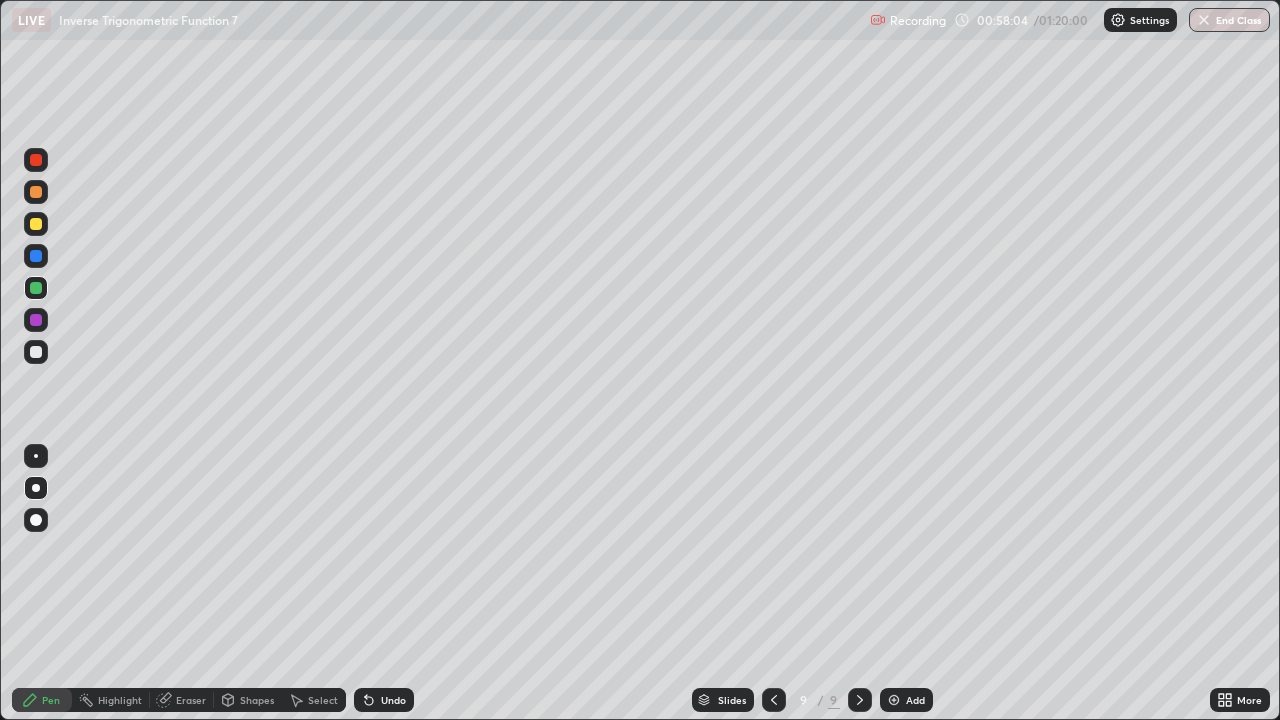 click on "Undo" at bounding box center (384, 700) 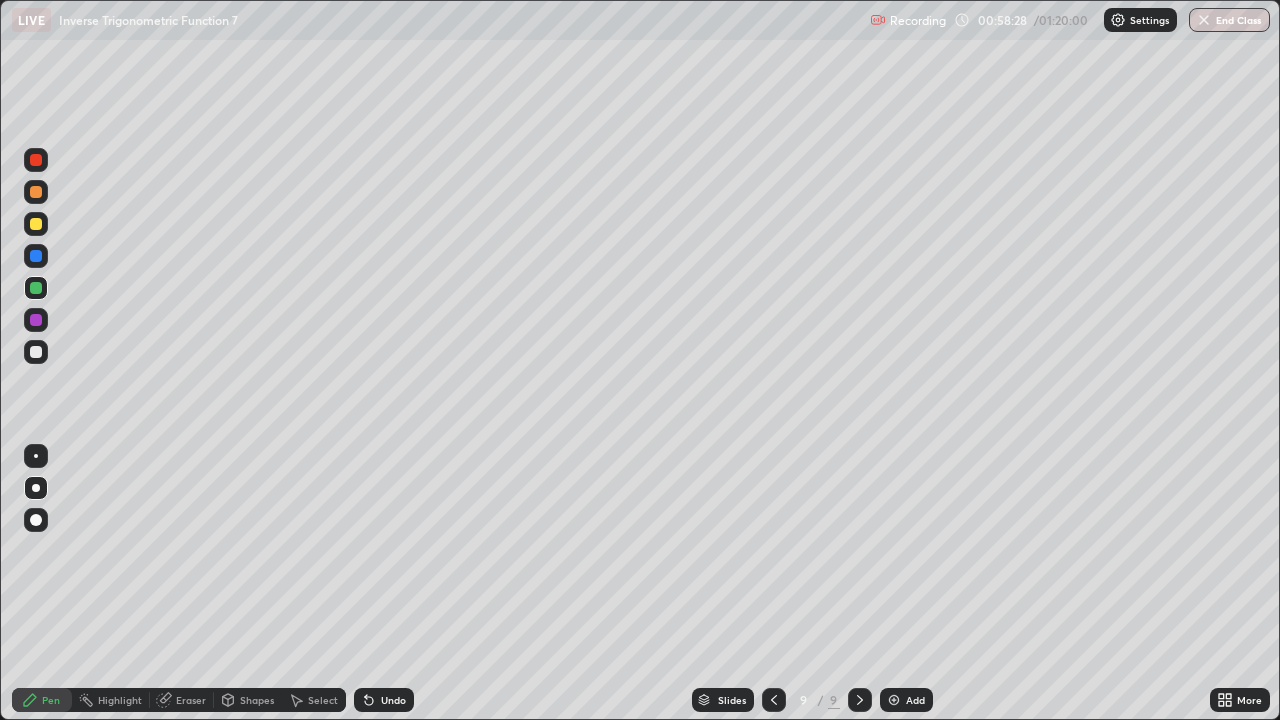 click at bounding box center (36, 352) 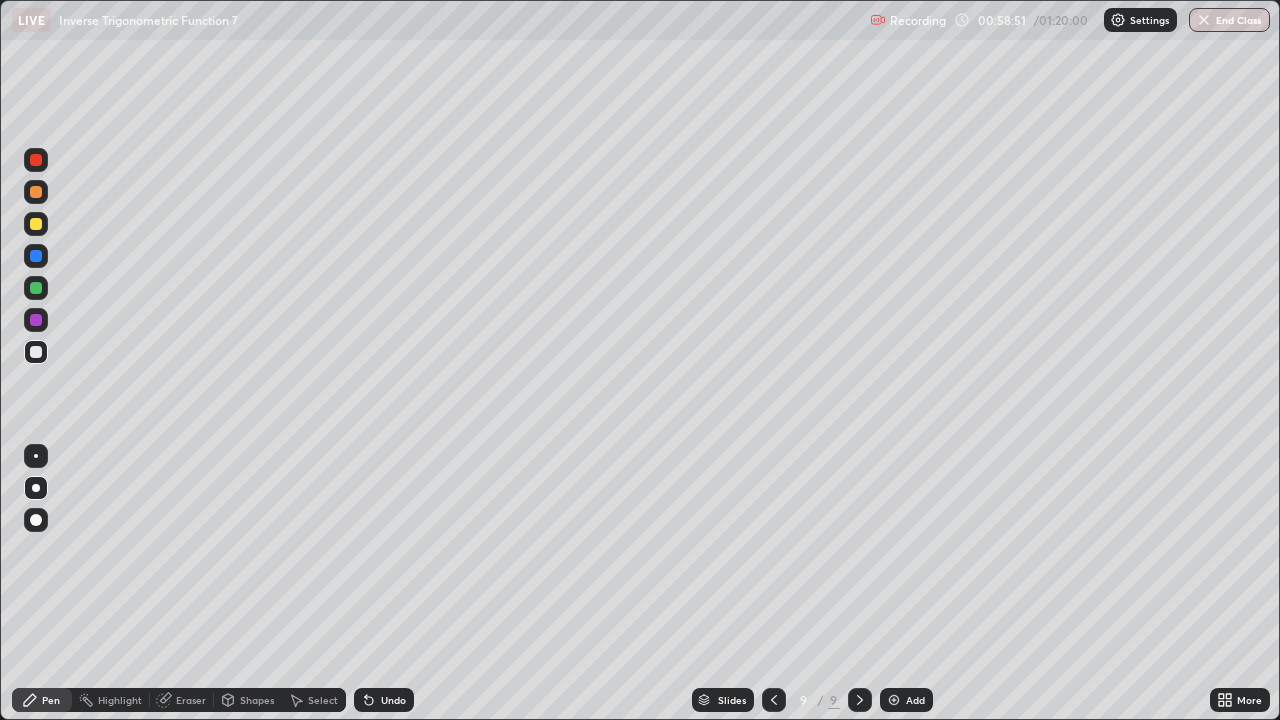 click at bounding box center [36, 320] 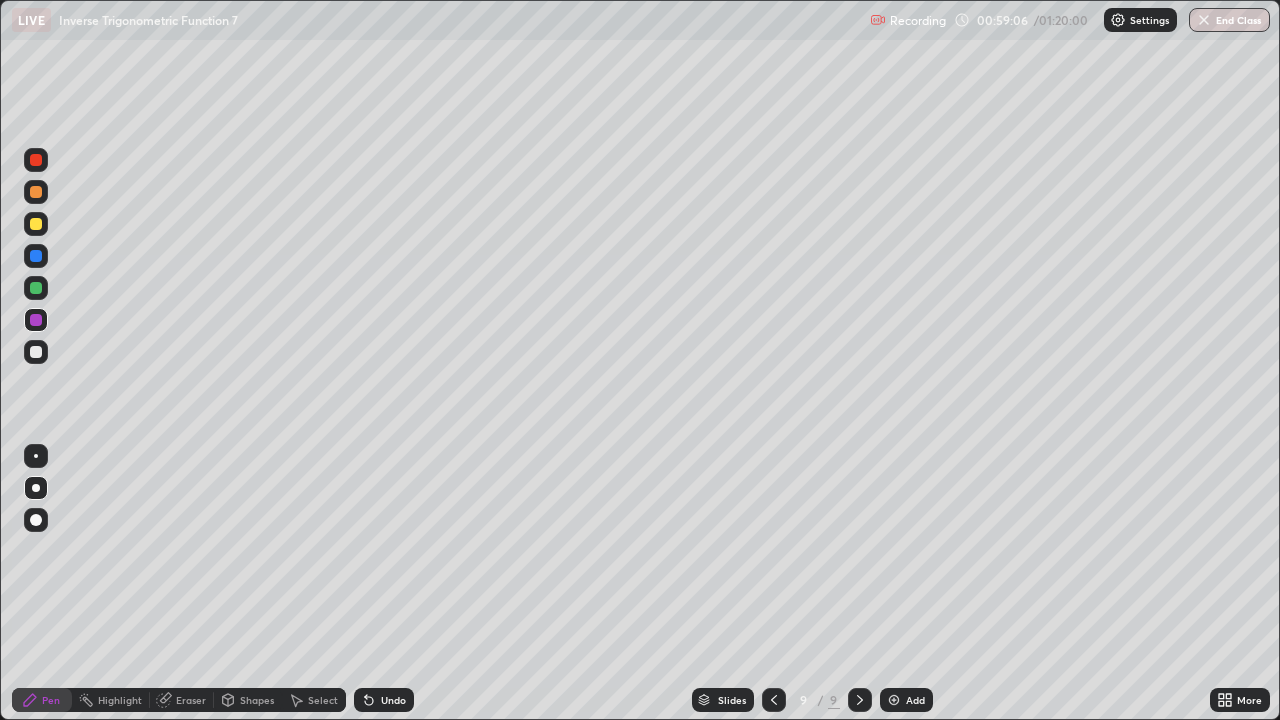 click on "Eraser" at bounding box center [191, 700] 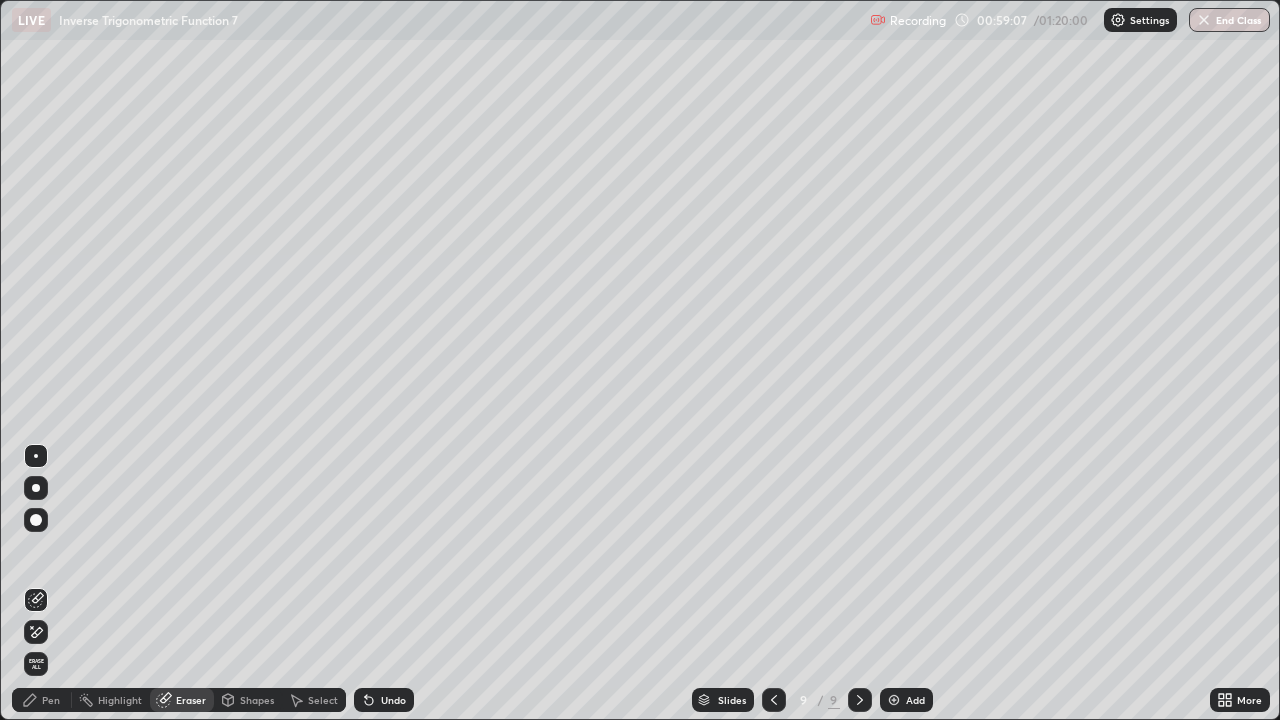 click on "Pen" at bounding box center (51, 700) 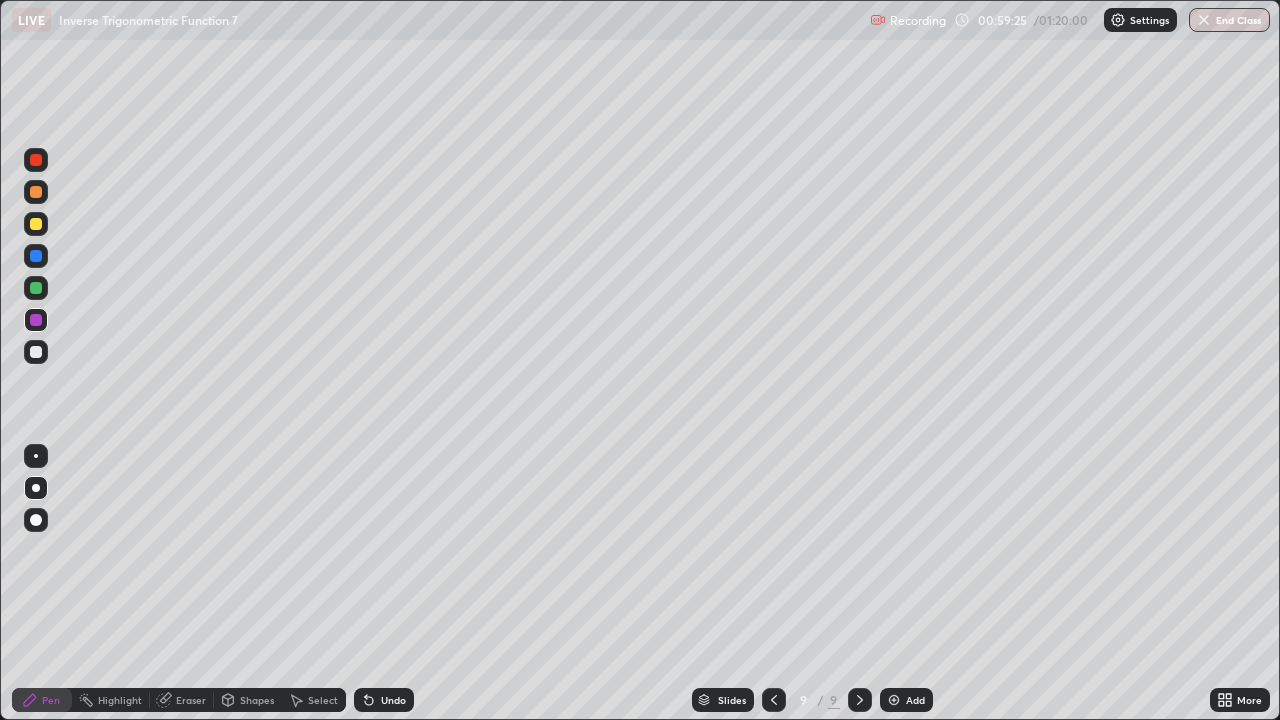 click on "Undo" at bounding box center [393, 700] 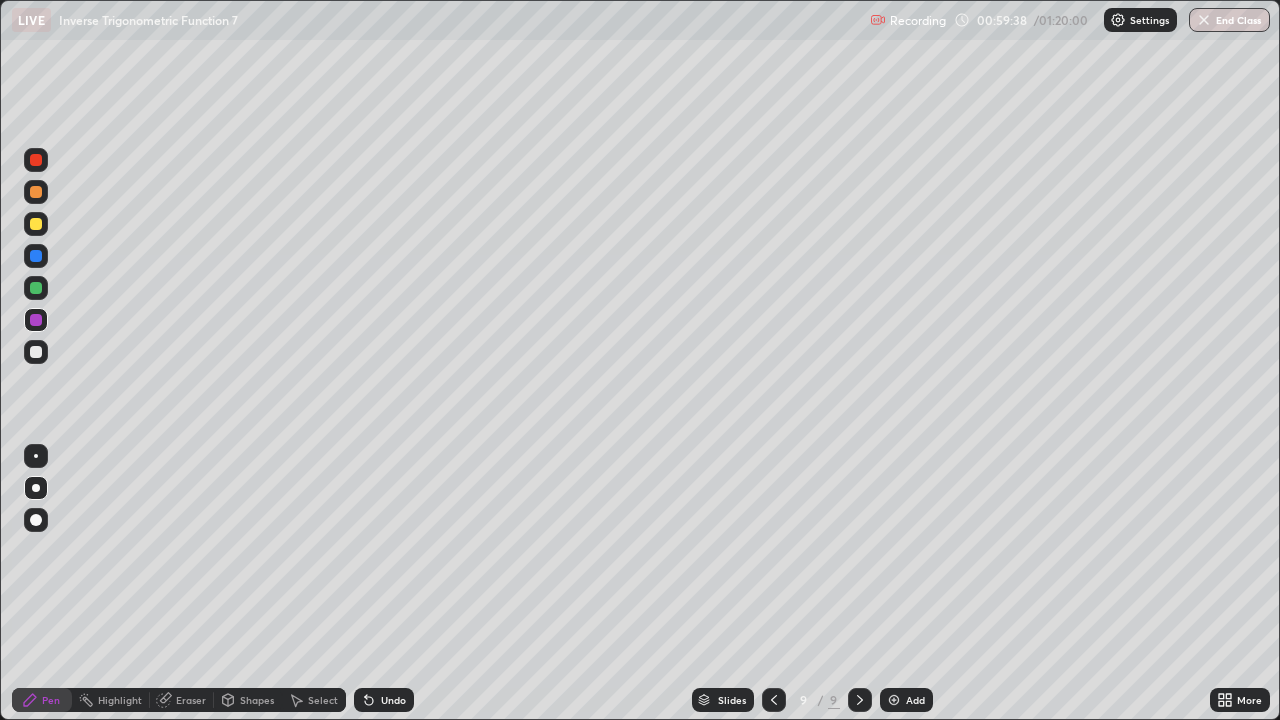 click at bounding box center [36, 352] 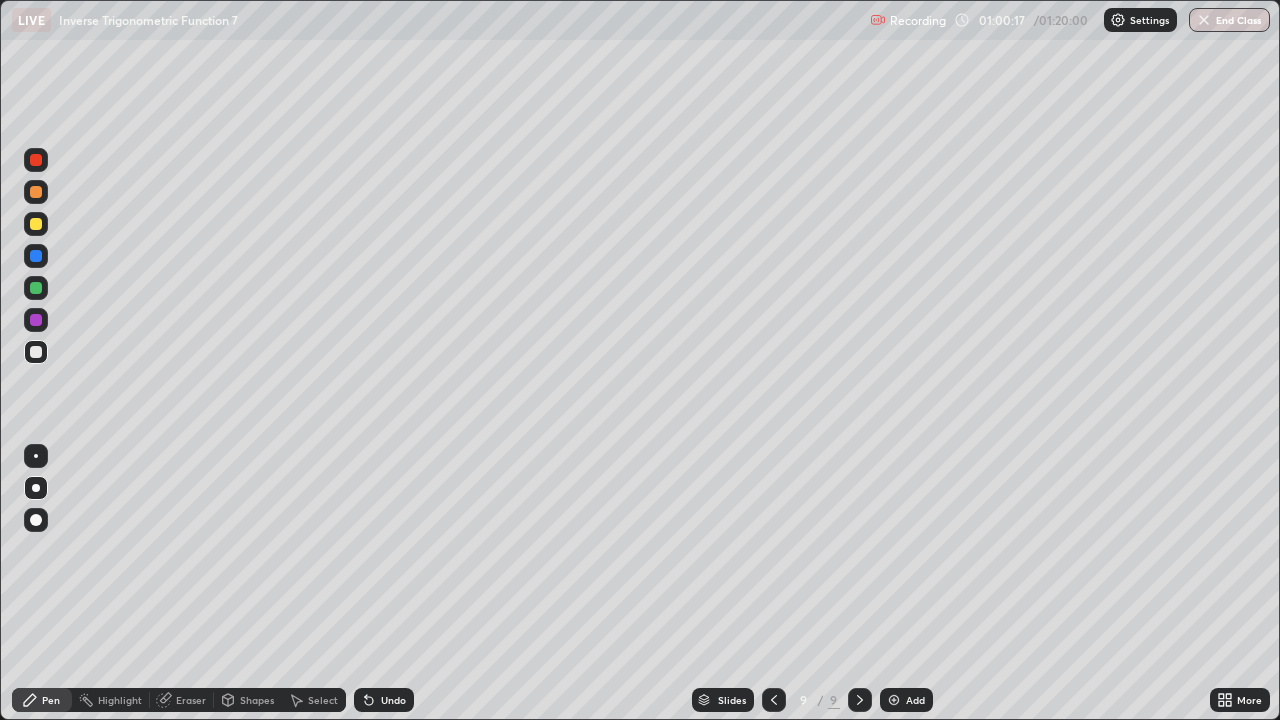 click on "Eraser" at bounding box center (191, 700) 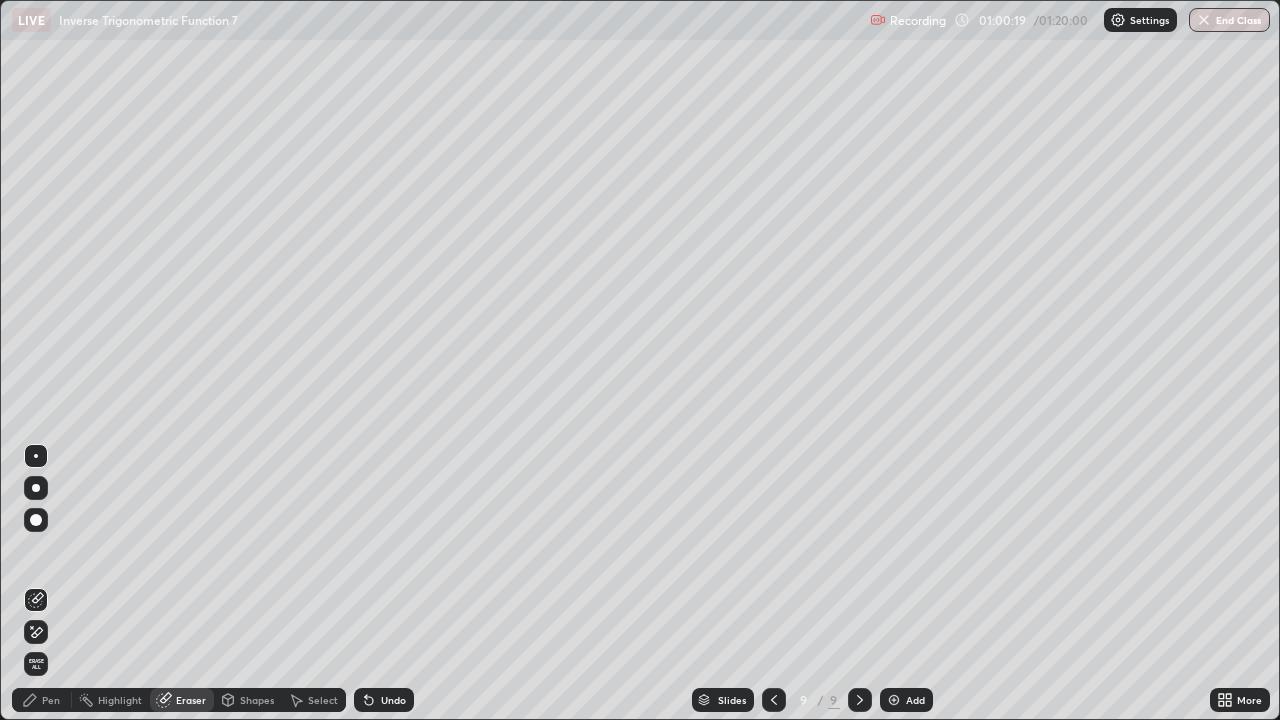 click on "Pen" at bounding box center [51, 700] 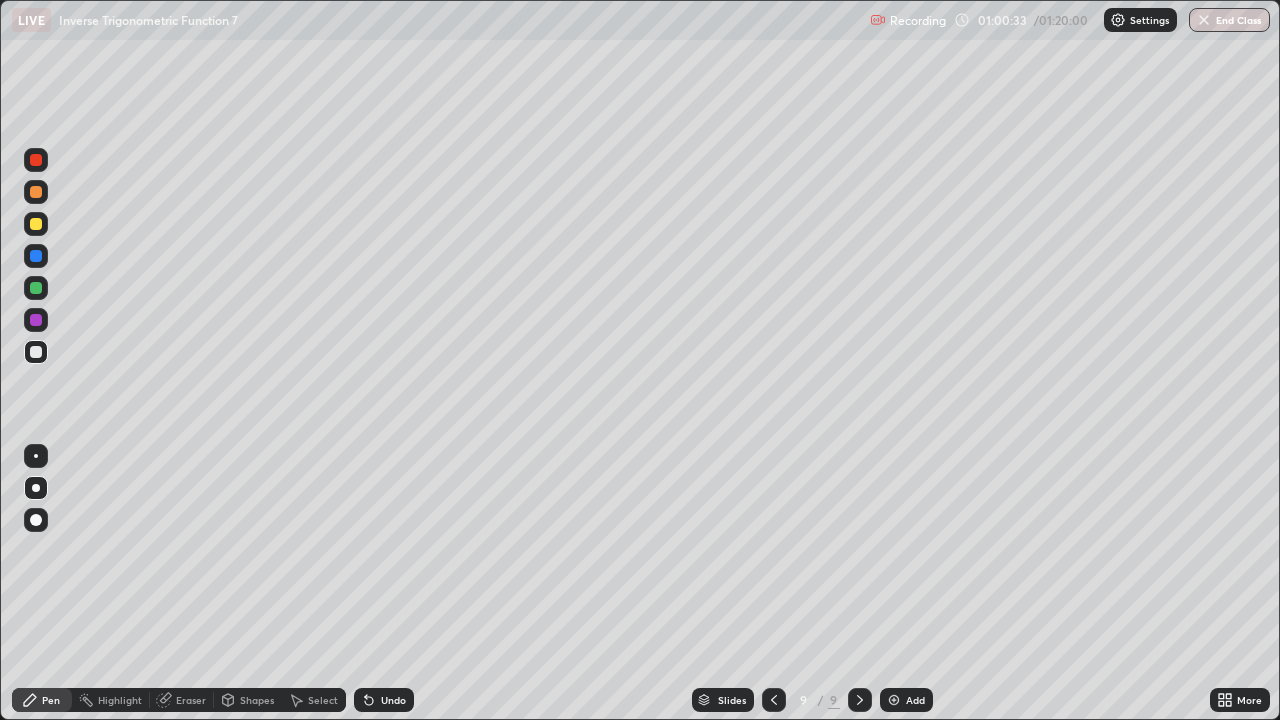 click on "Eraser" at bounding box center [182, 700] 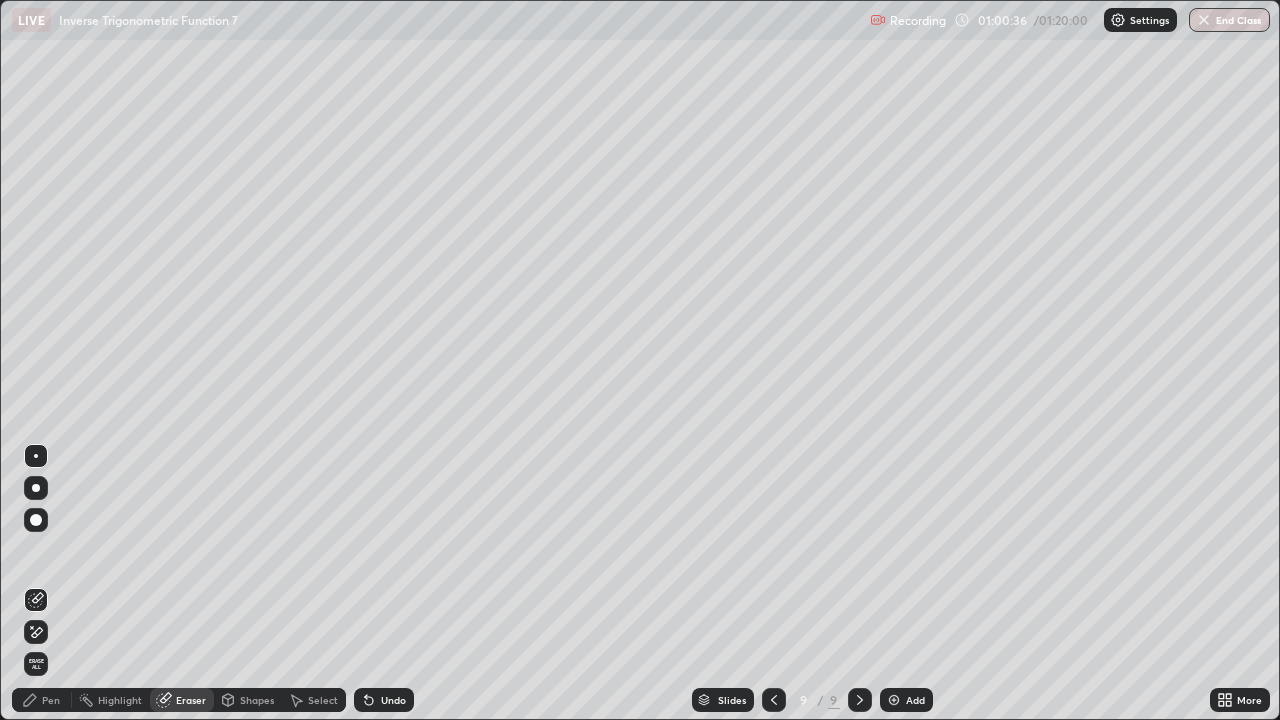 click on "Pen" at bounding box center [51, 700] 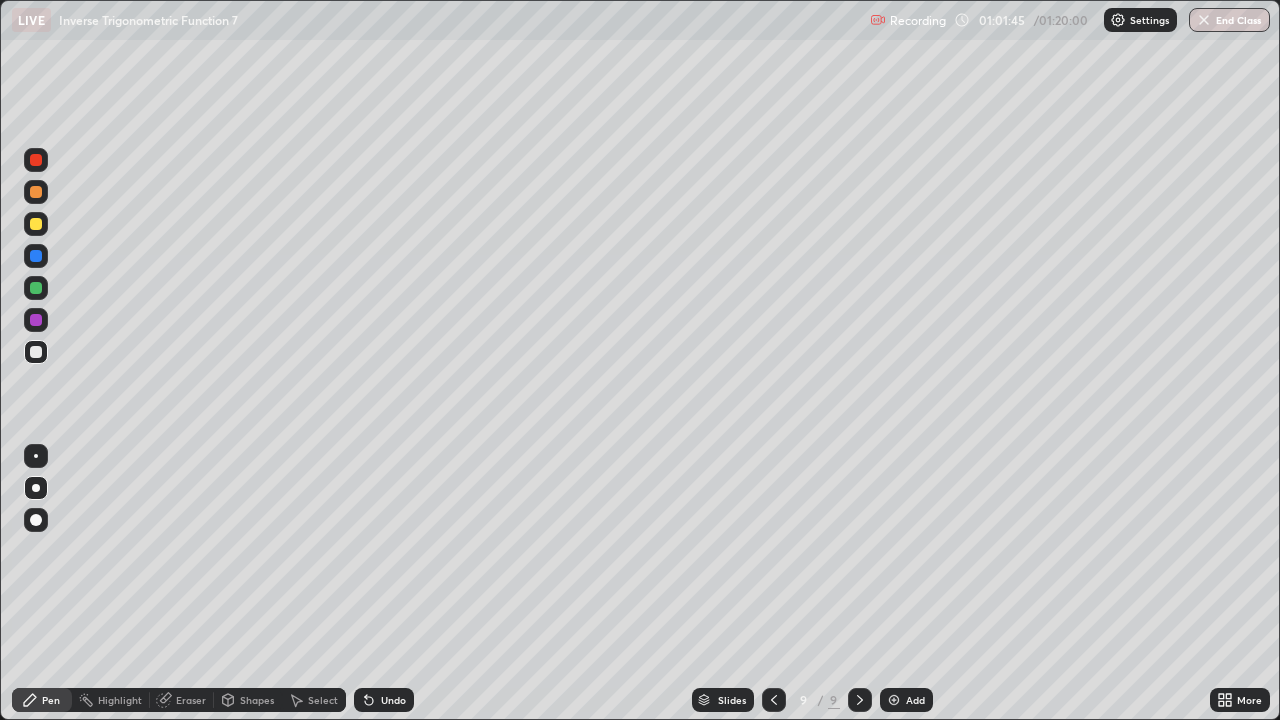 click on "Eraser" at bounding box center [182, 700] 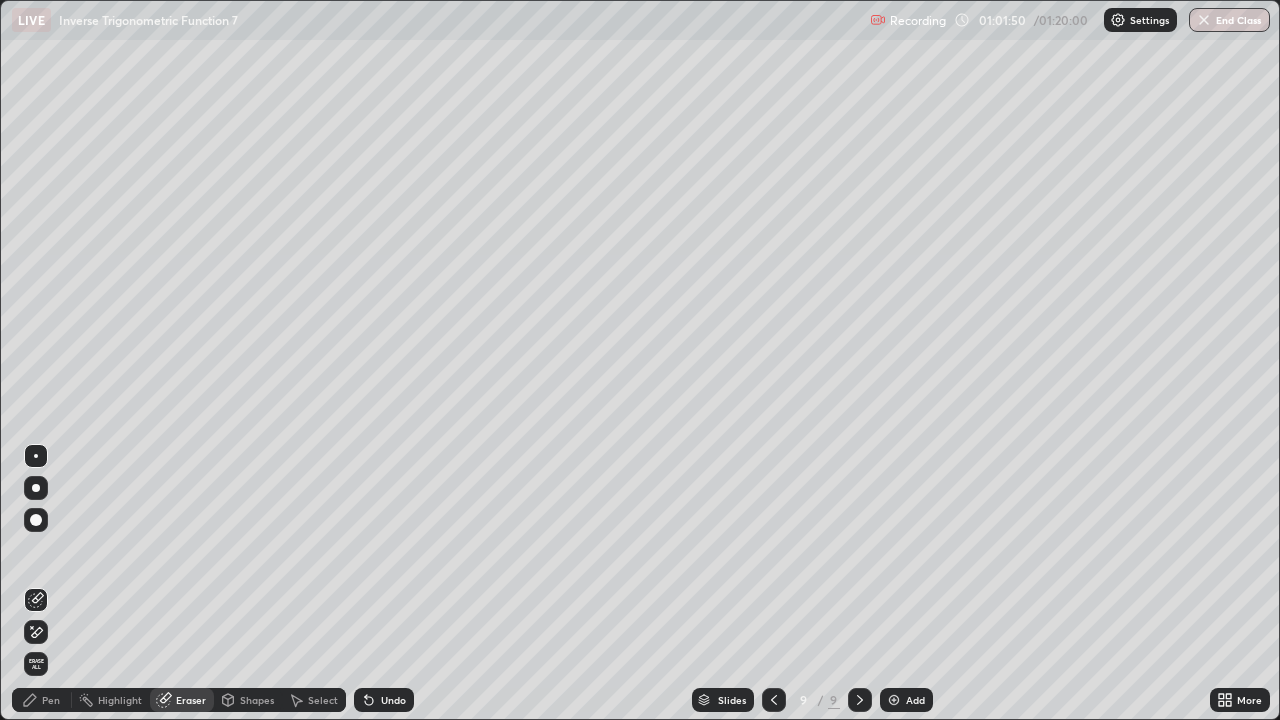 click on "Pen" at bounding box center [51, 700] 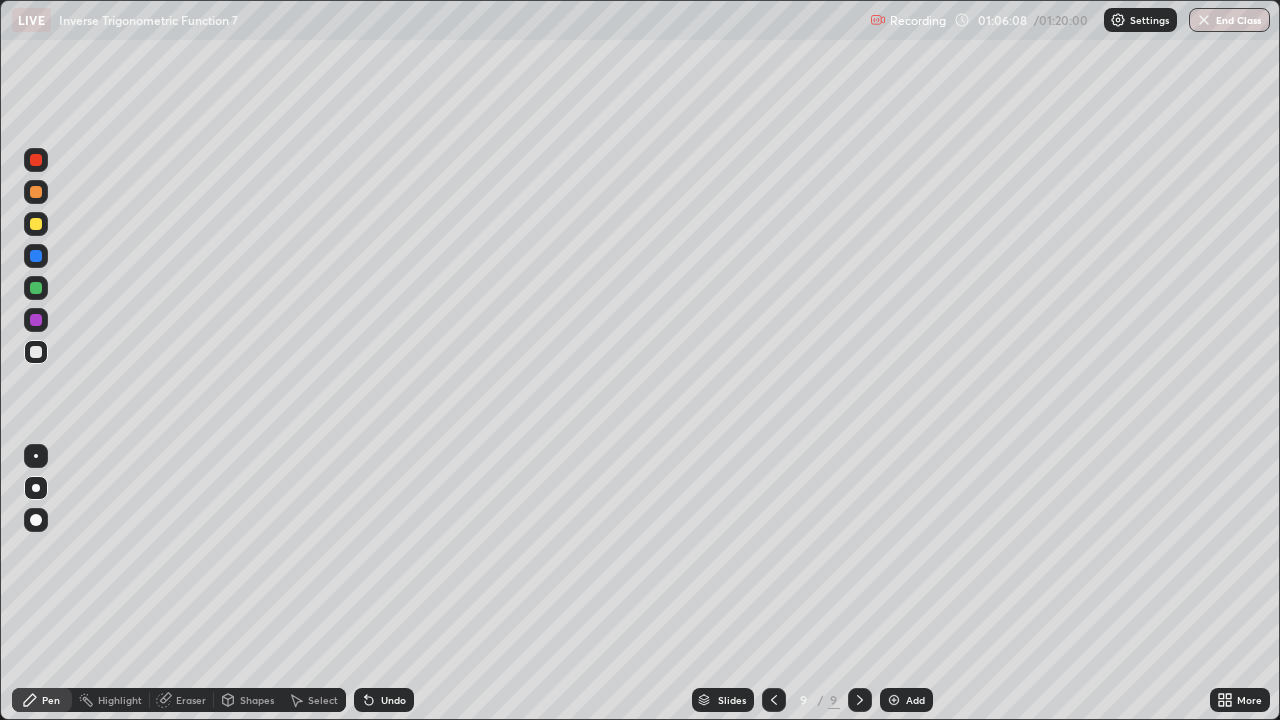 click at bounding box center [36, 256] 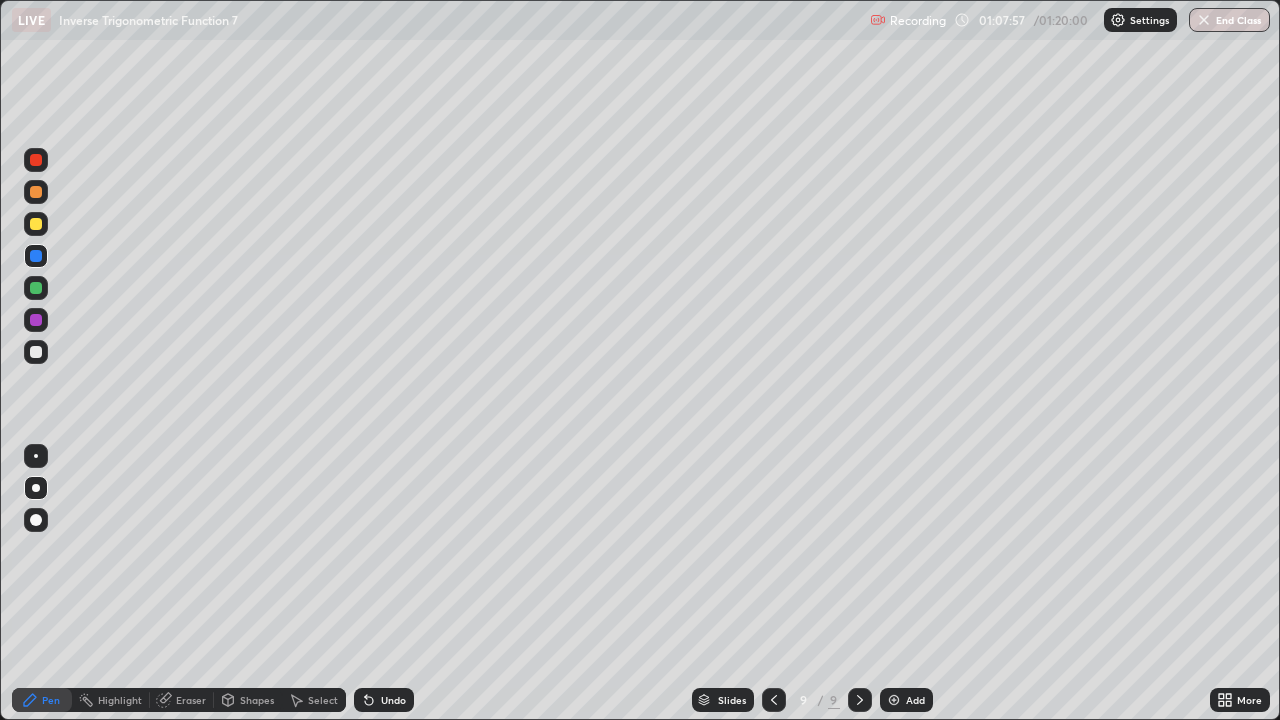 click on "Select" at bounding box center [323, 700] 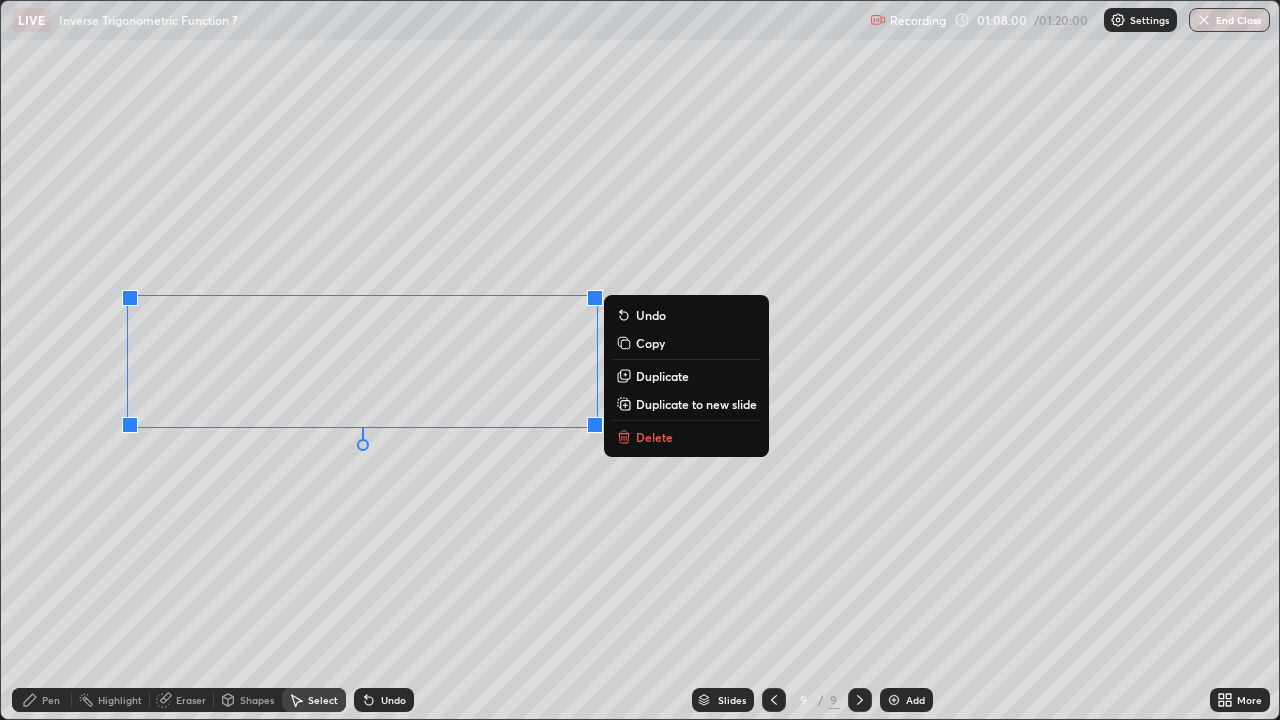 click on "Duplicate to new slide" at bounding box center (696, 404) 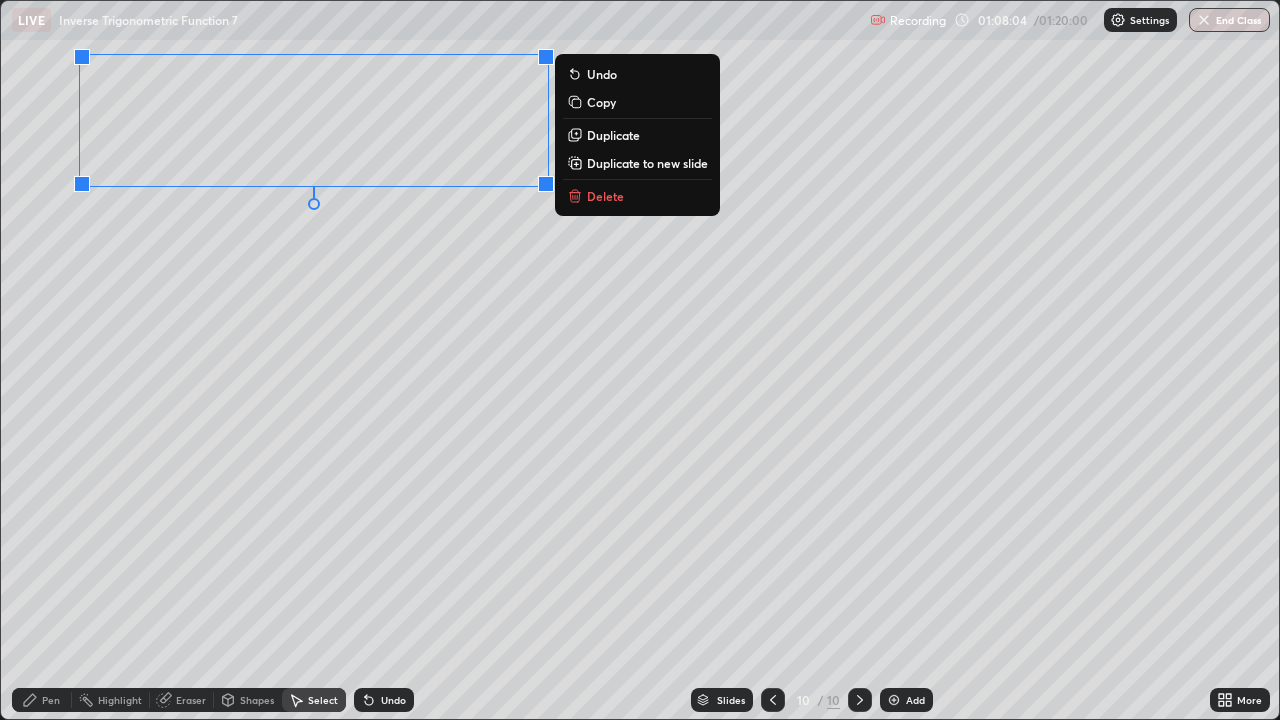 click on "Pen" at bounding box center (51, 700) 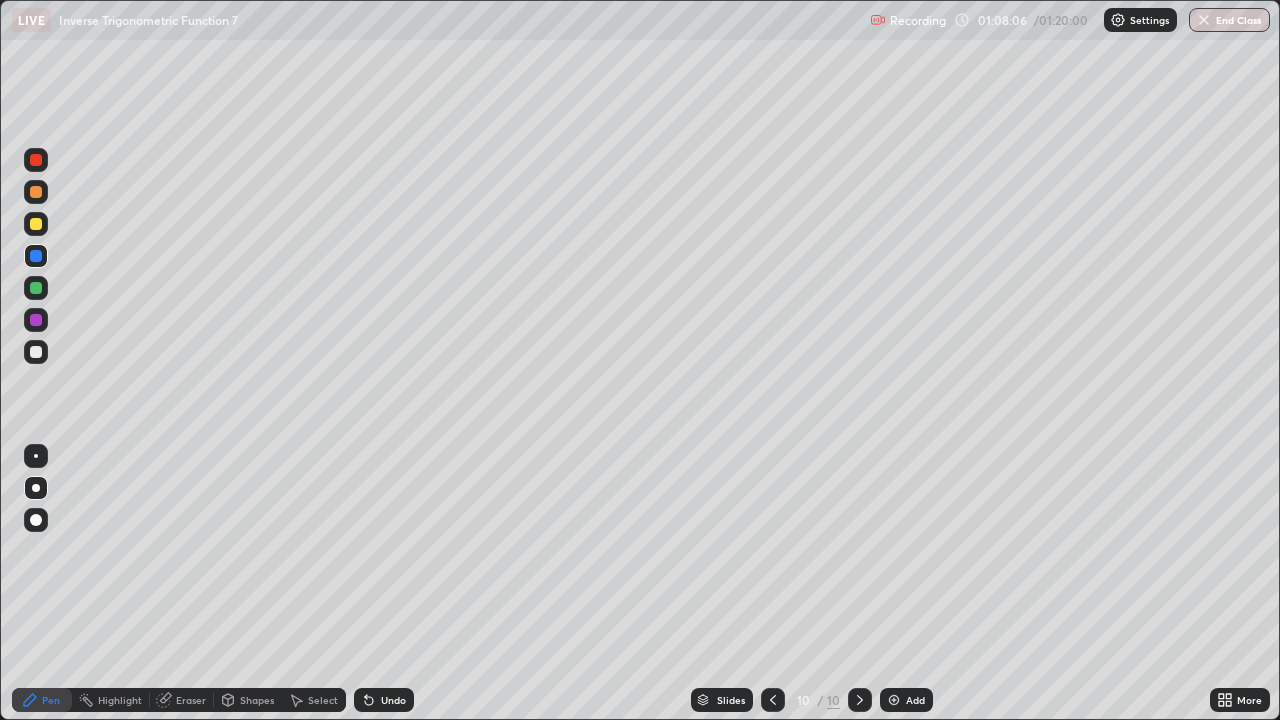 click at bounding box center (36, 352) 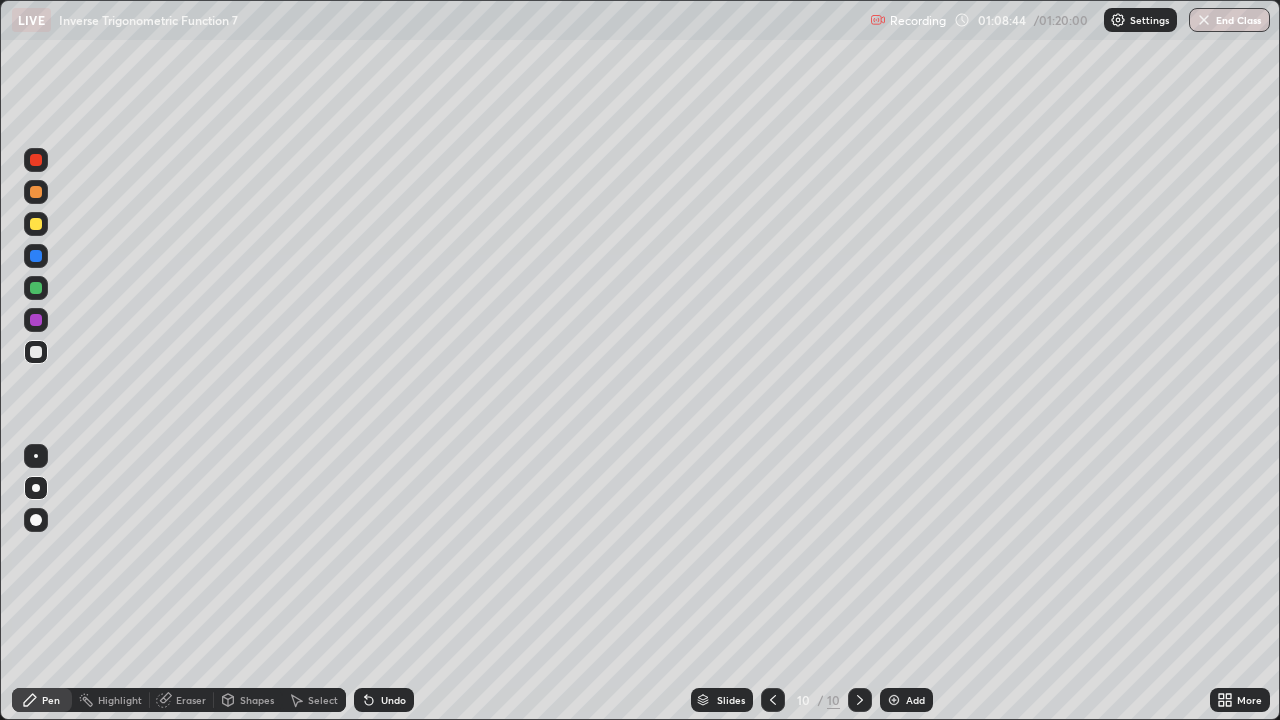 click at bounding box center (36, 320) 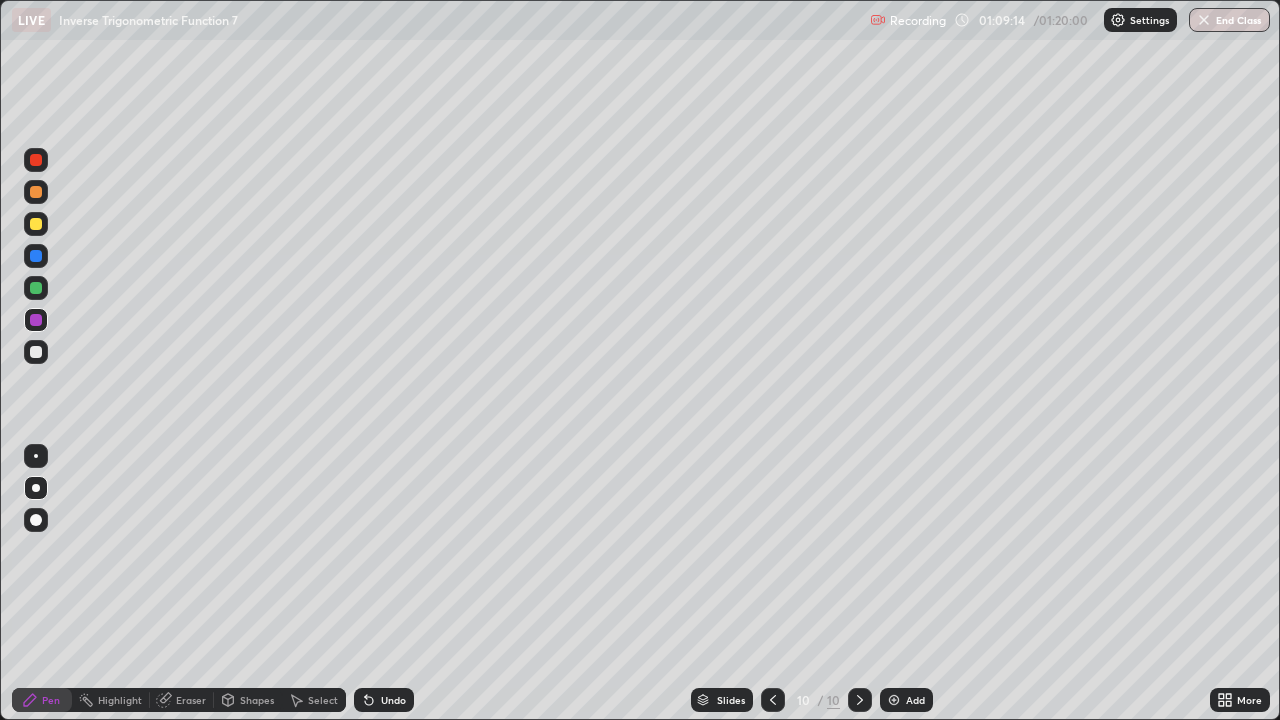 click at bounding box center (36, 288) 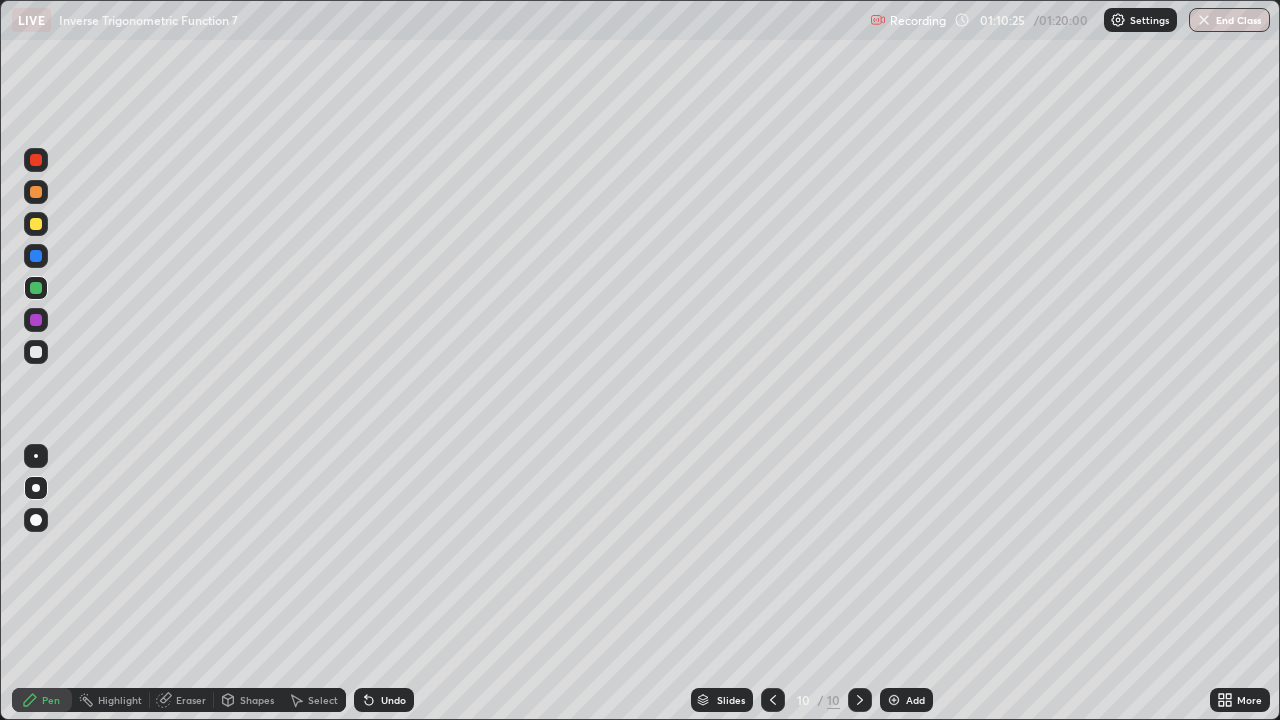 click 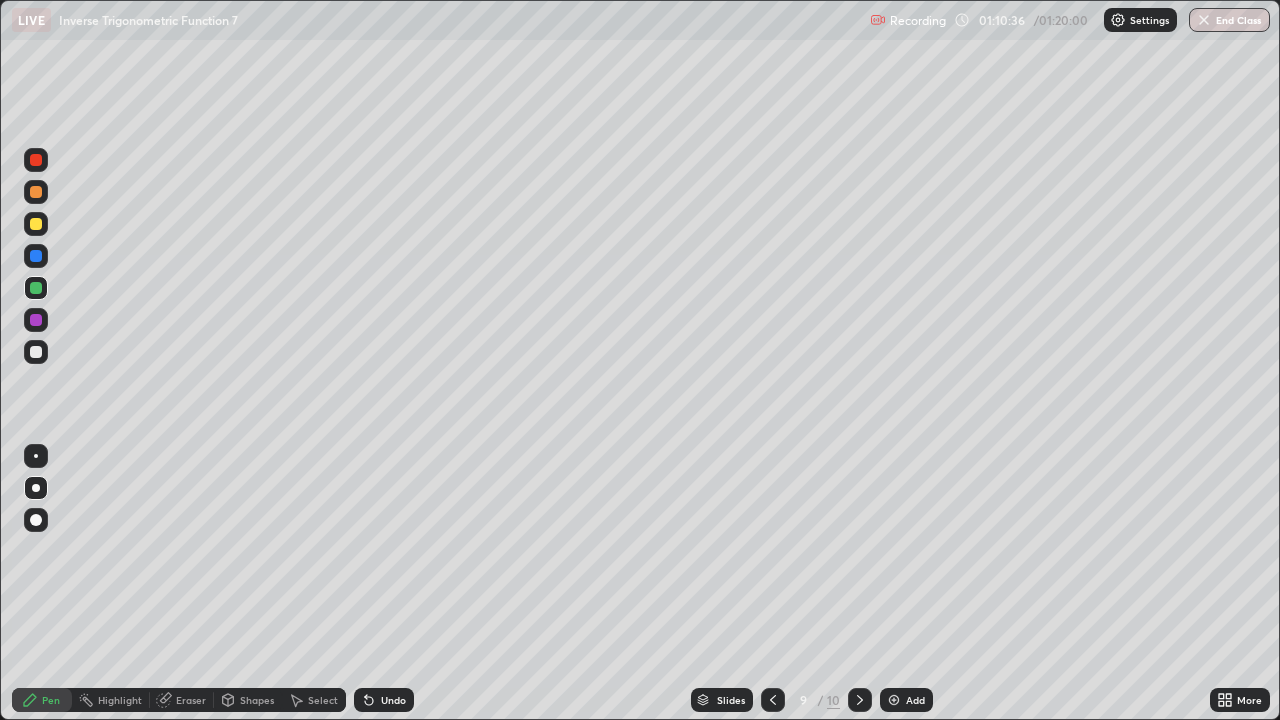 click 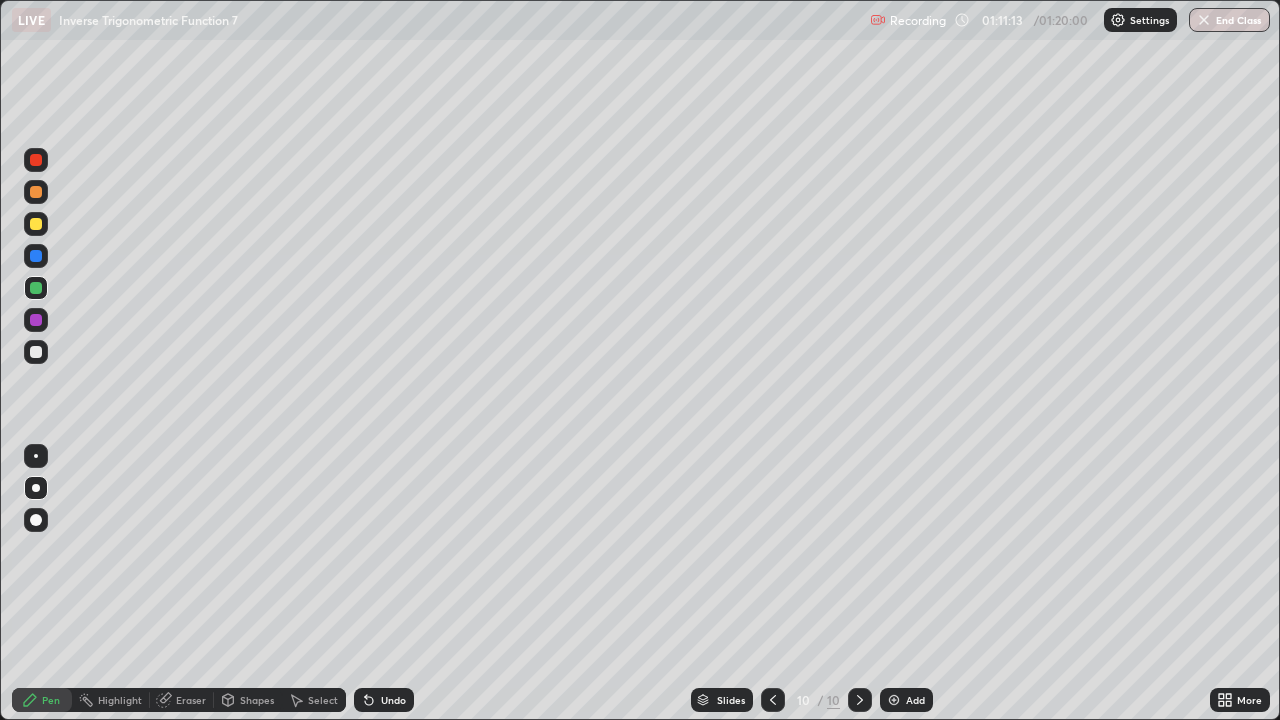 click 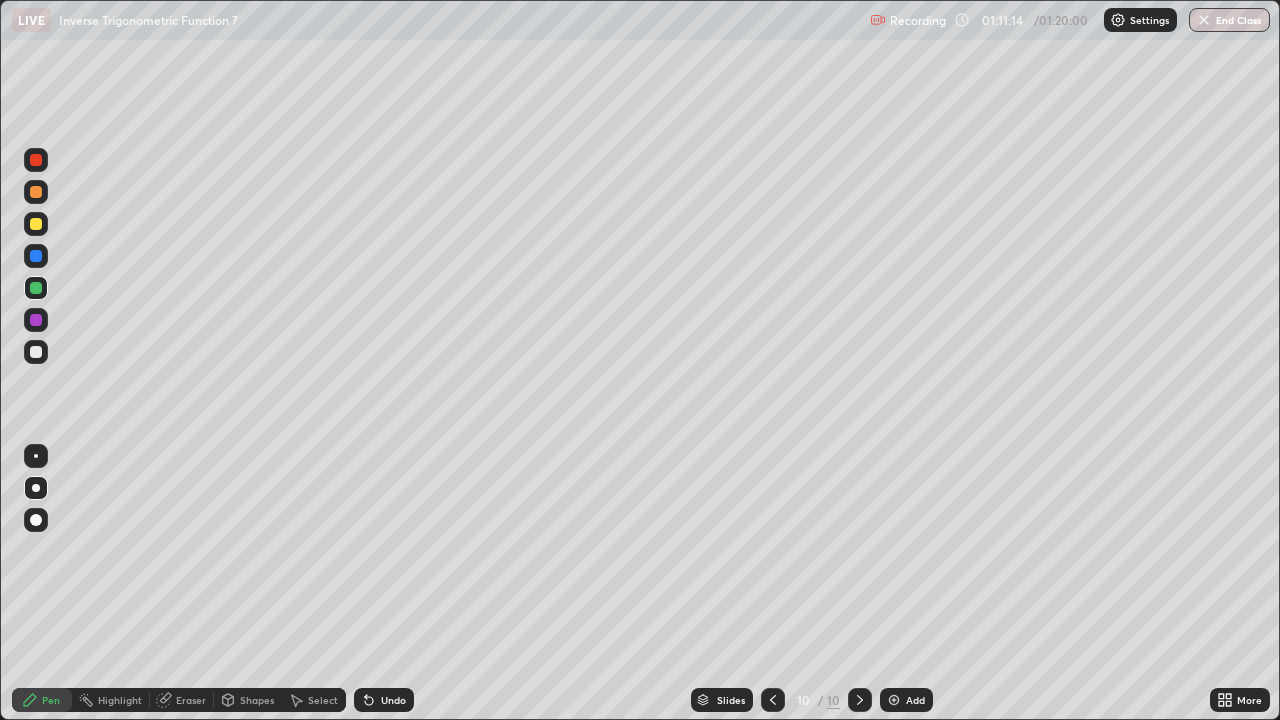 click 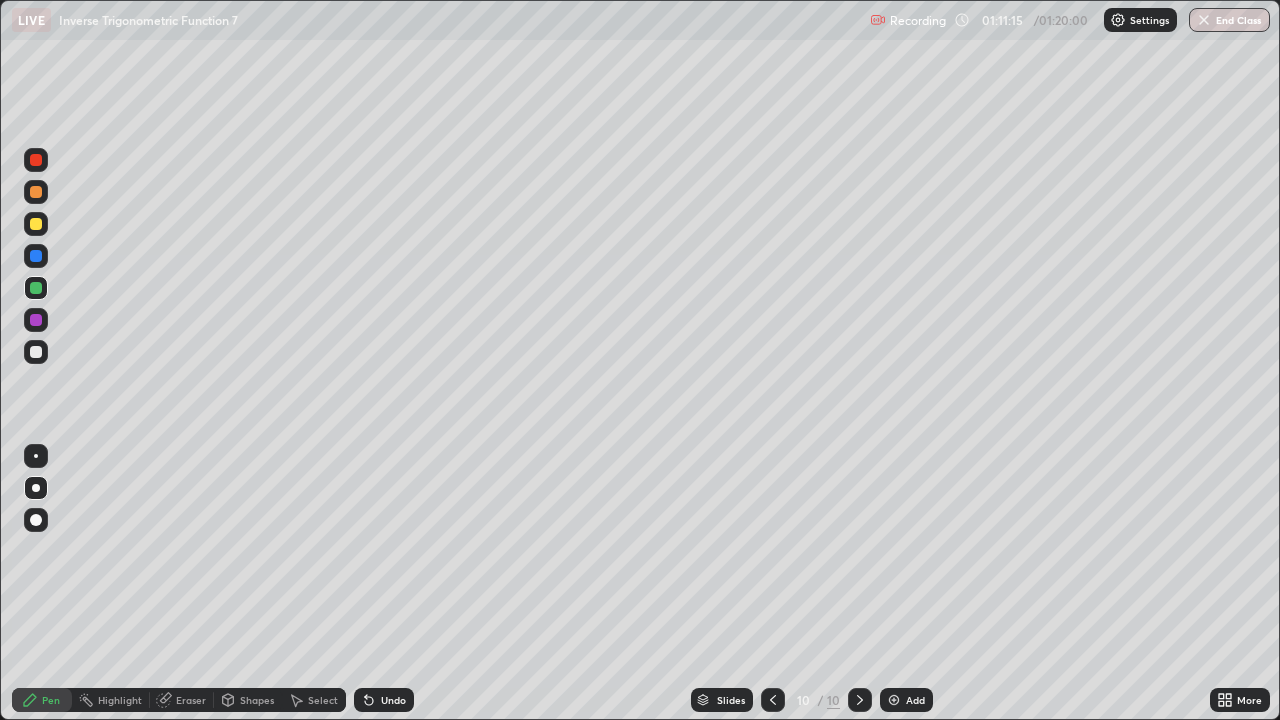click 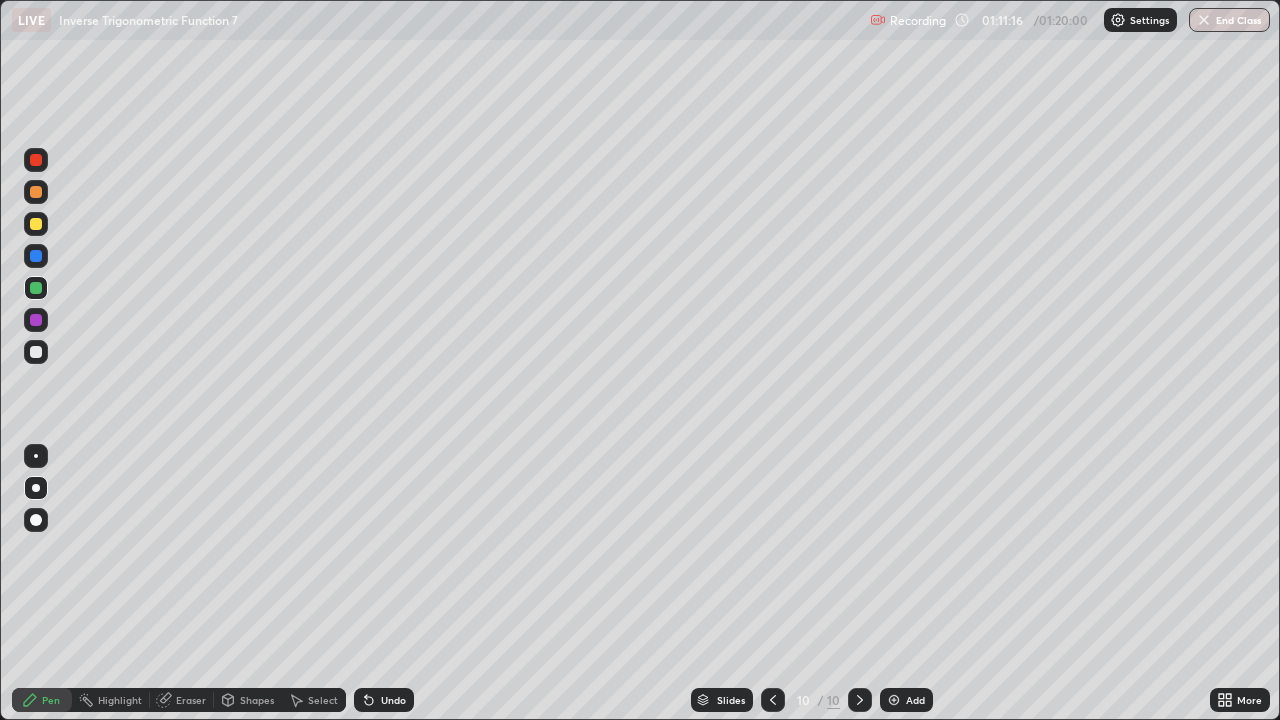 click at bounding box center [894, 700] 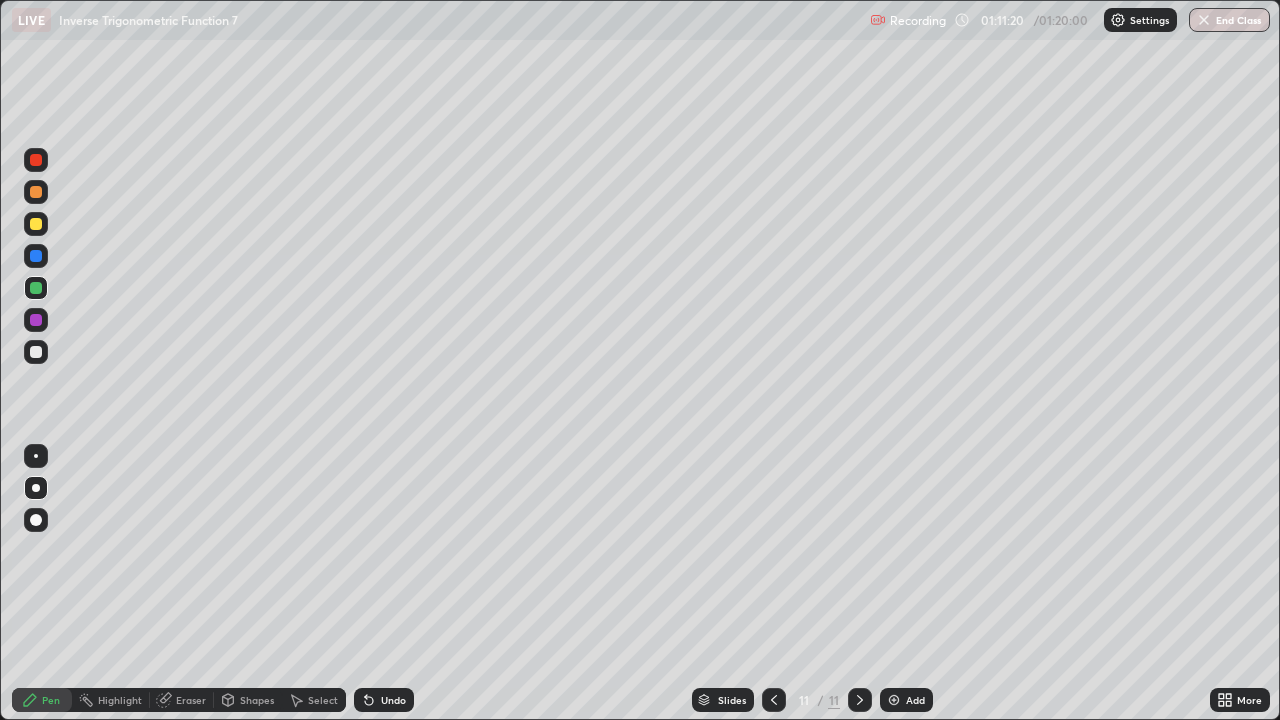 click at bounding box center (36, 224) 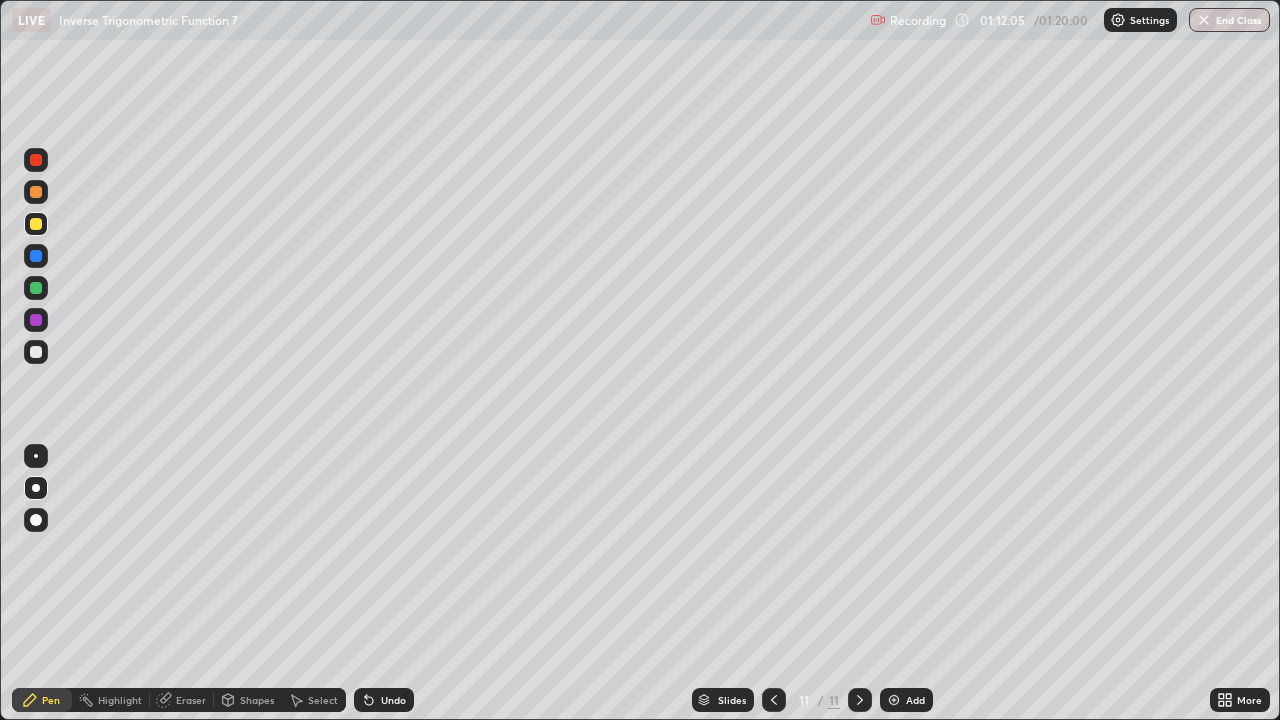 click on "Undo" at bounding box center (393, 700) 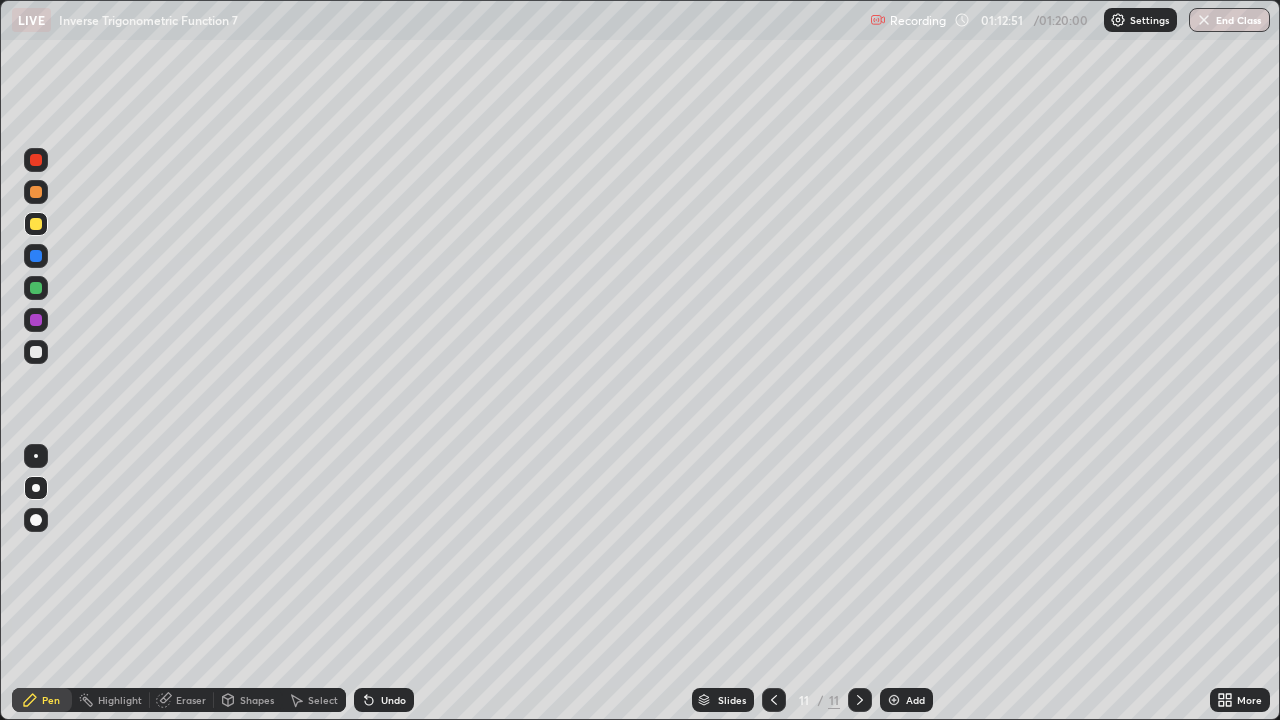 click at bounding box center [36, 352] 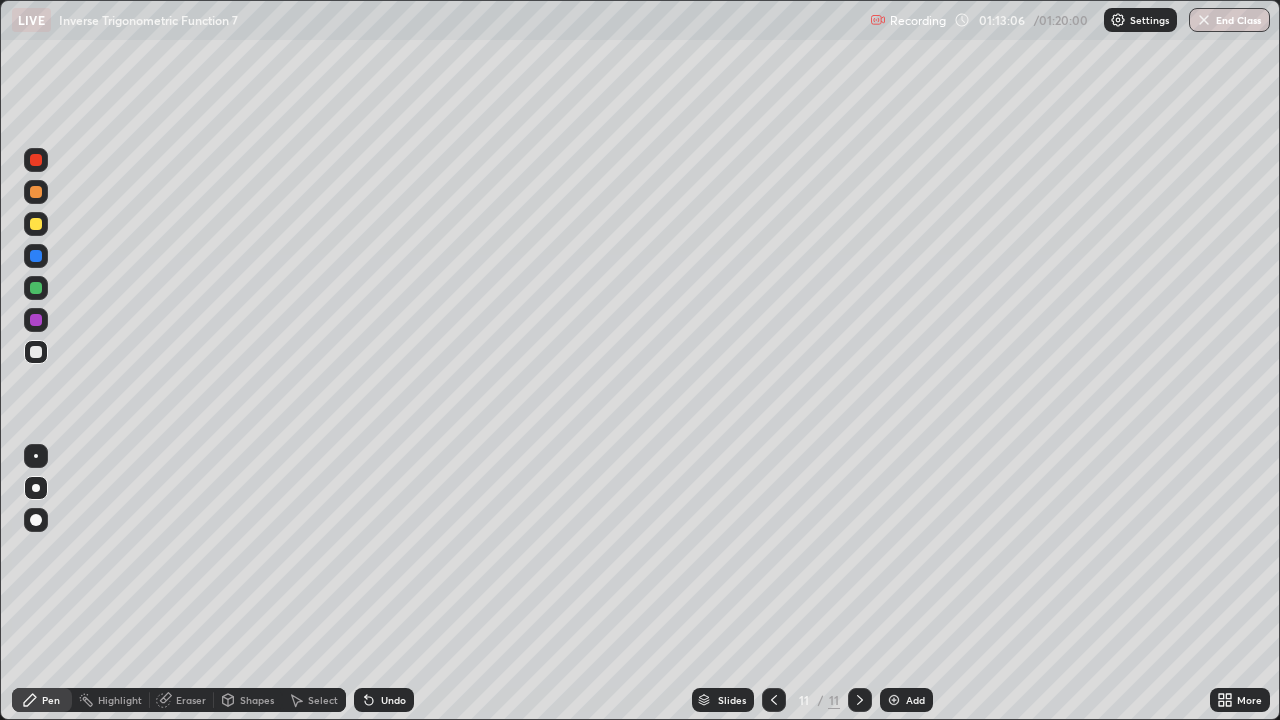 click 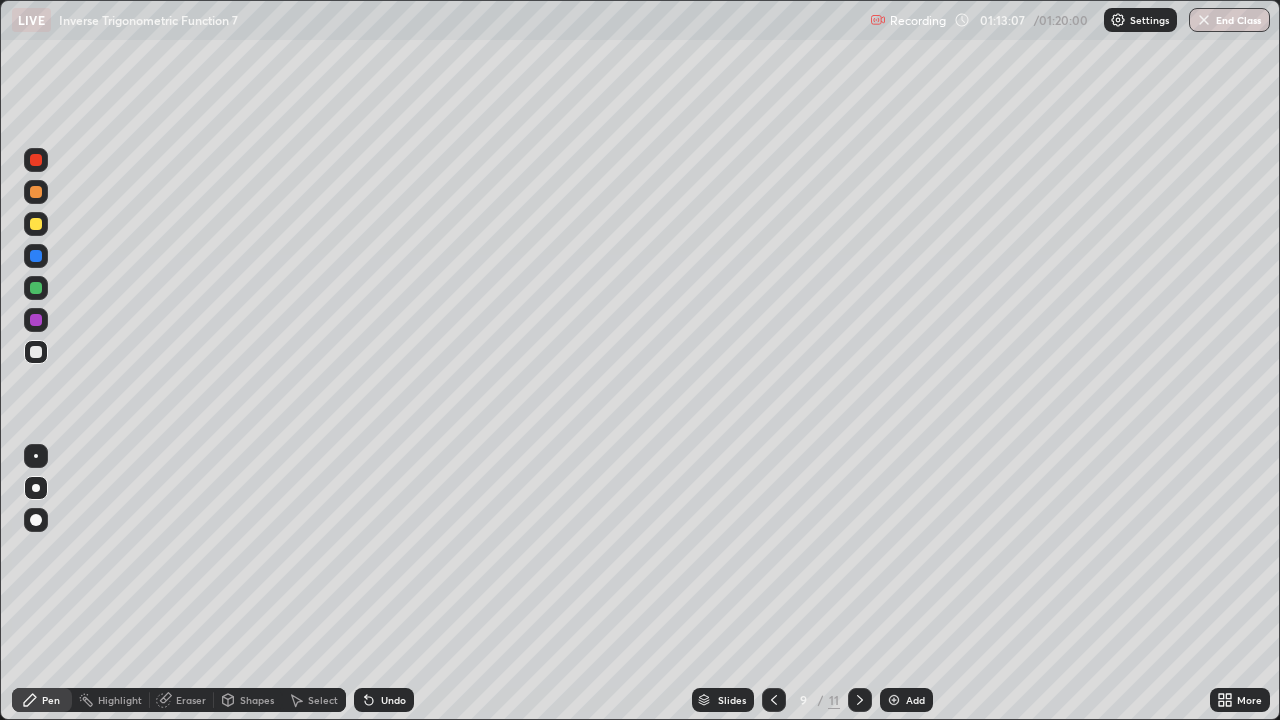 click at bounding box center (774, 700) 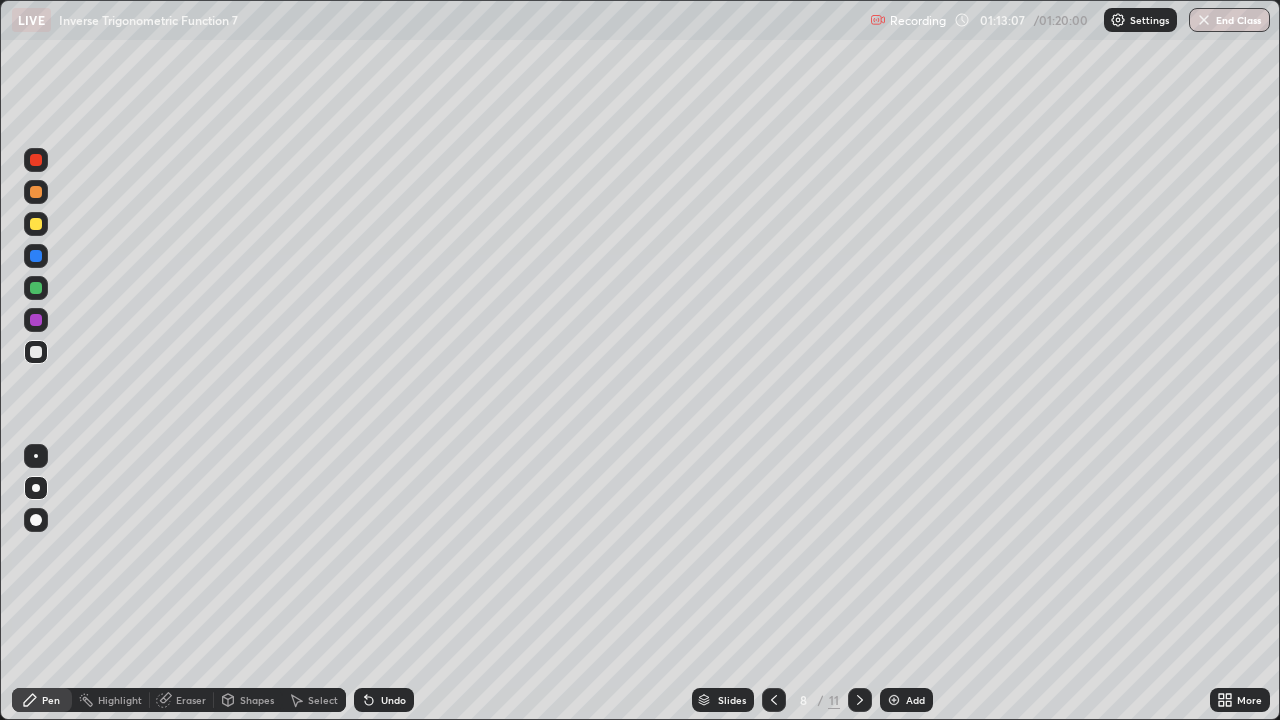 click at bounding box center [774, 700] 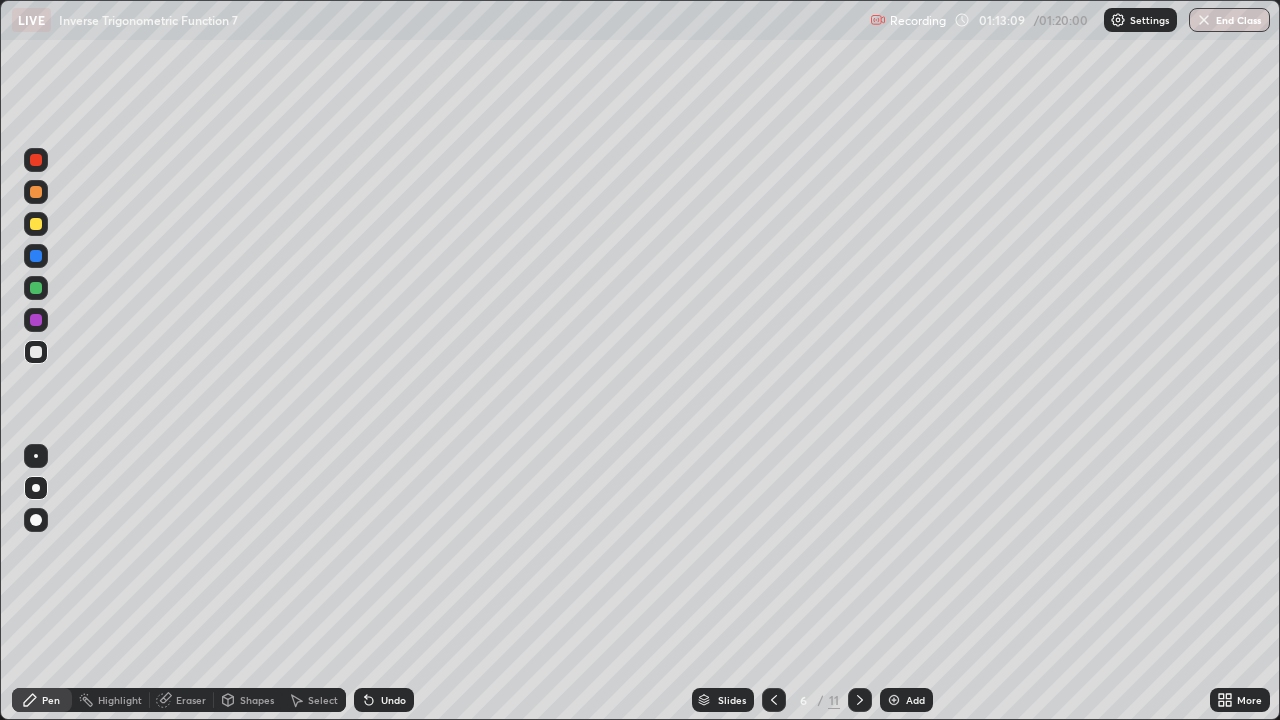 click 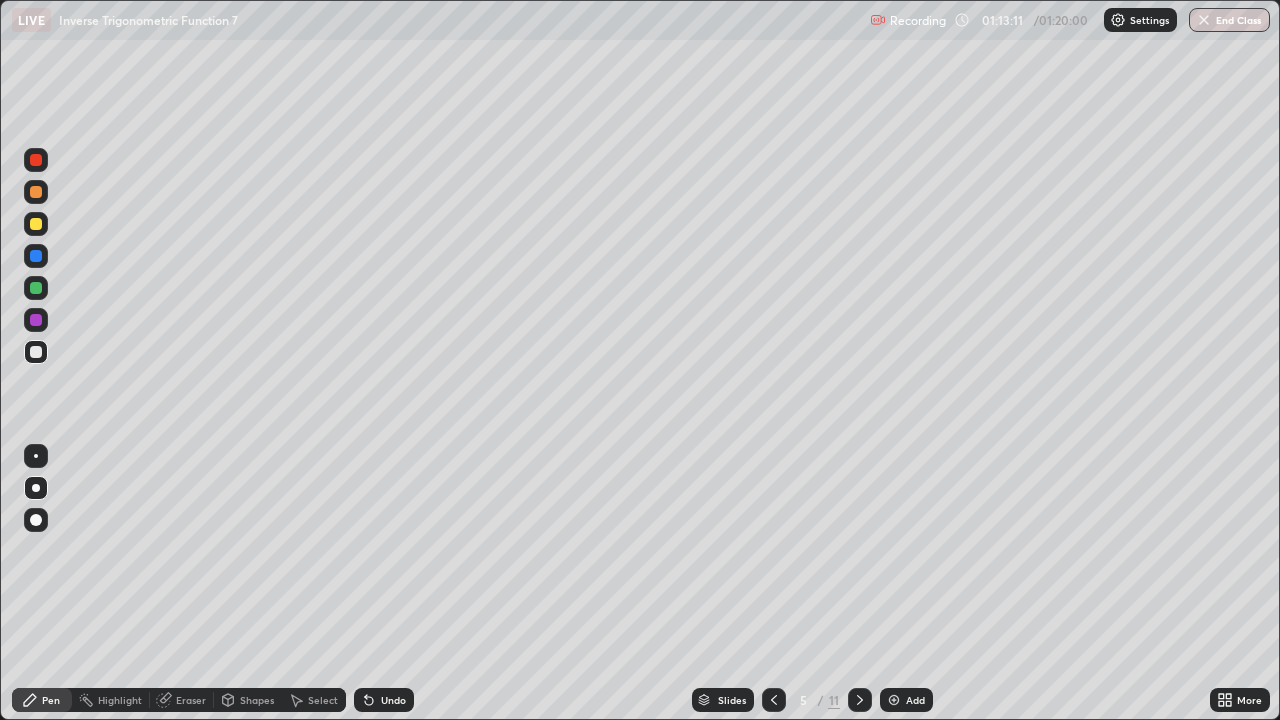 click 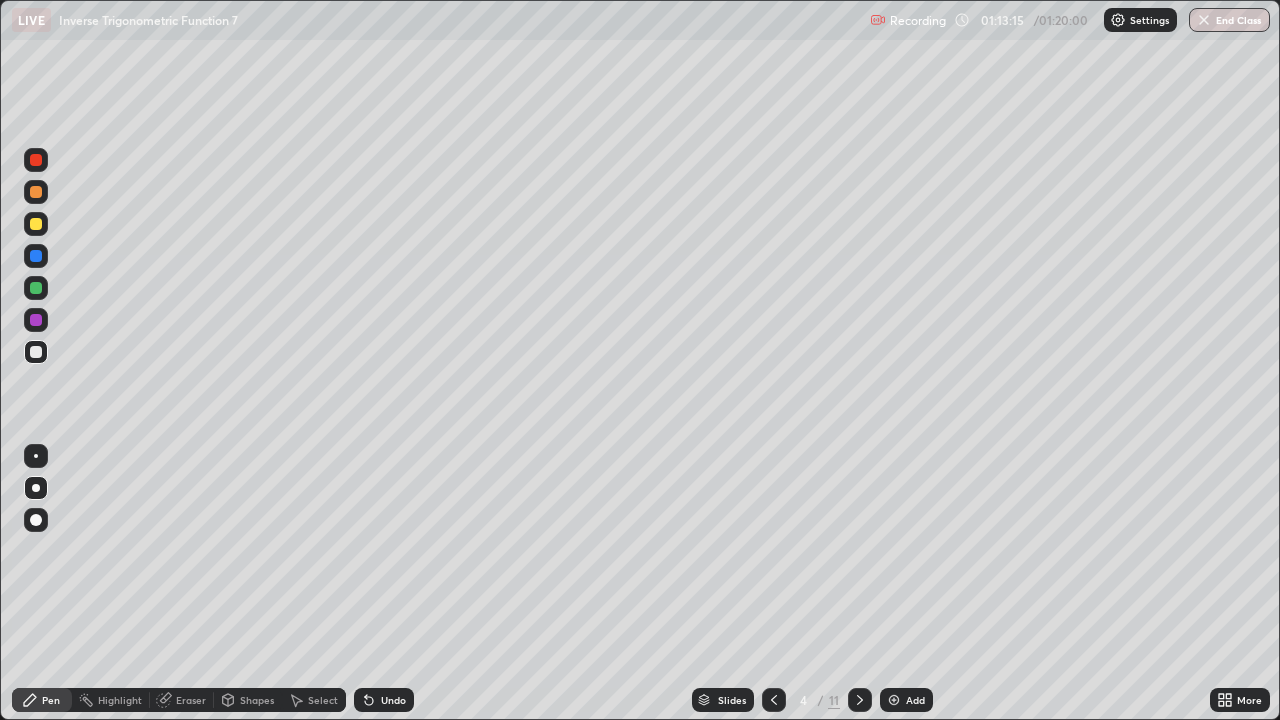 click 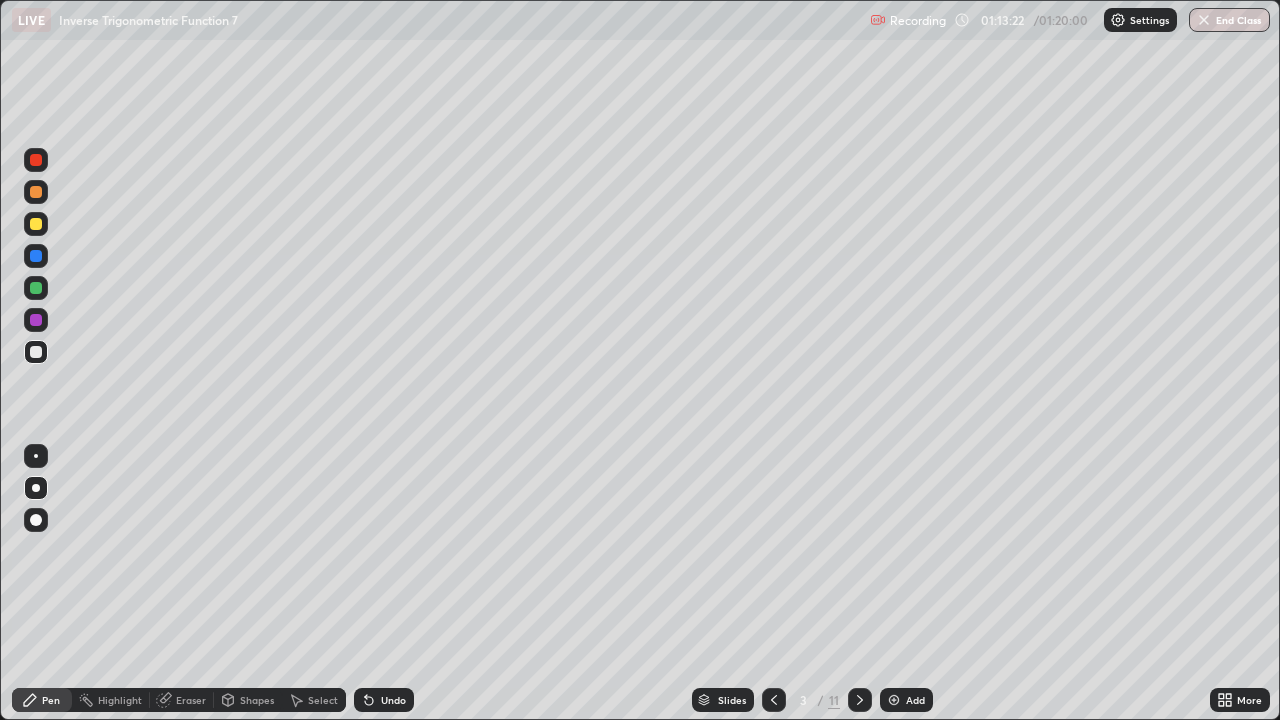 click 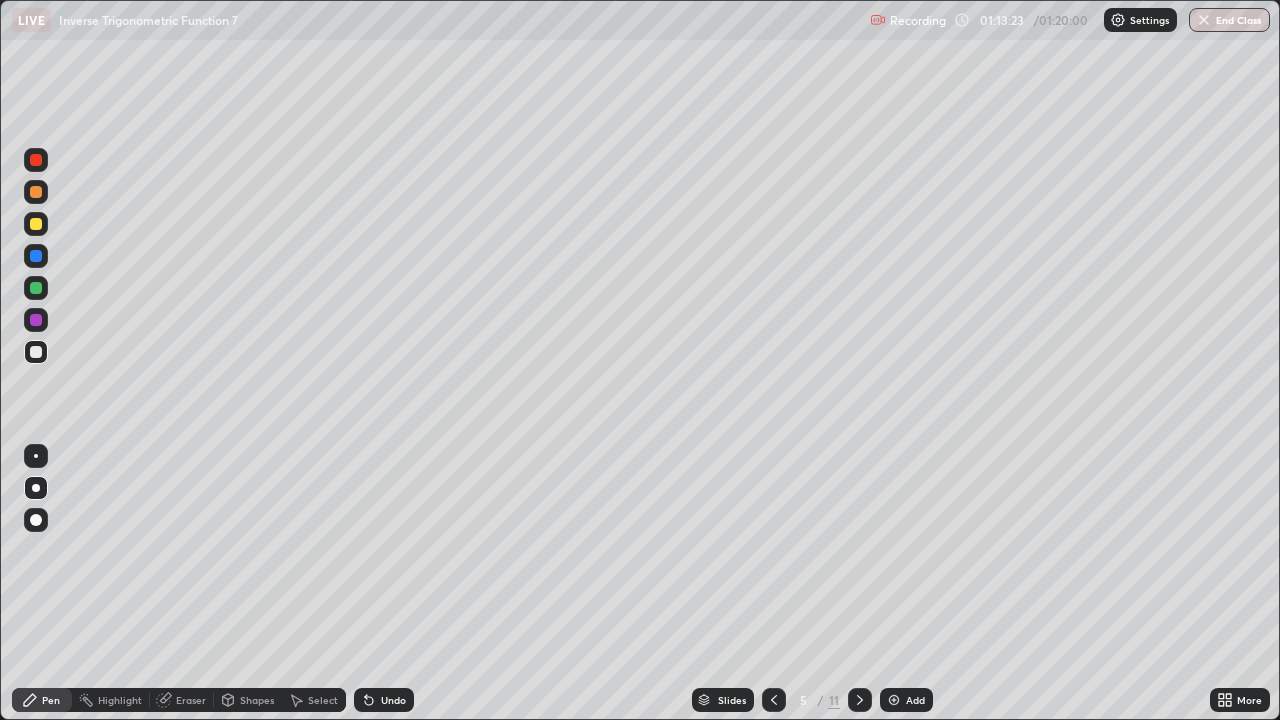 click 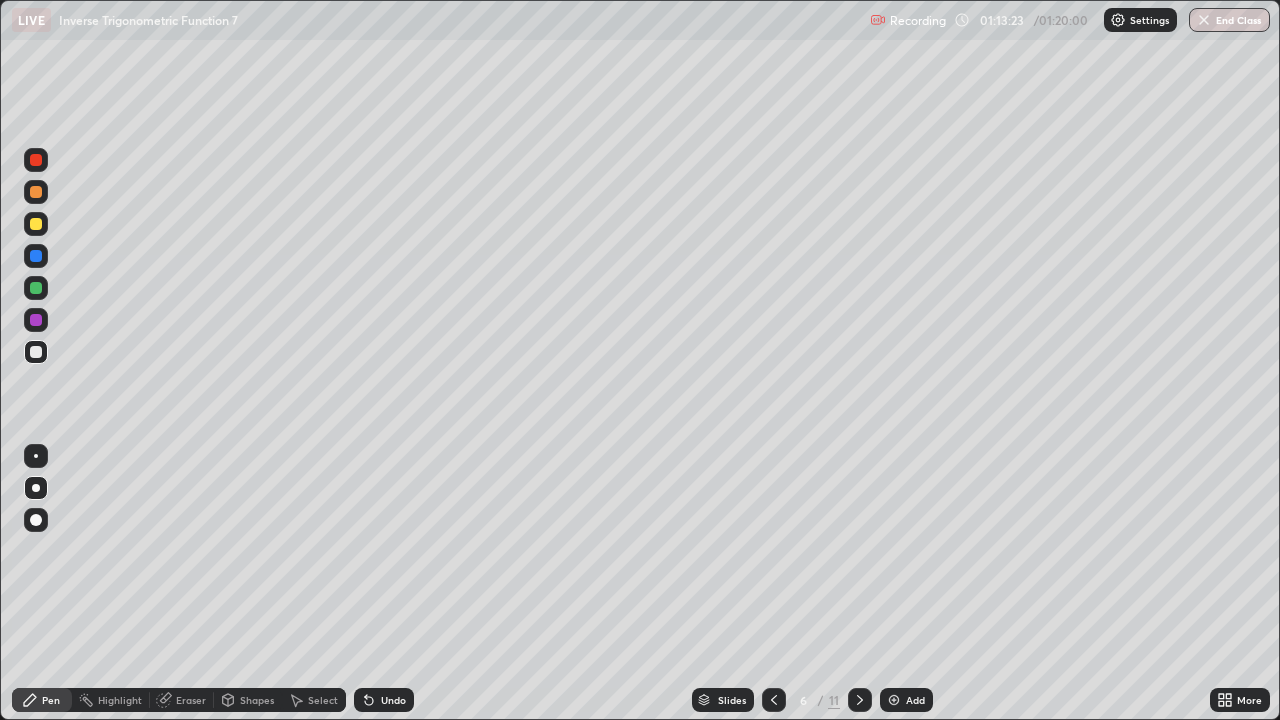 click 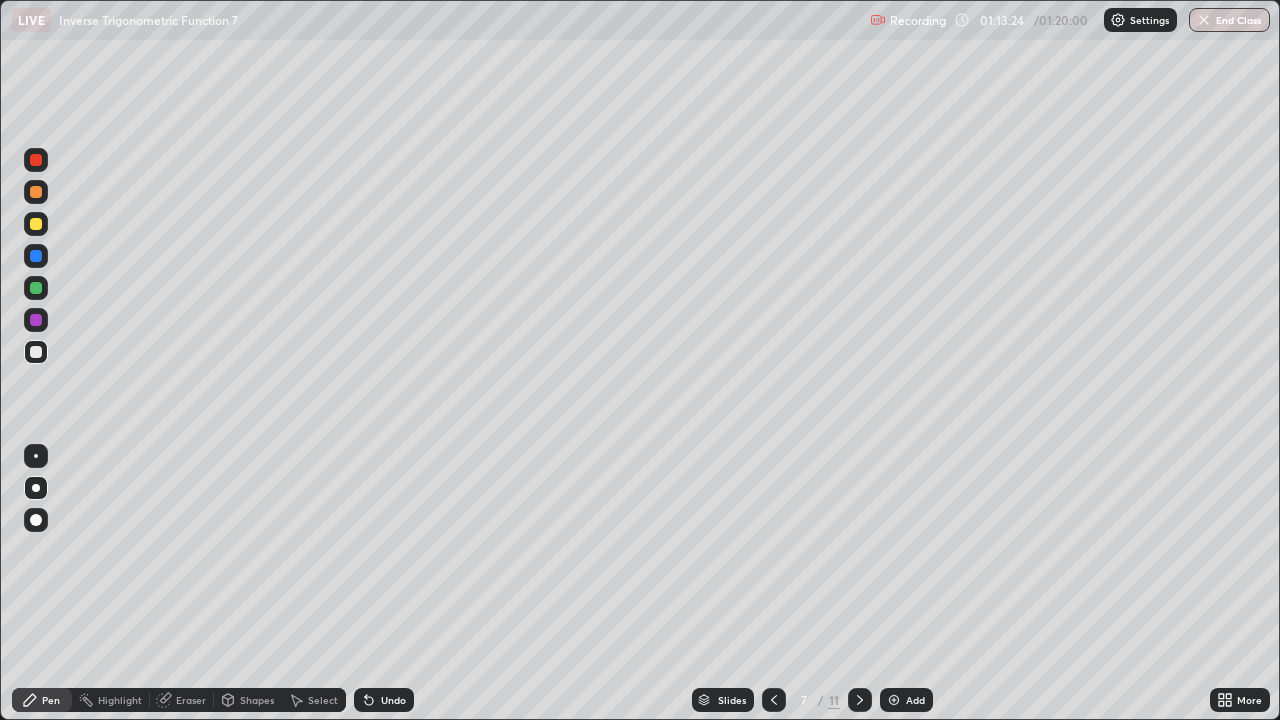 click 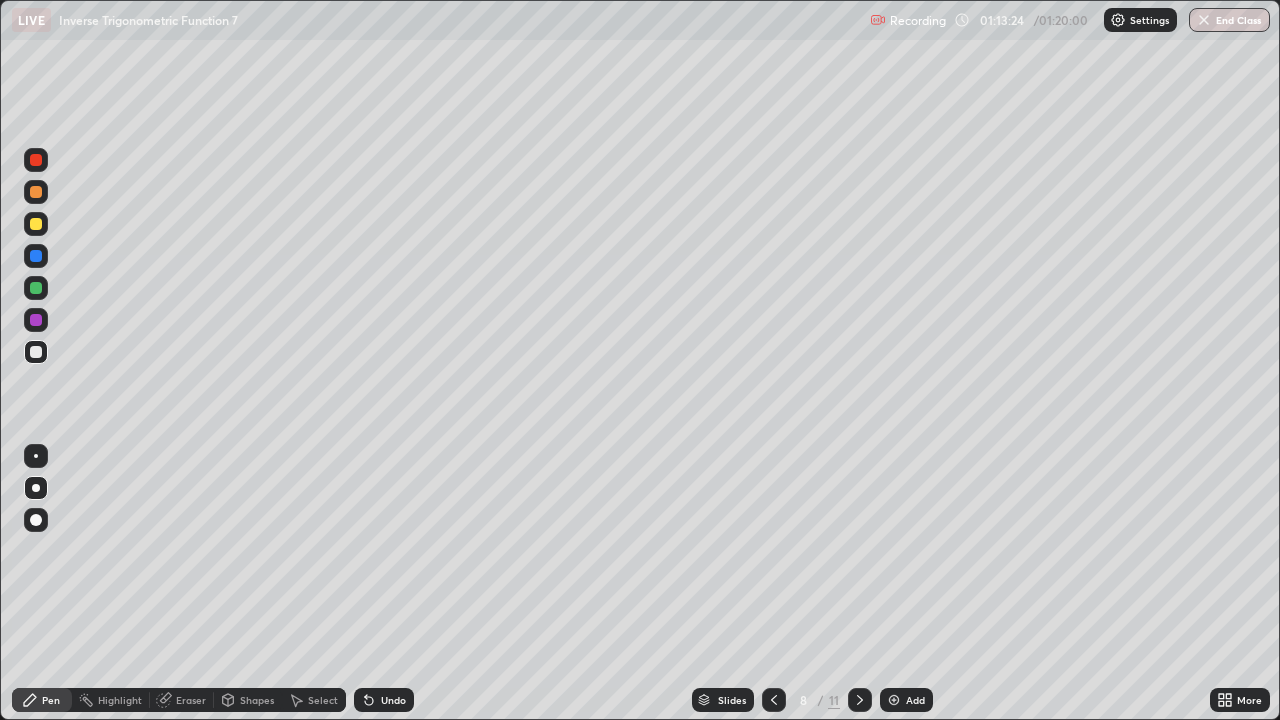 click 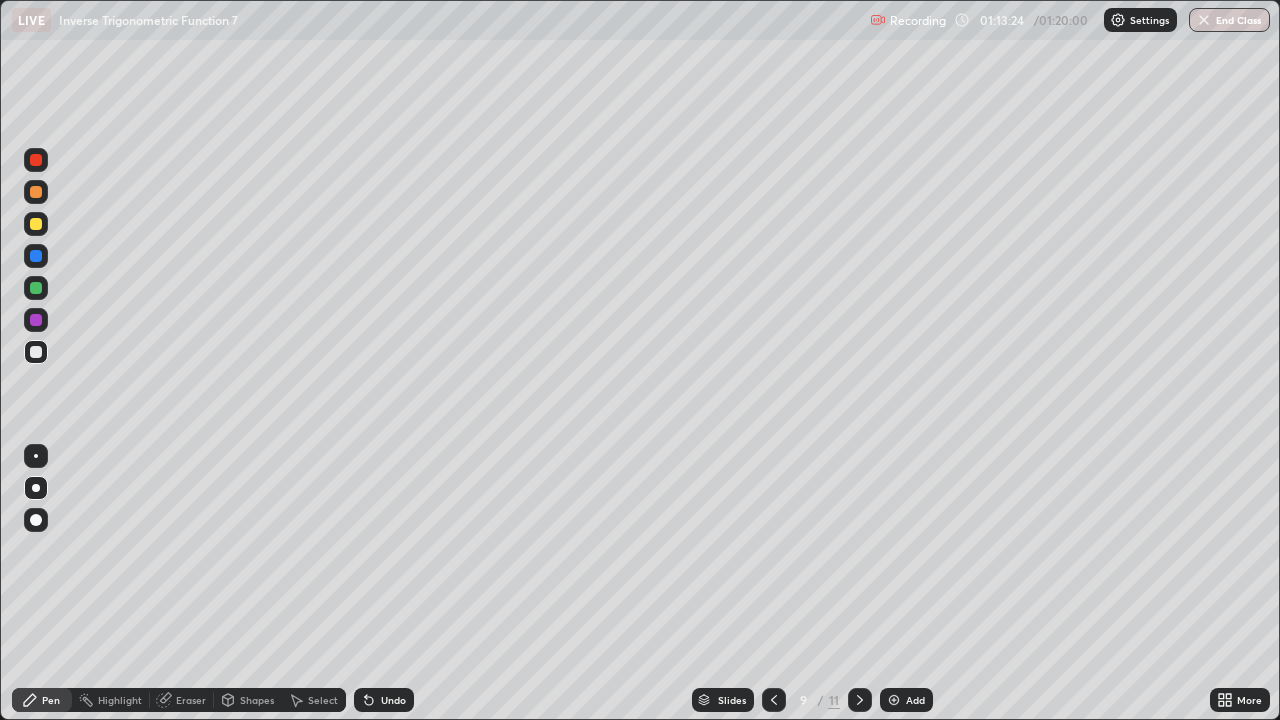 click 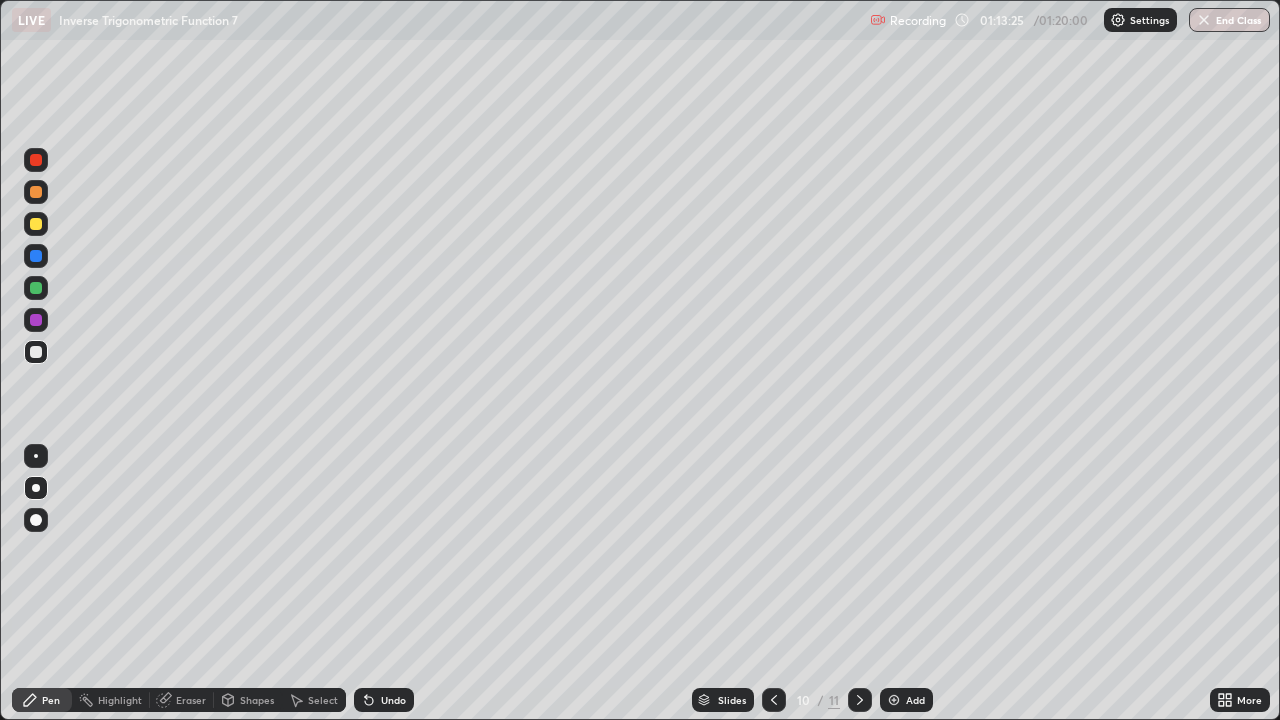 click at bounding box center (860, 700) 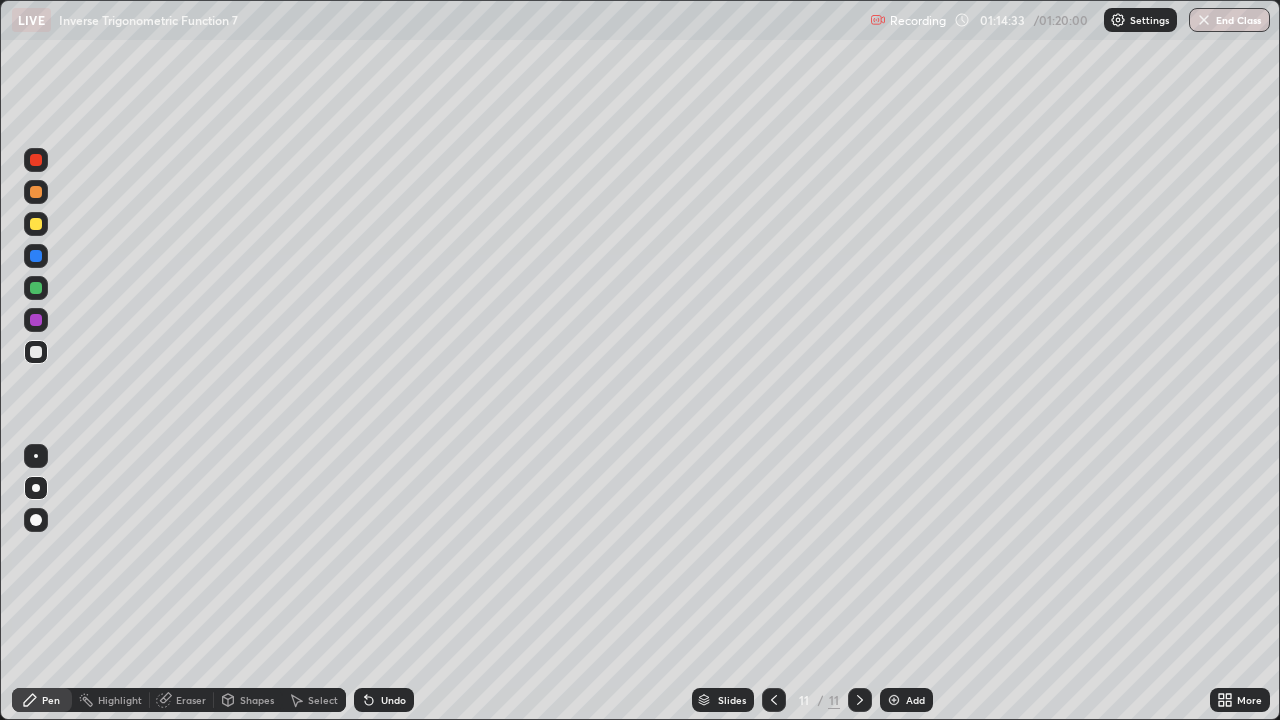 click at bounding box center (36, 320) 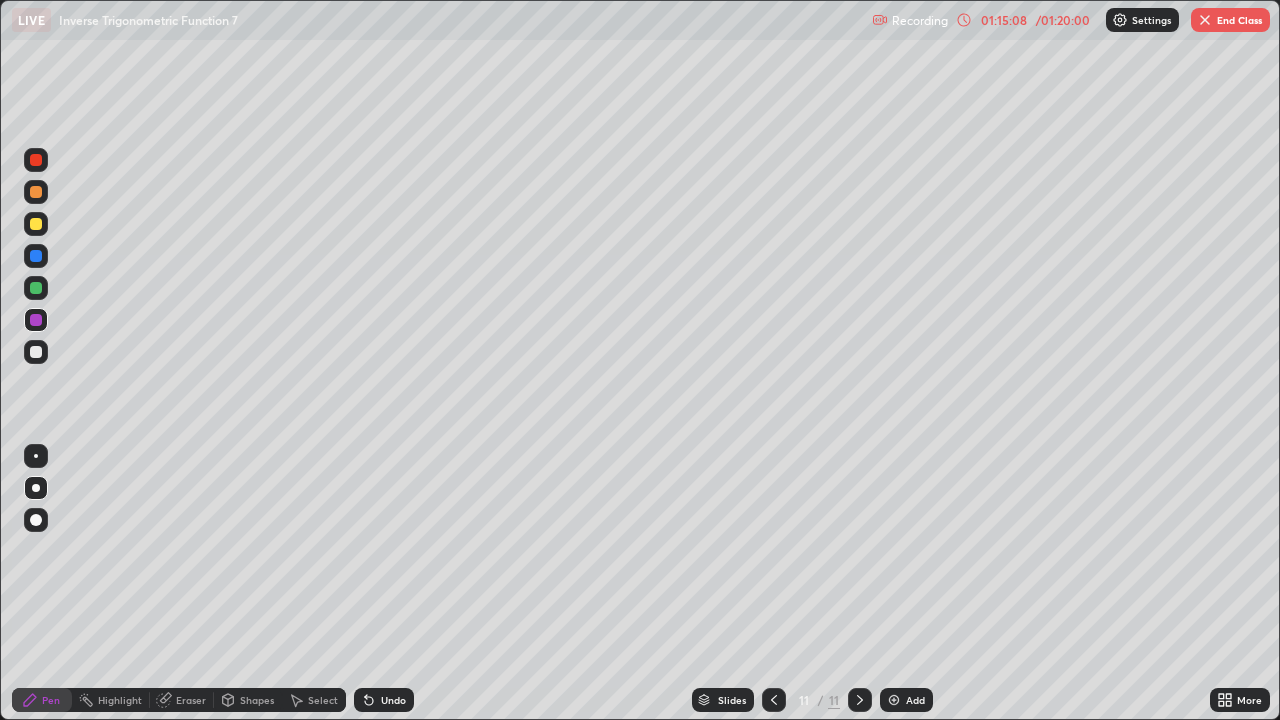 click on "Eraser" at bounding box center (191, 700) 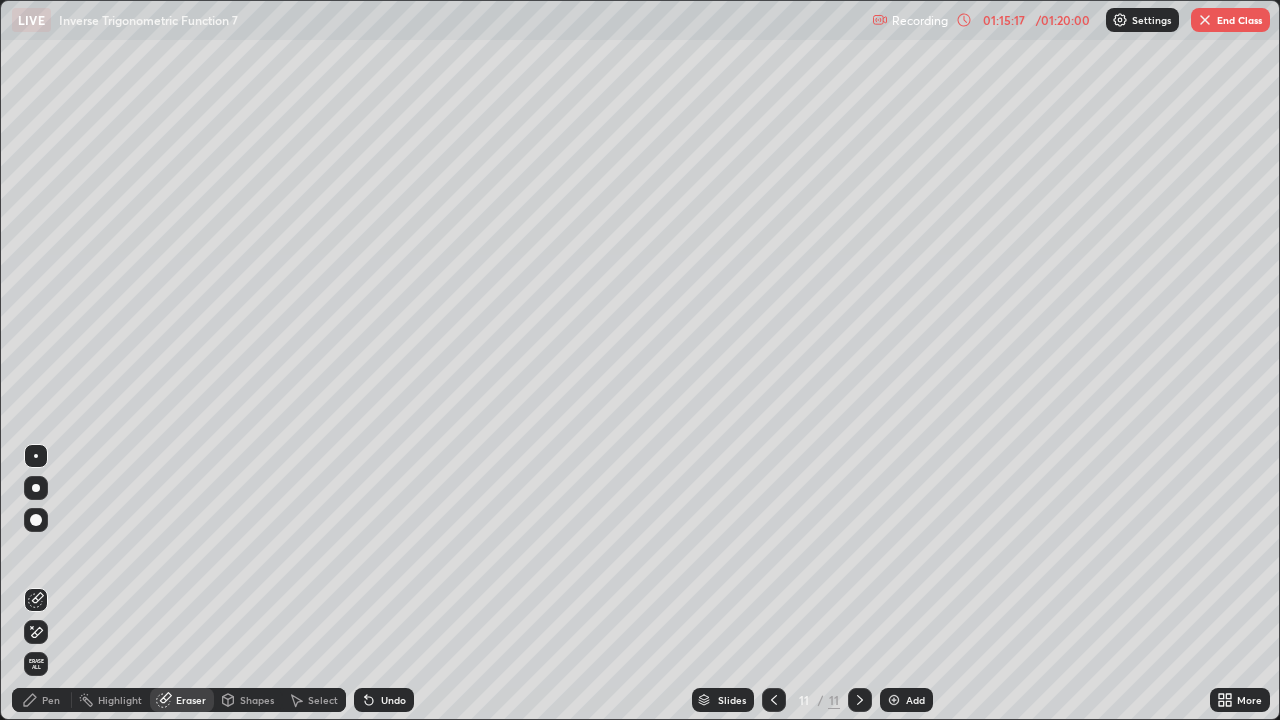 click on "Pen" at bounding box center [51, 700] 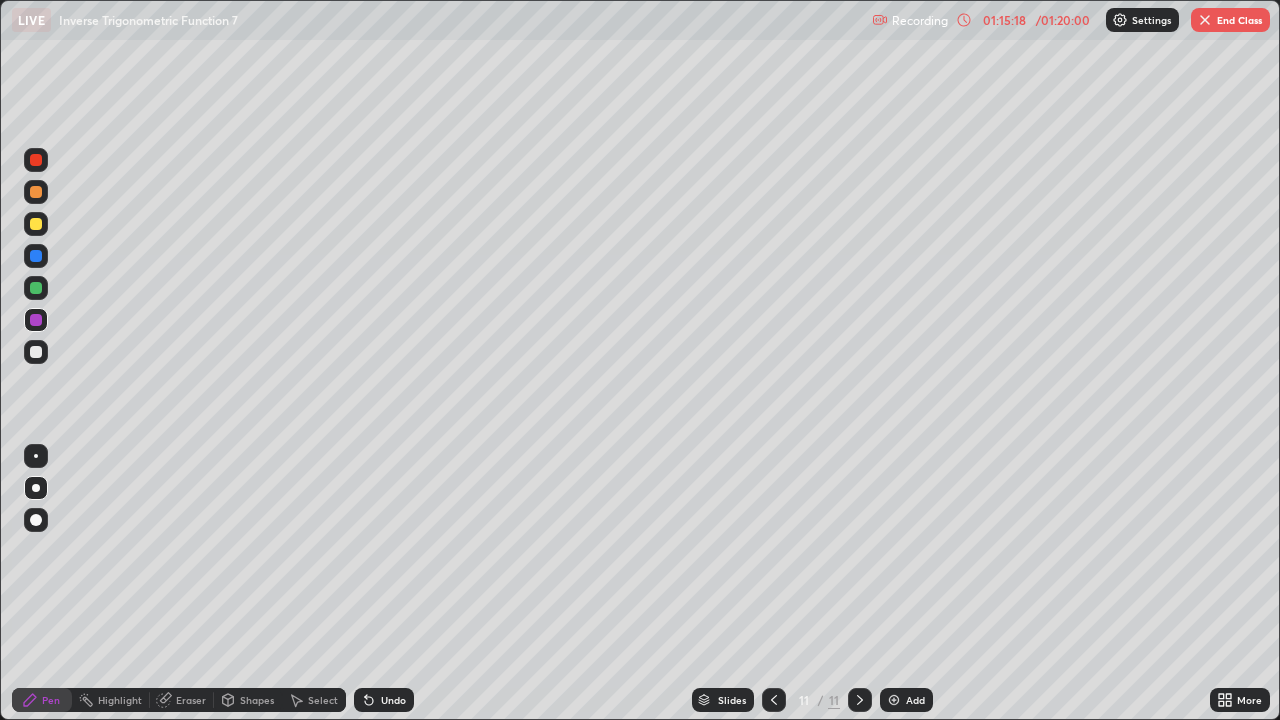 click at bounding box center (36, 288) 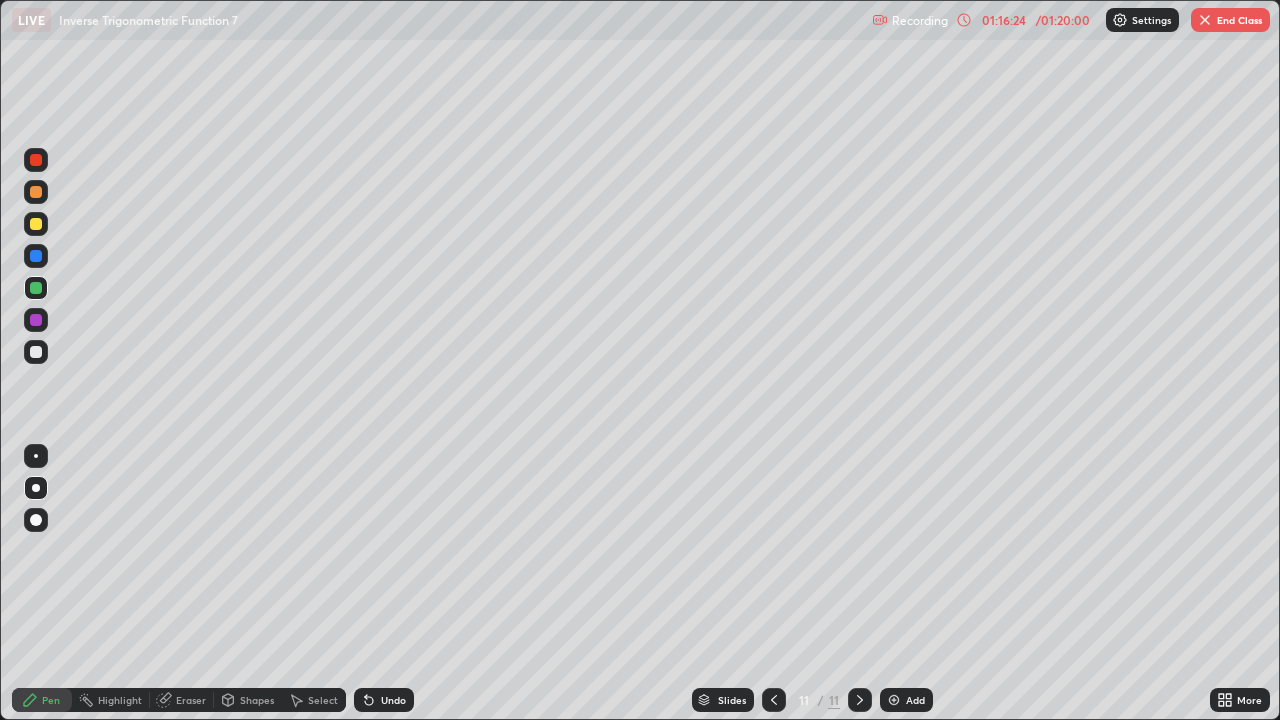 click at bounding box center [36, 224] 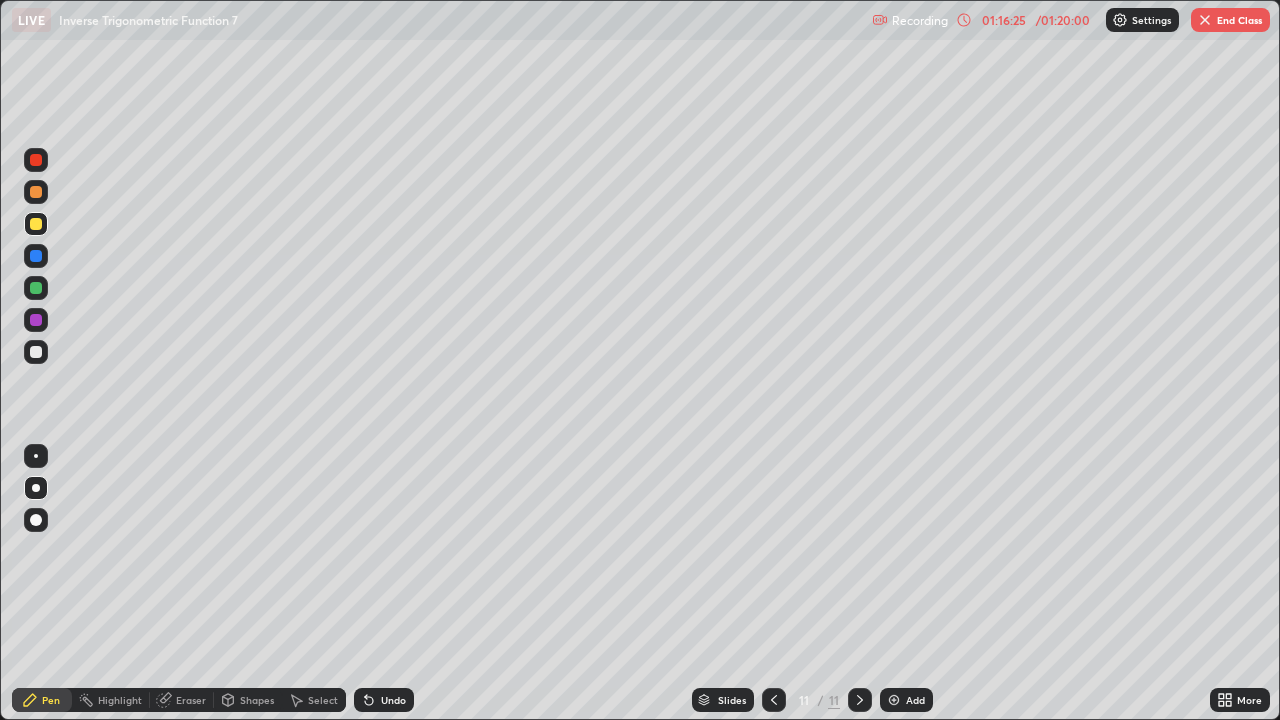 click at bounding box center (36, 488) 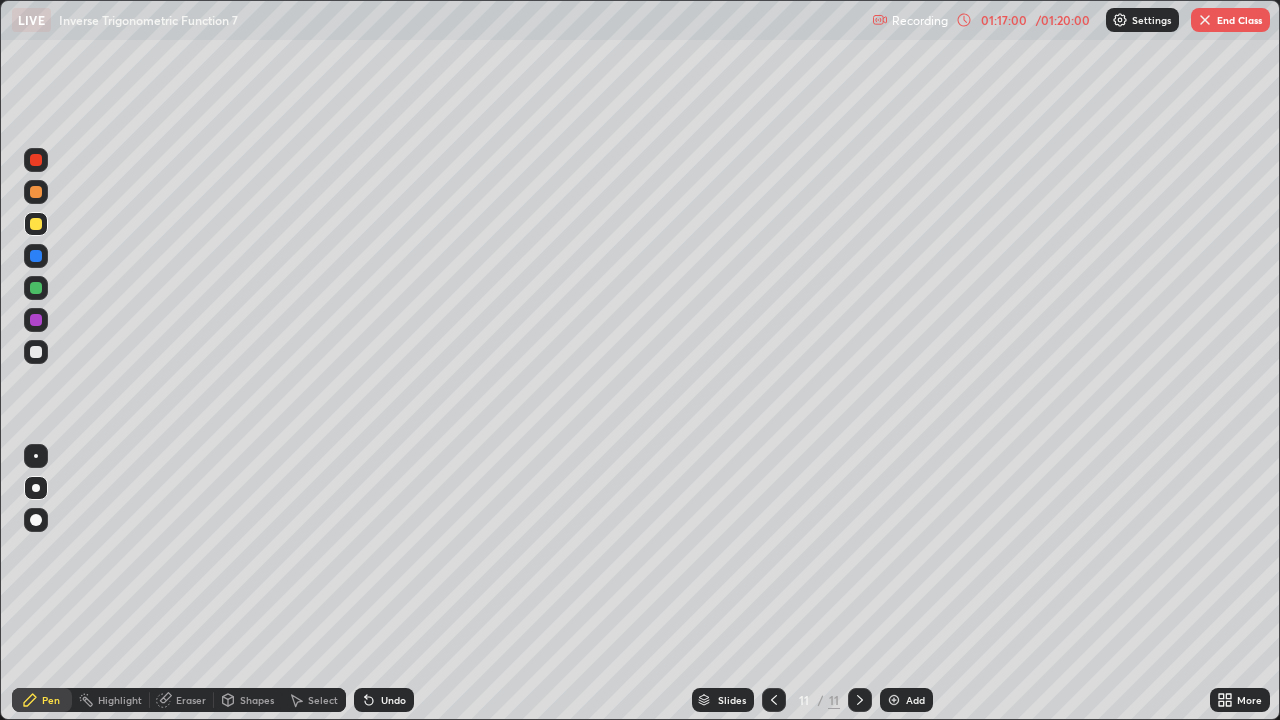 click at bounding box center (36, 320) 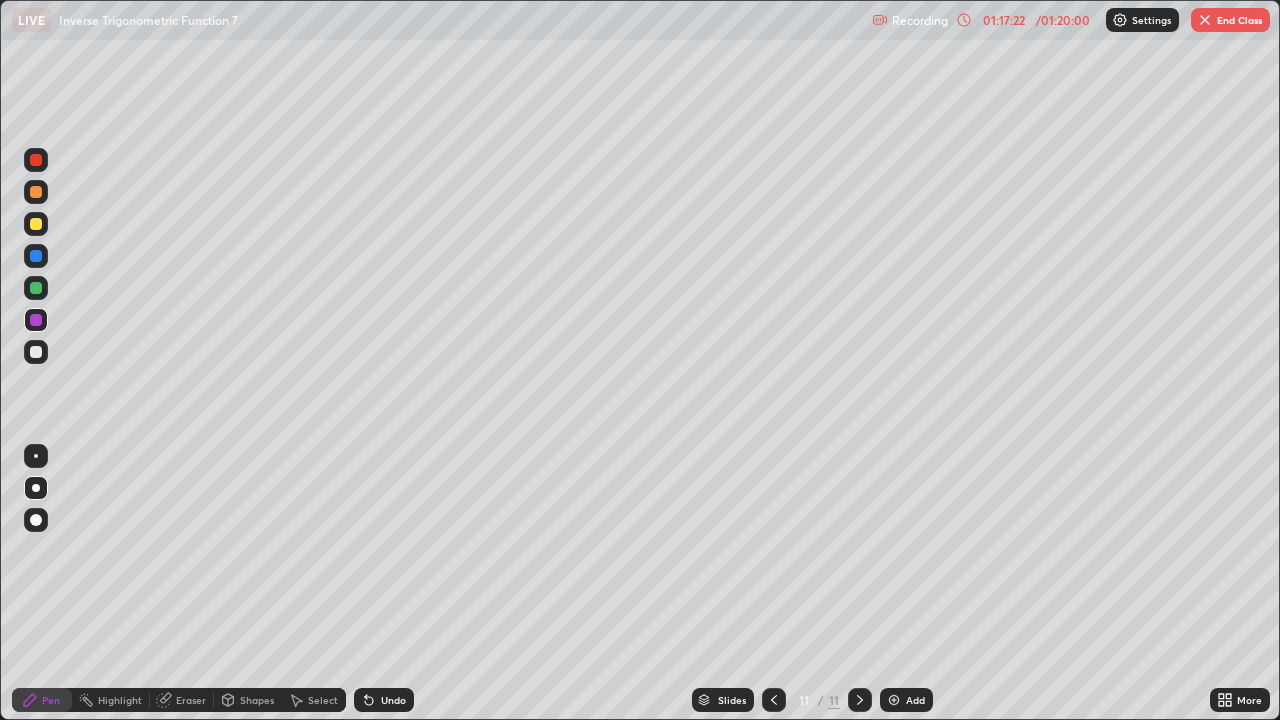 click at bounding box center [36, 352] 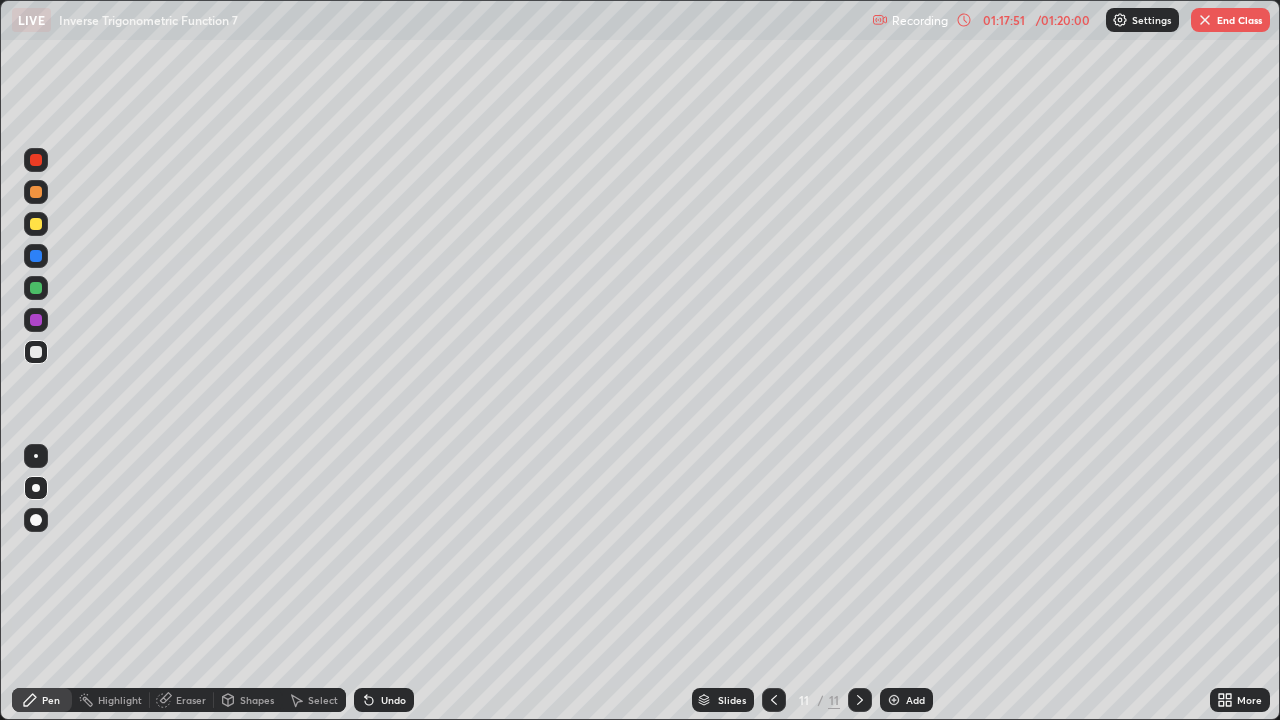 click on "Eraser" at bounding box center (191, 700) 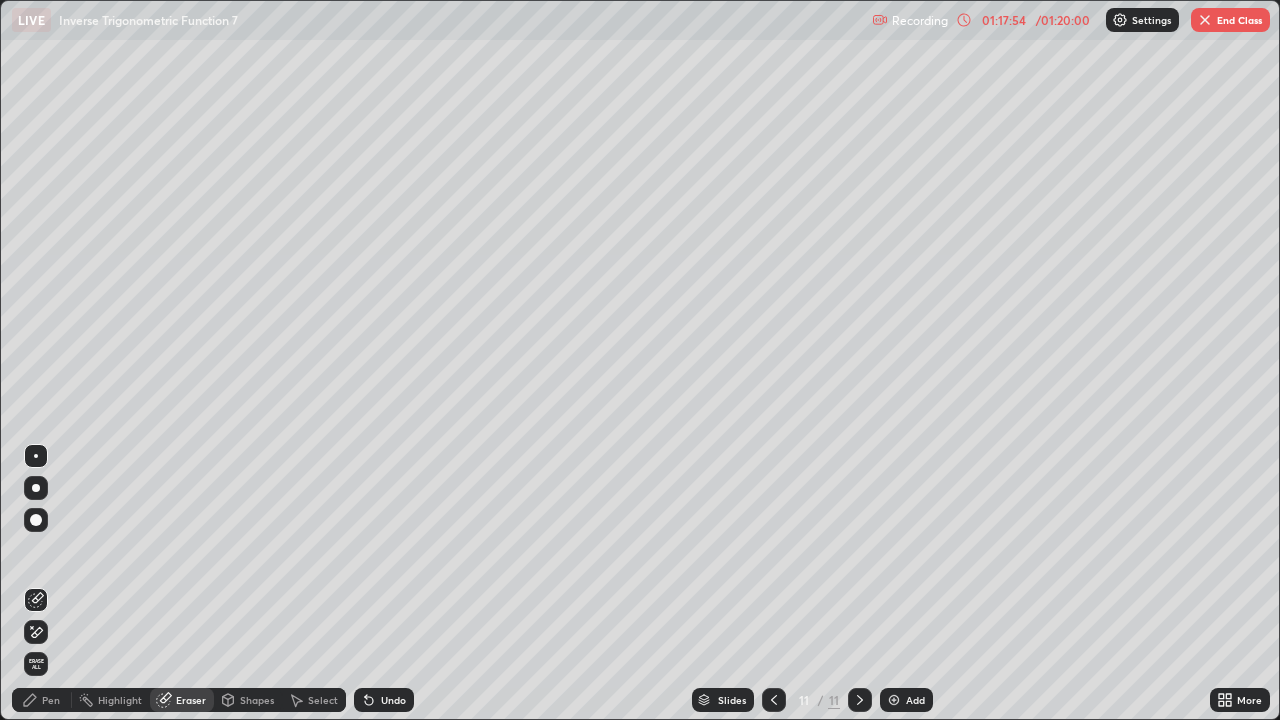 click on "Pen" at bounding box center [51, 700] 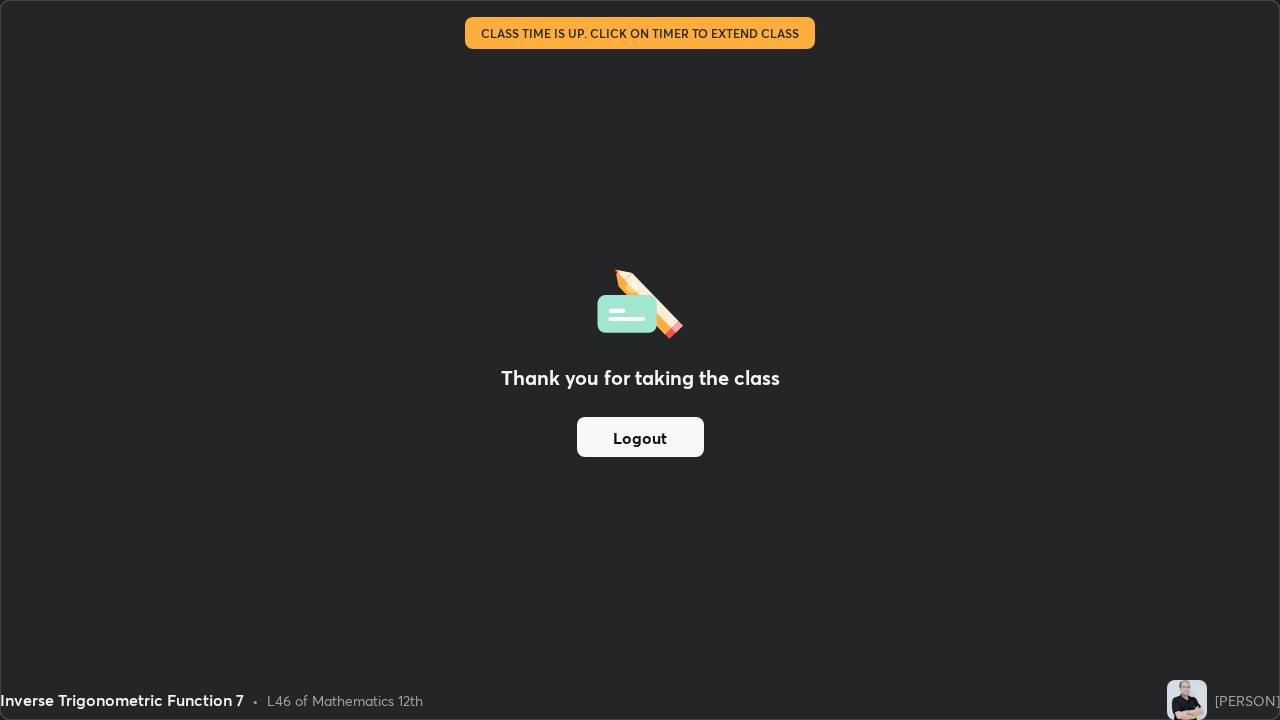 click on "Logout" at bounding box center (640, 437) 